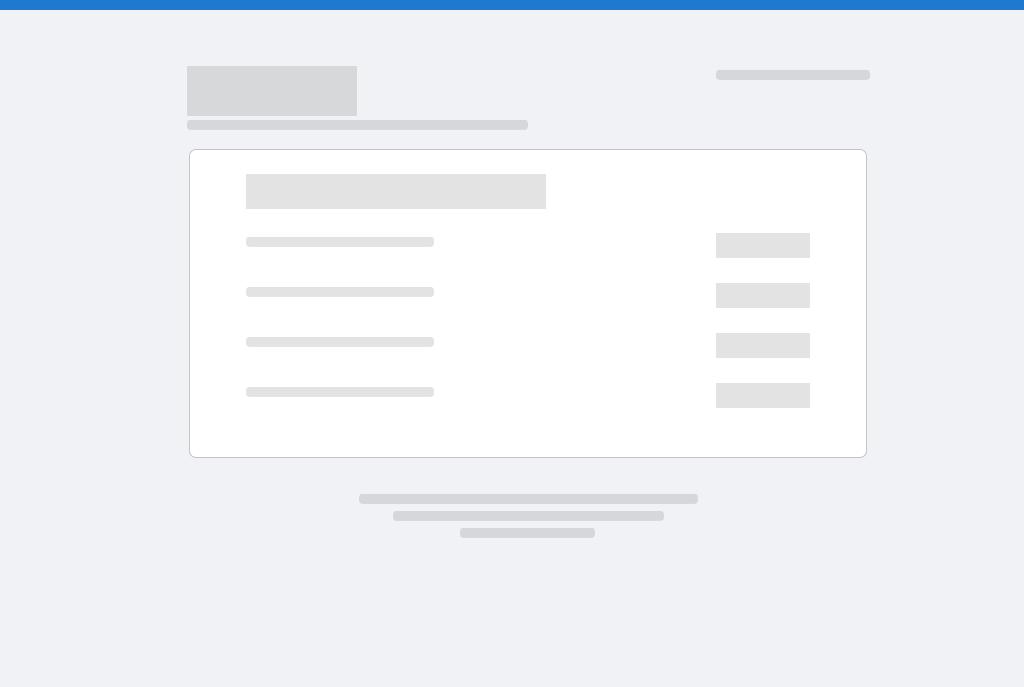 scroll, scrollTop: 0, scrollLeft: 0, axis: both 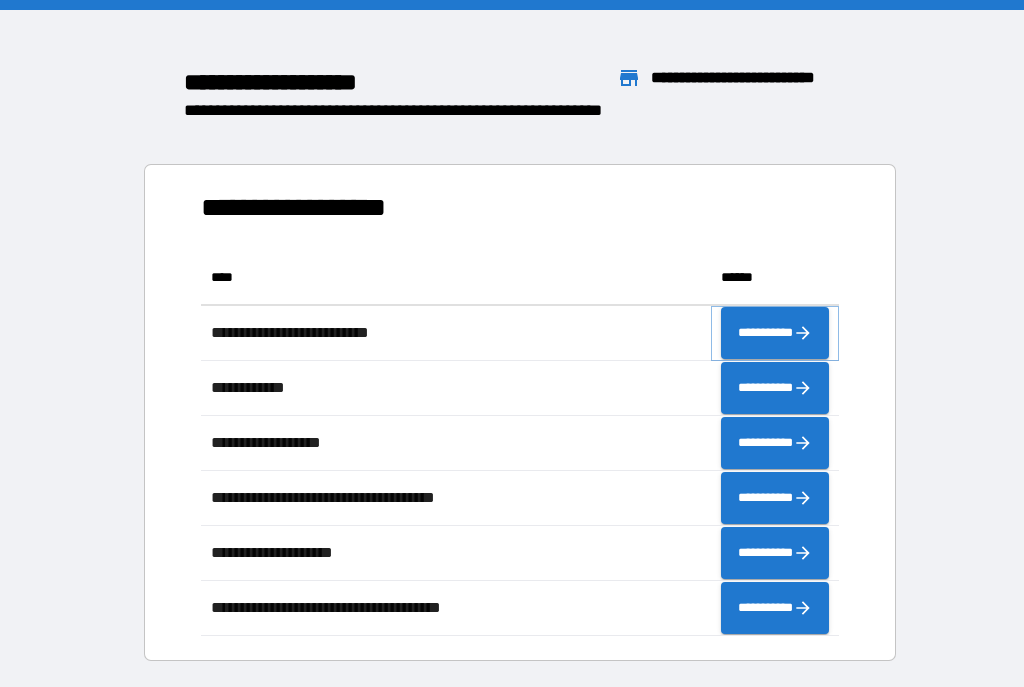 click on "**********" at bounding box center [775, 333] 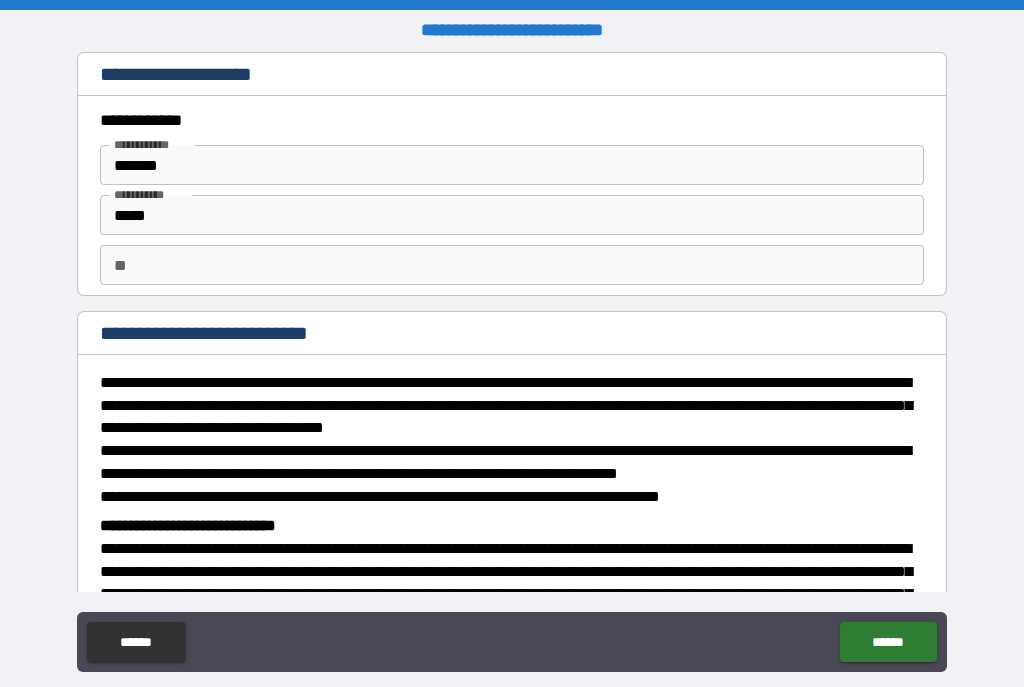 click on "******" at bounding box center (888, 642) 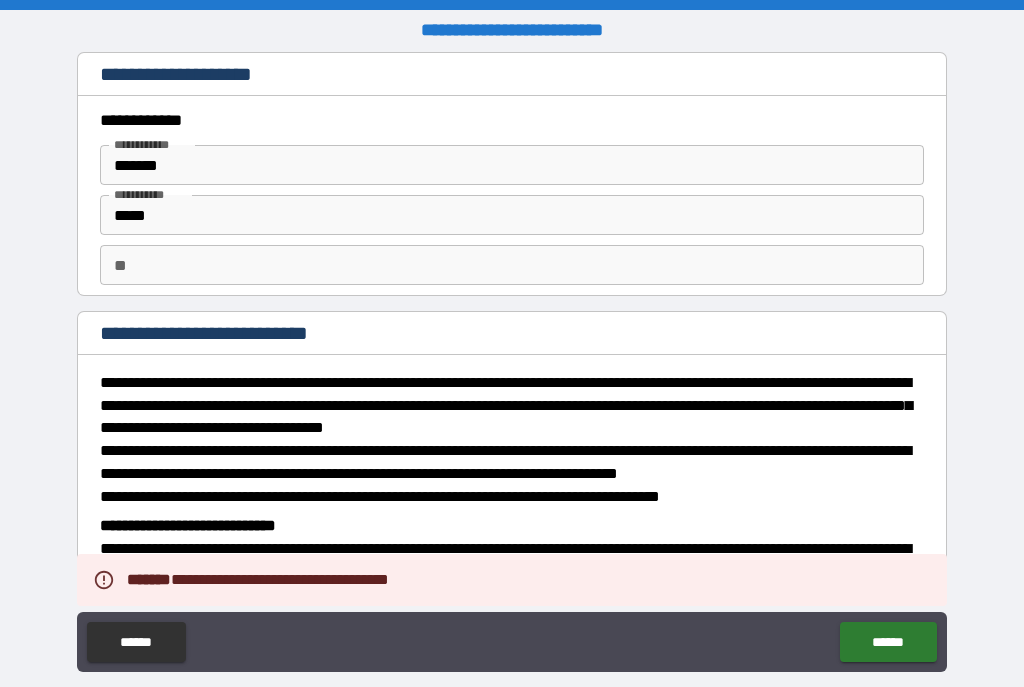 click on "******" at bounding box center [888, 642] 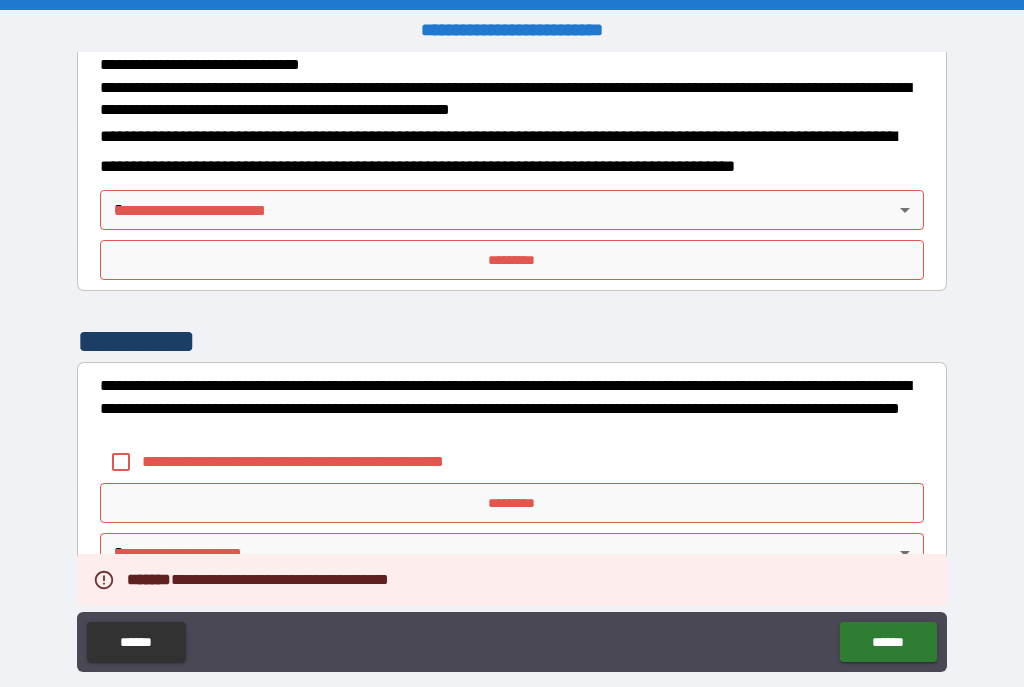 scroll, scrollTop: 723, scrollLeft: 0, axis: vertical 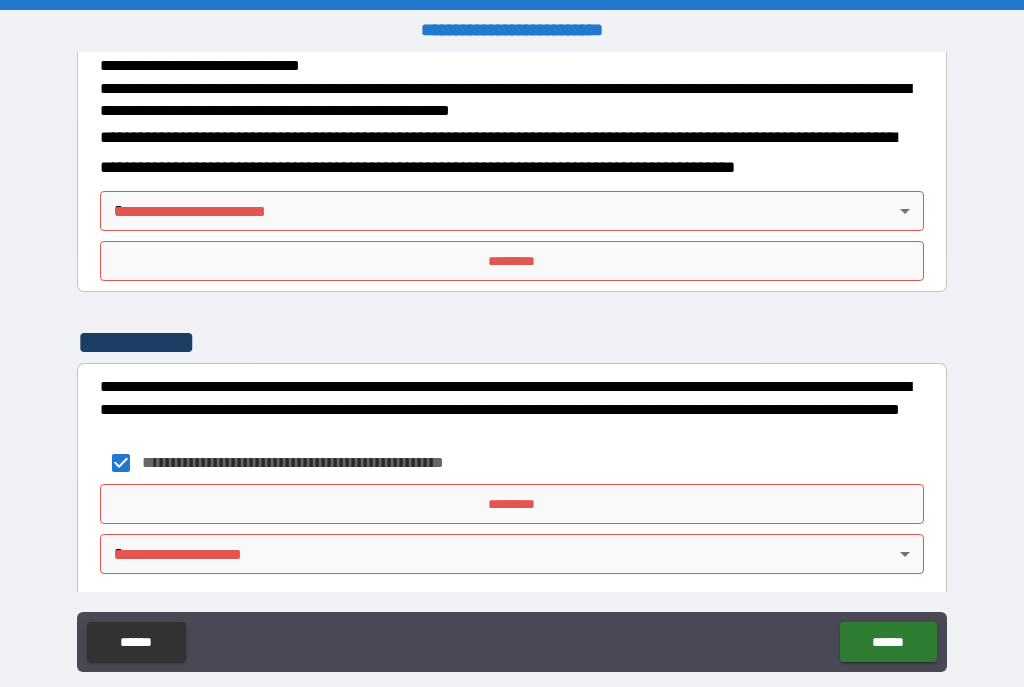 click on "*********" at bounding box center [512, 504] 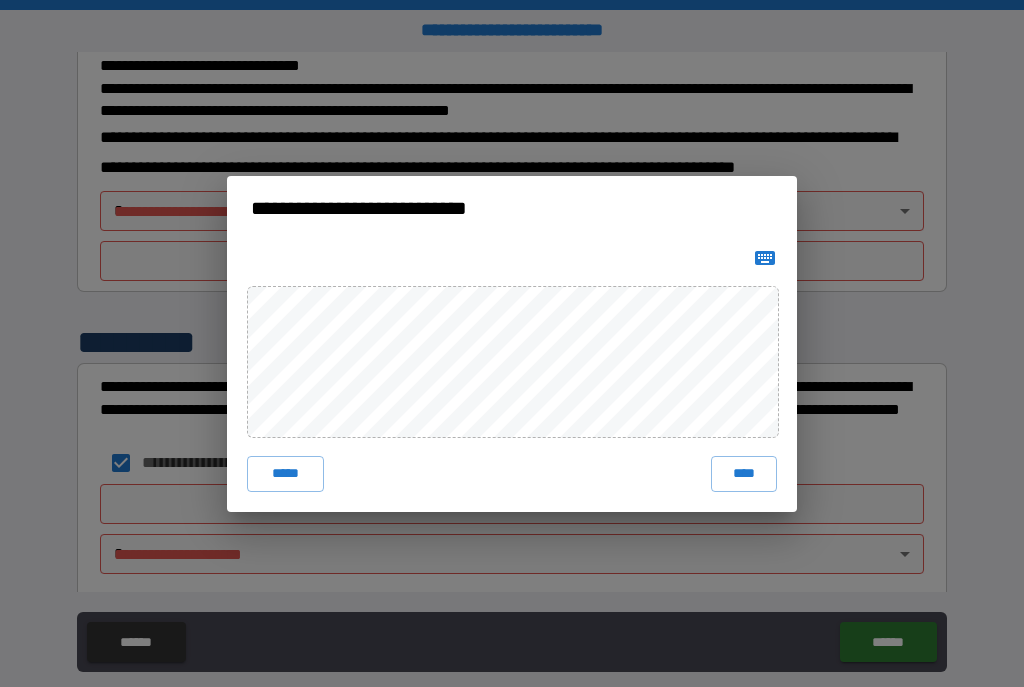 click on "****" at bounding box center [744, 474] 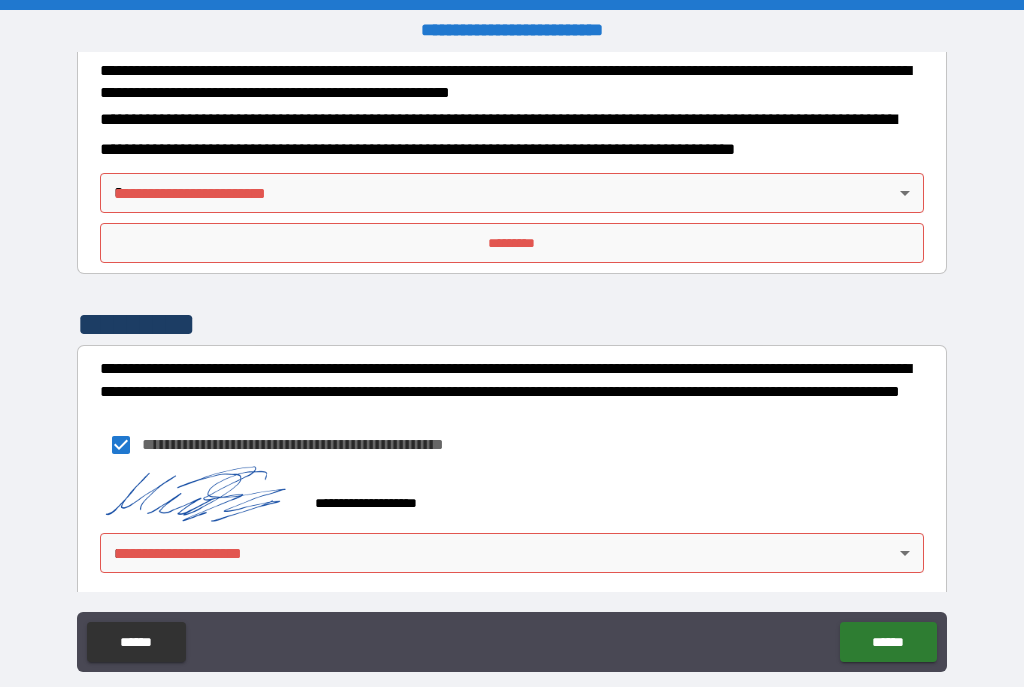 scroll, scrollTop: 740, scrollLeft: 0, axis: vertical 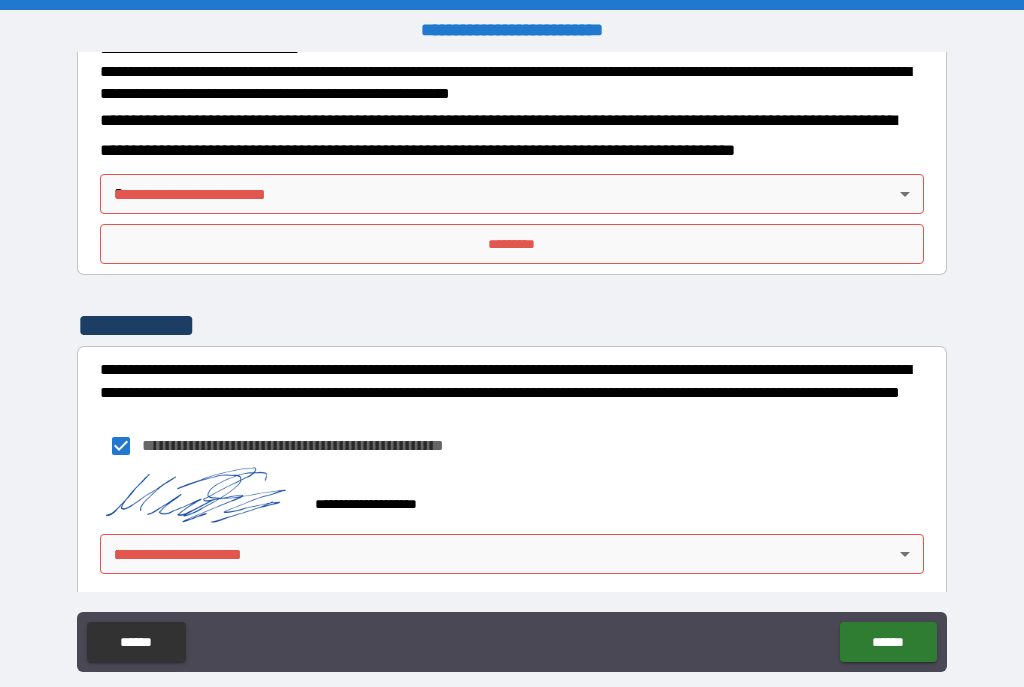 click on "**********" at bounding box center [512, 361] 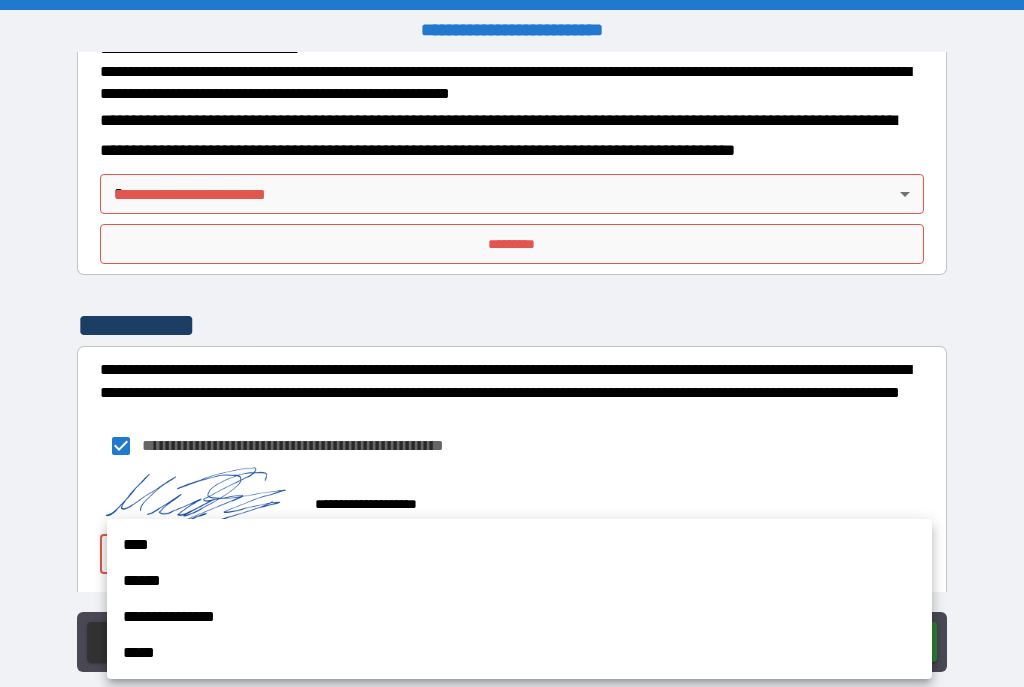 click on "****" at bounding box center [519, 545] 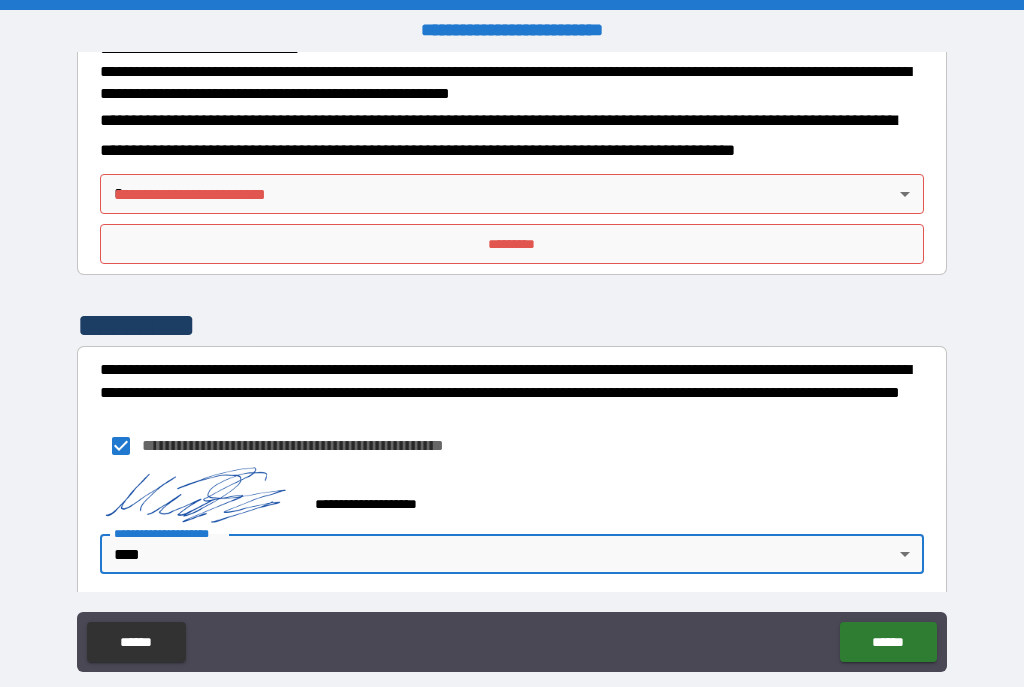 click on "******" at bounding box center (888, 642) 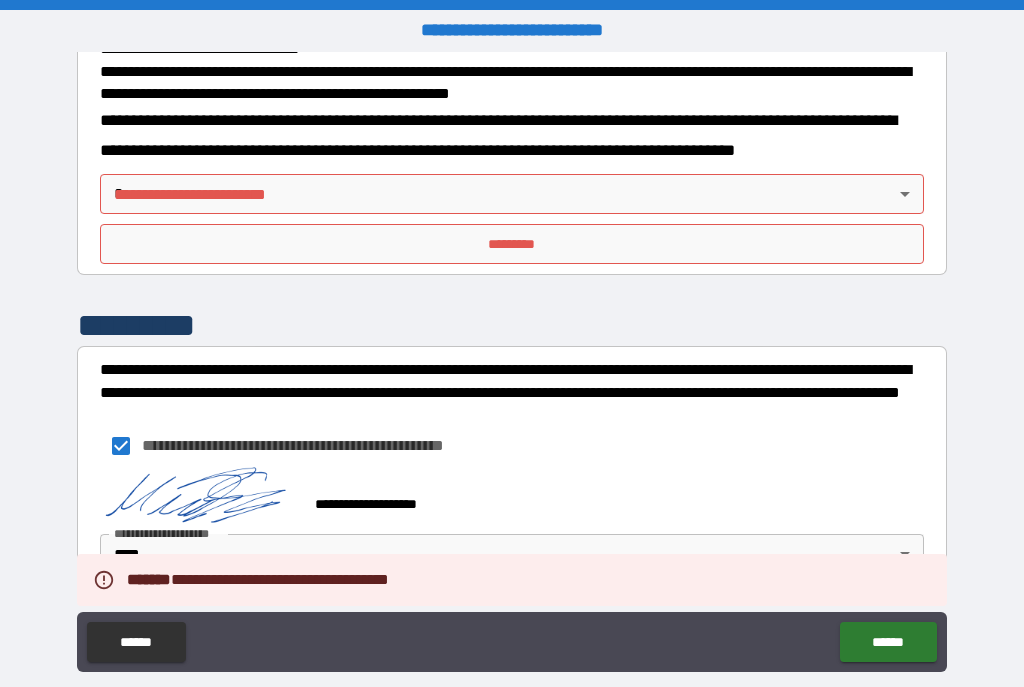 click on "**********" at bounding box center (512, 361) 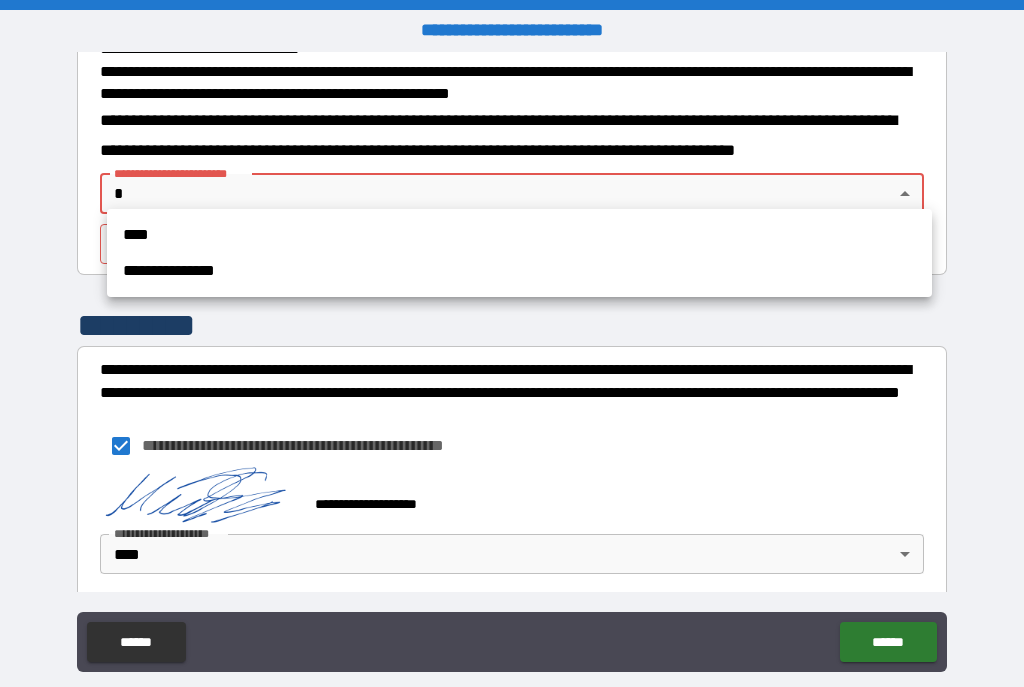 click on "****" at bounding box center [519, 235] 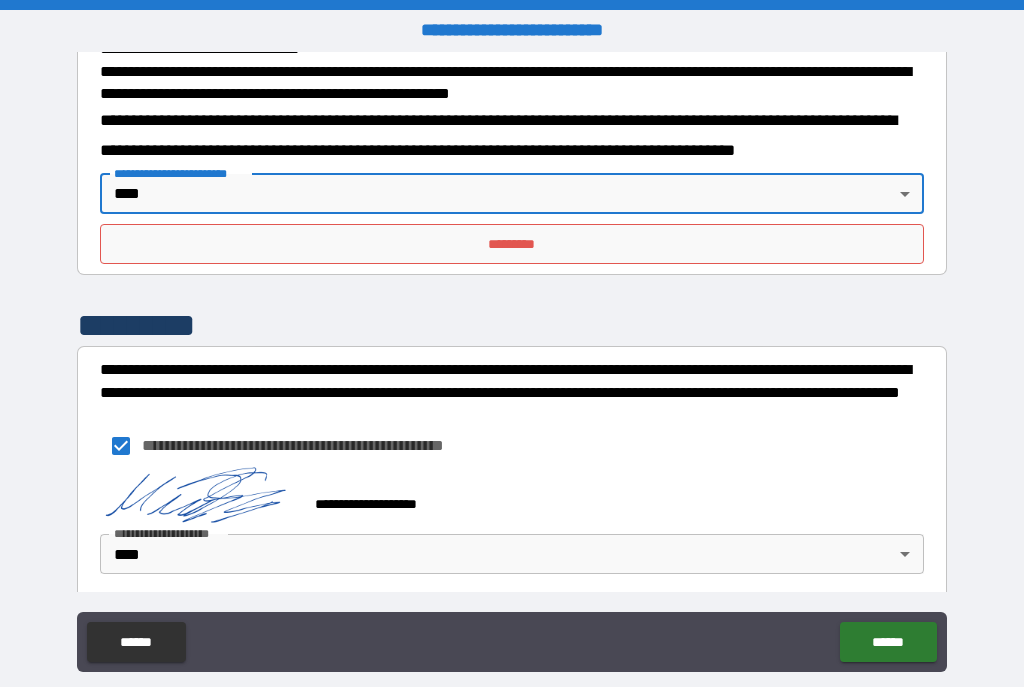 click on "*********" at bounding box center [512, 244] 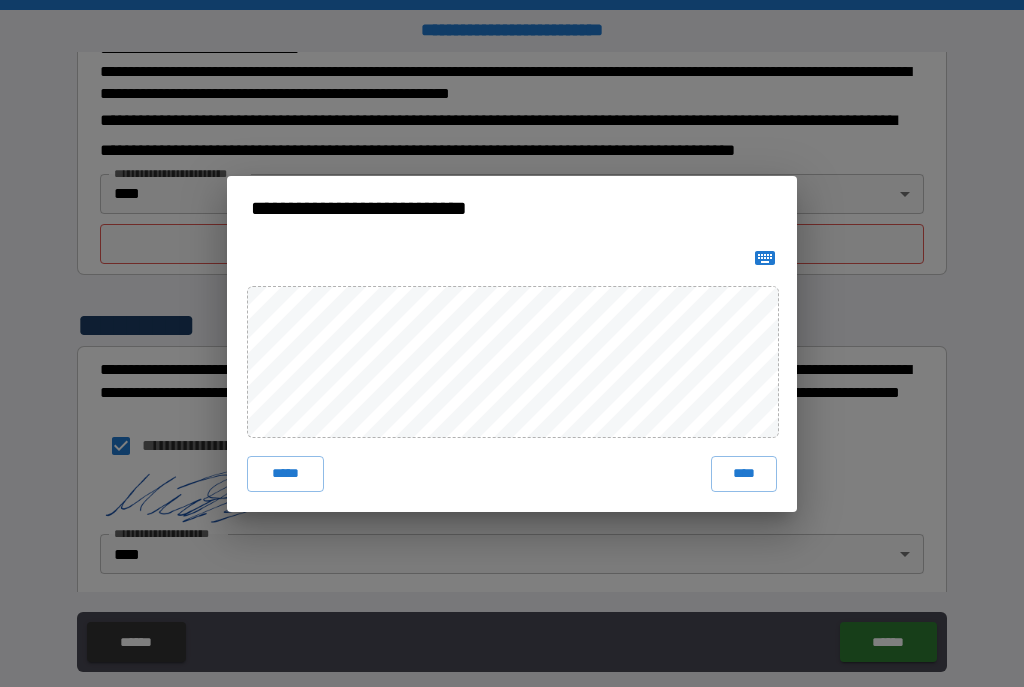 click on "****" at bounding box center (744, 474) 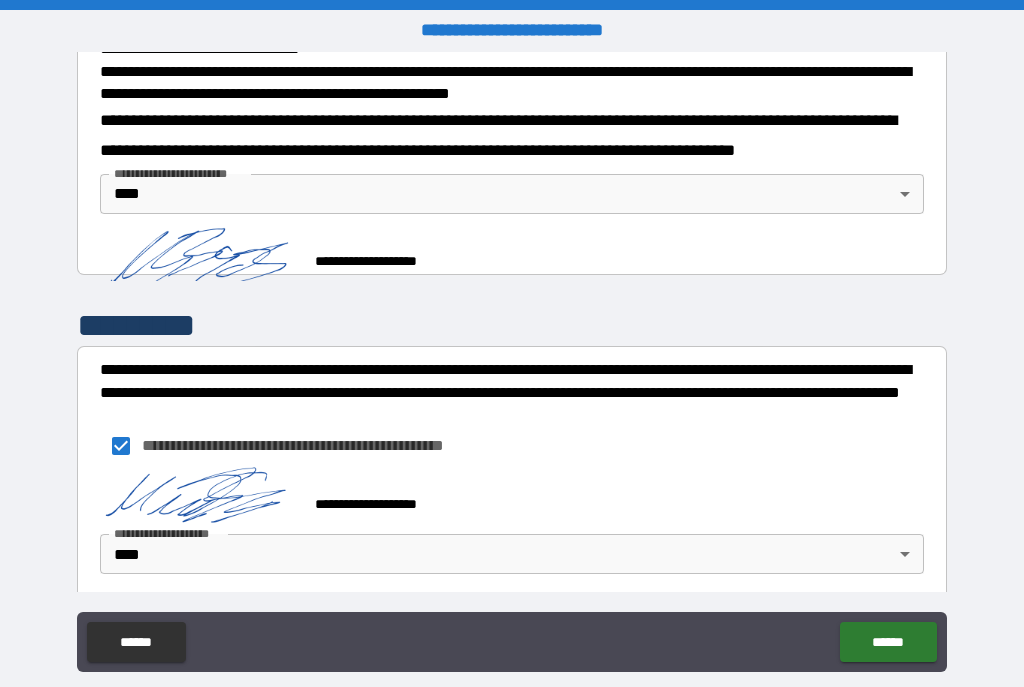 scroll, scrollTop: 730, scrollLeft: 0, axis: vertical 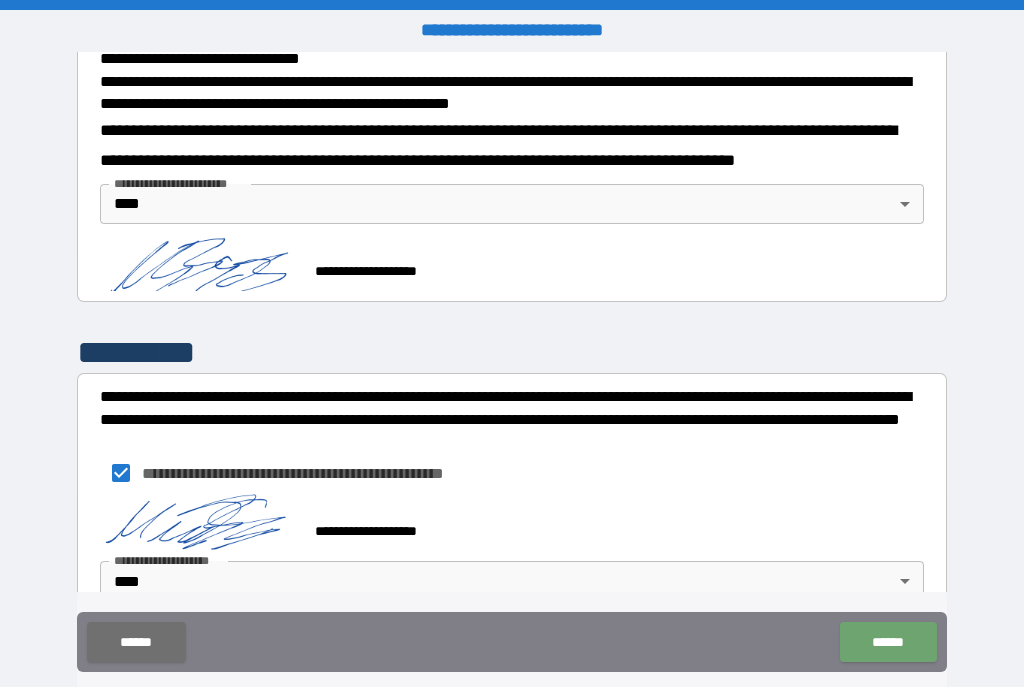 click on "******" at bounding box center [888, 642] 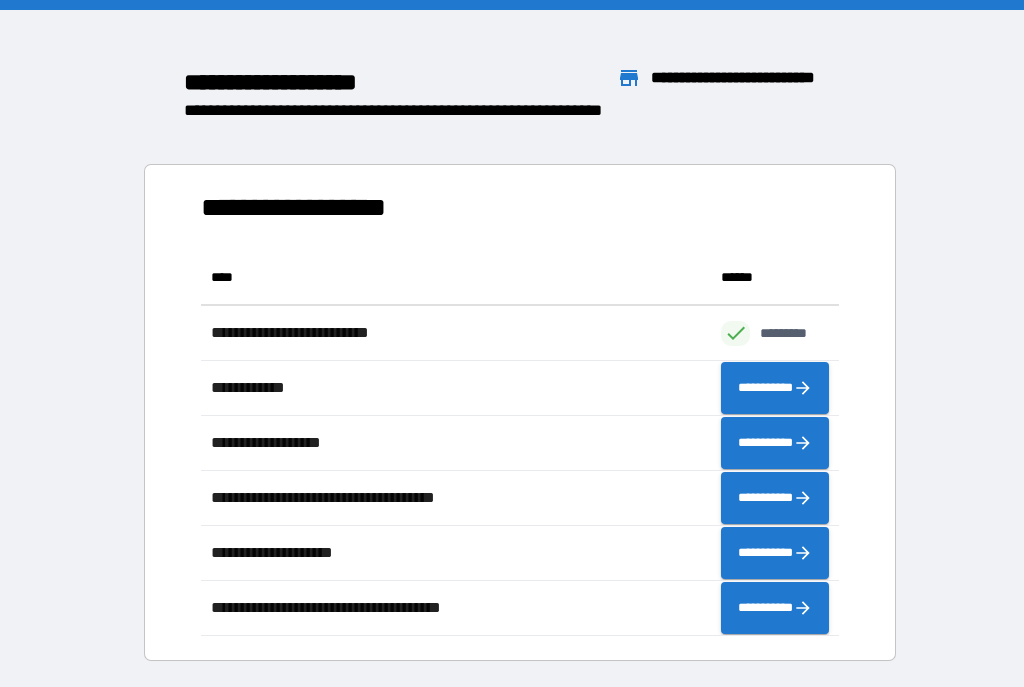 scroll, scrollTop: 1, scrollLeft: 1, axis: both 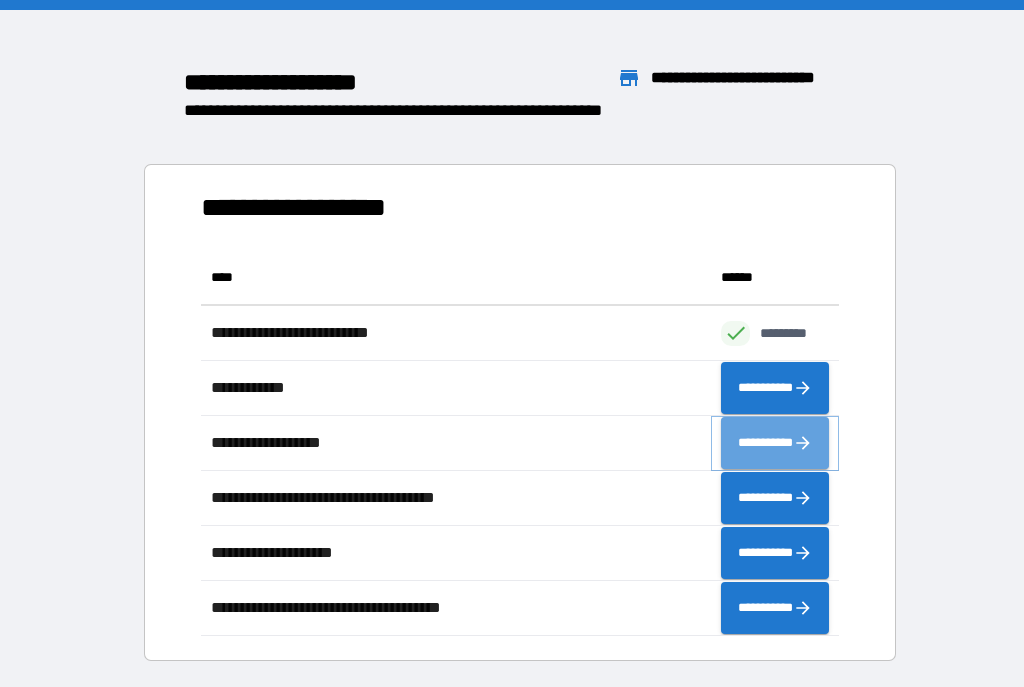 click on "**********" at bounding box center (775, 443) 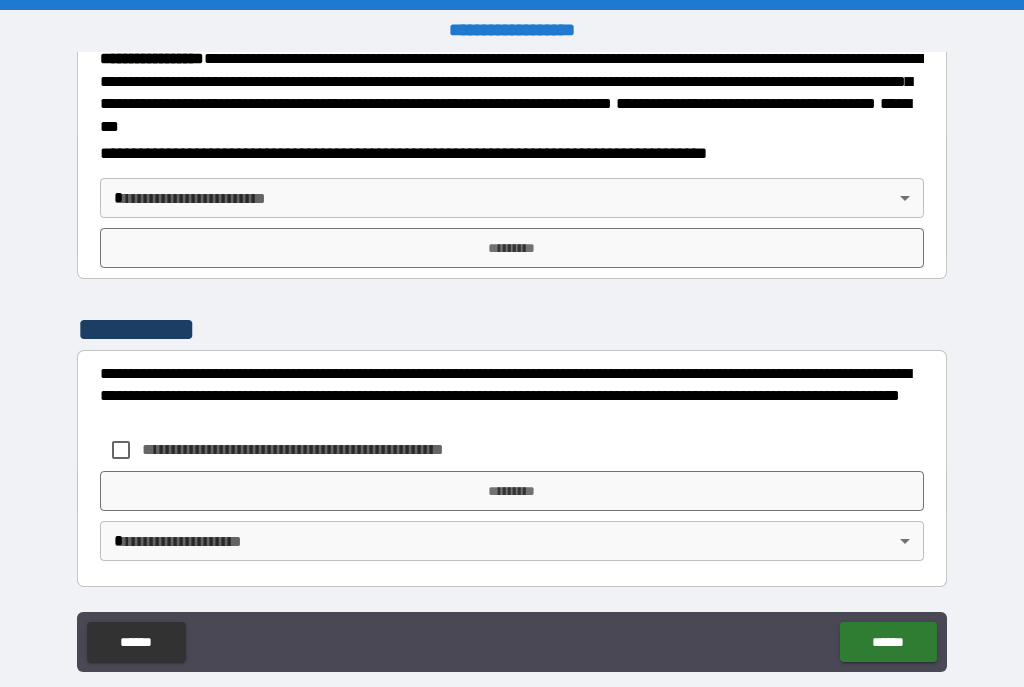 scroll, scrollTop: 2305, scrollLeft: 0, axis: vertical 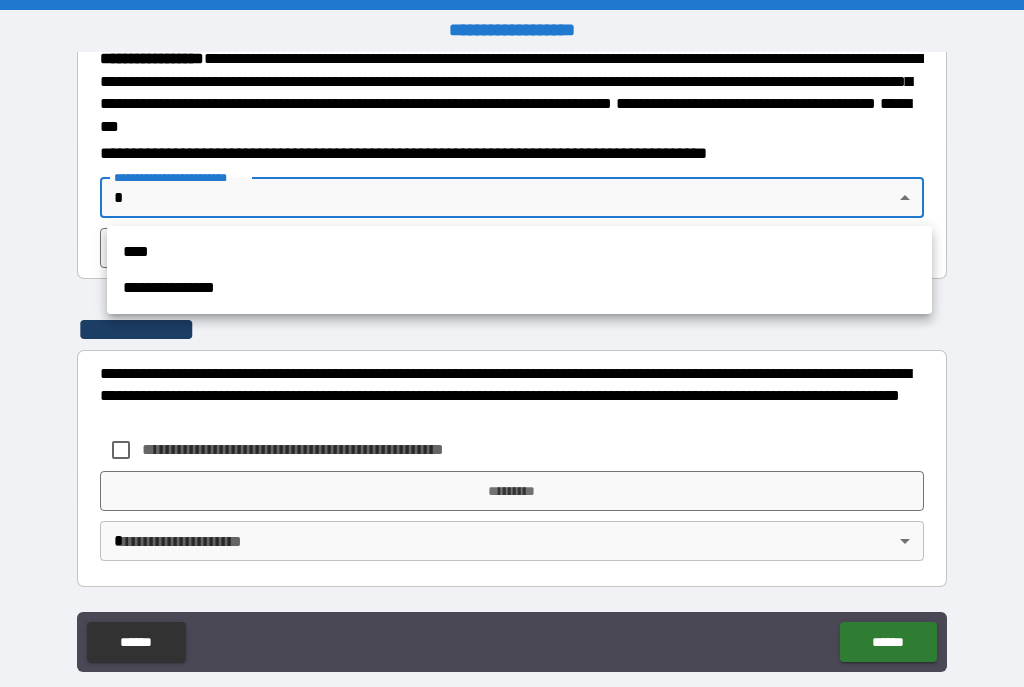 click on "****" at bounding box center [519, 252] 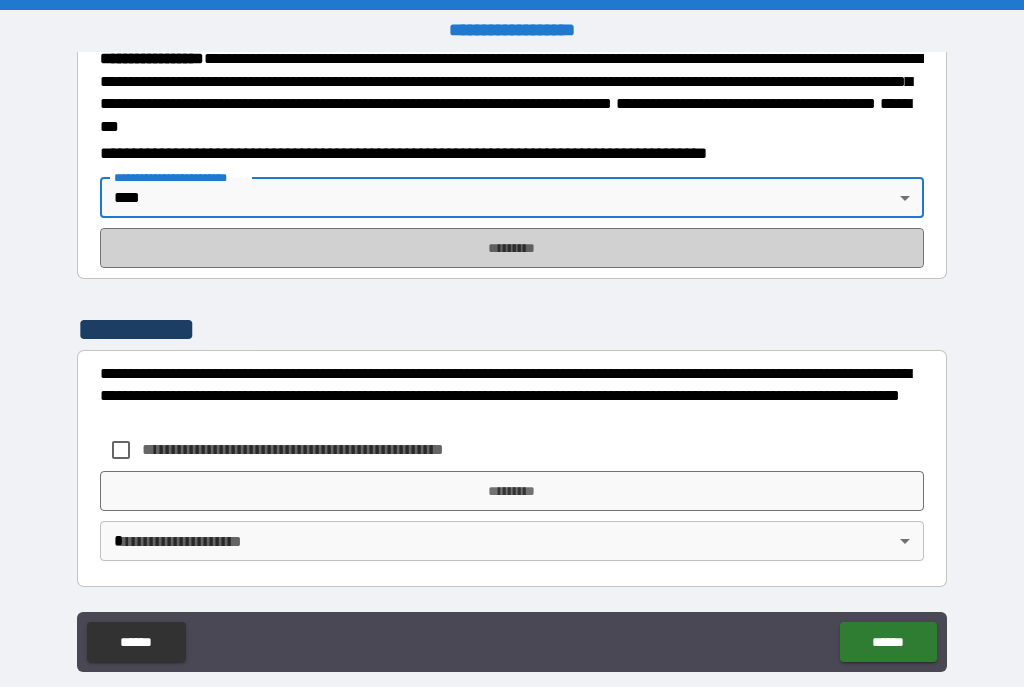click on "*********" at bounding box center [512, 248] 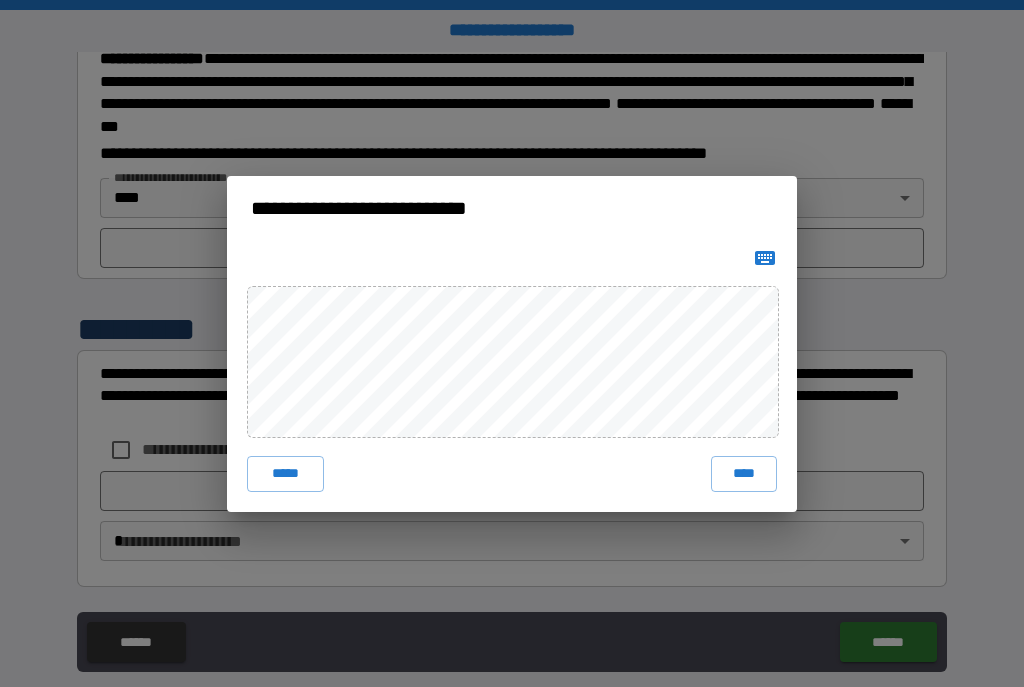 click on "****" at bounding box center (744, 474) 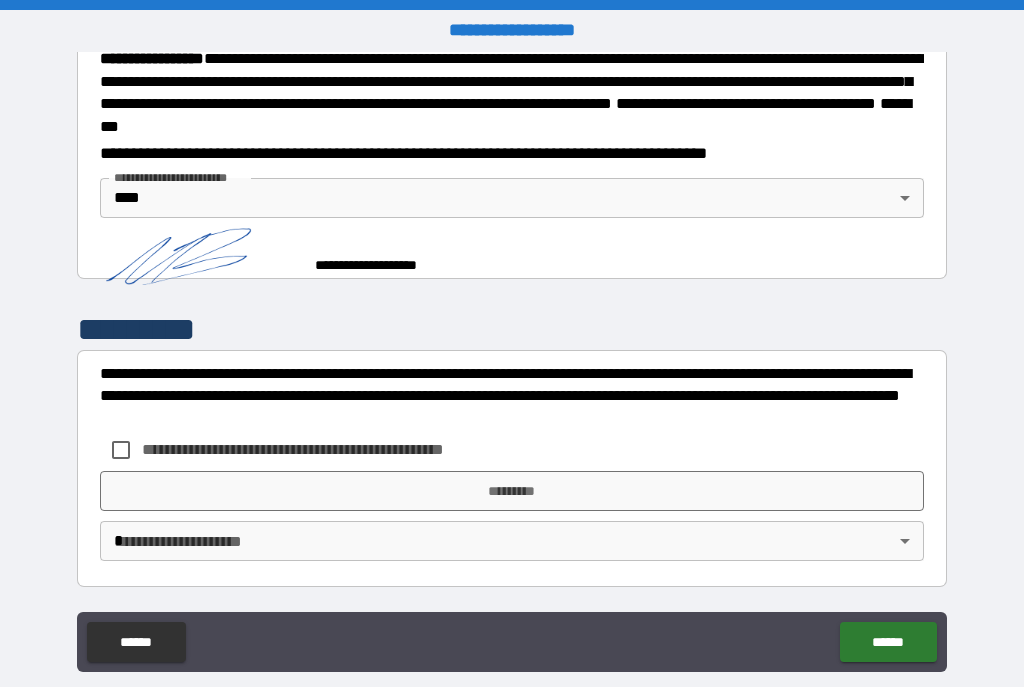 scroll, scrollTop: 2295, scrollLeft: 0, axis: vertical 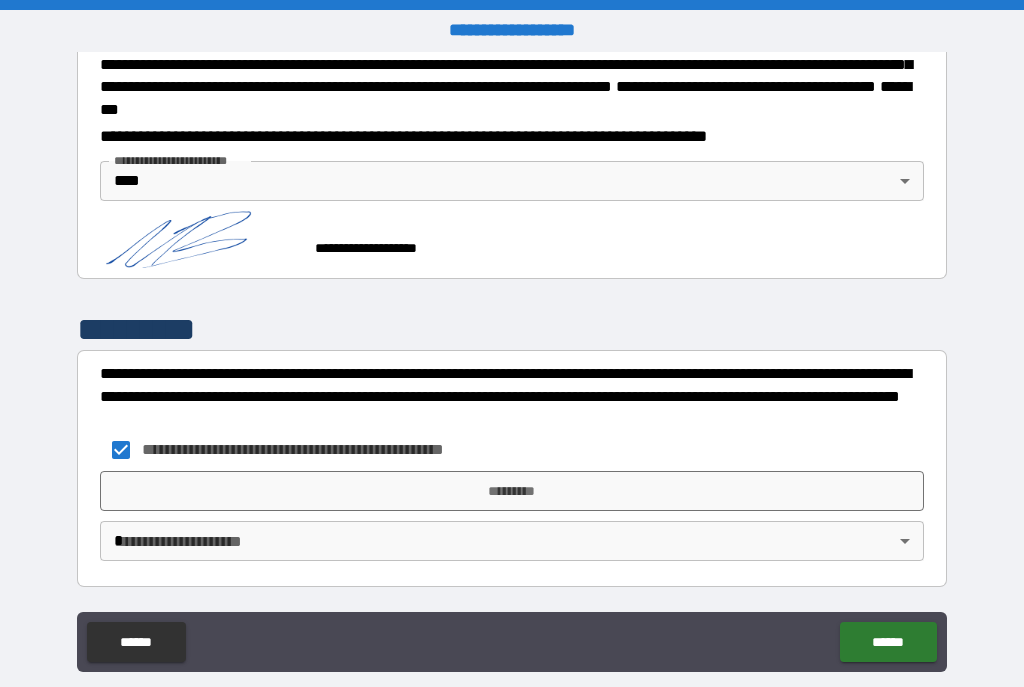 click on "*********" at bounding box center [512, 491] 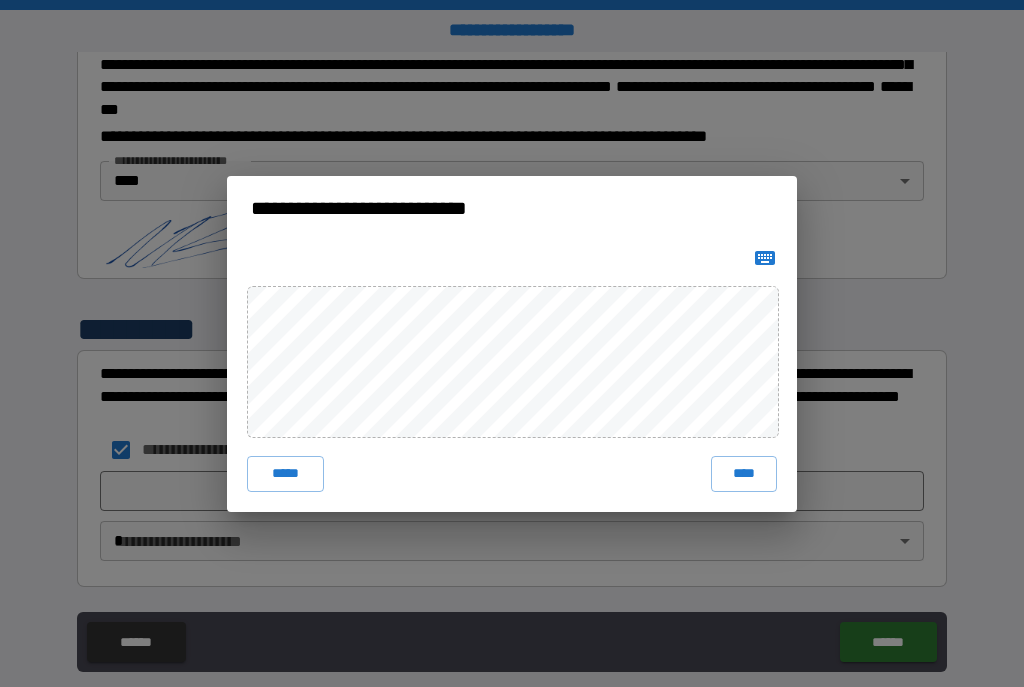 click on "**********" at bounding box center (512, 343) 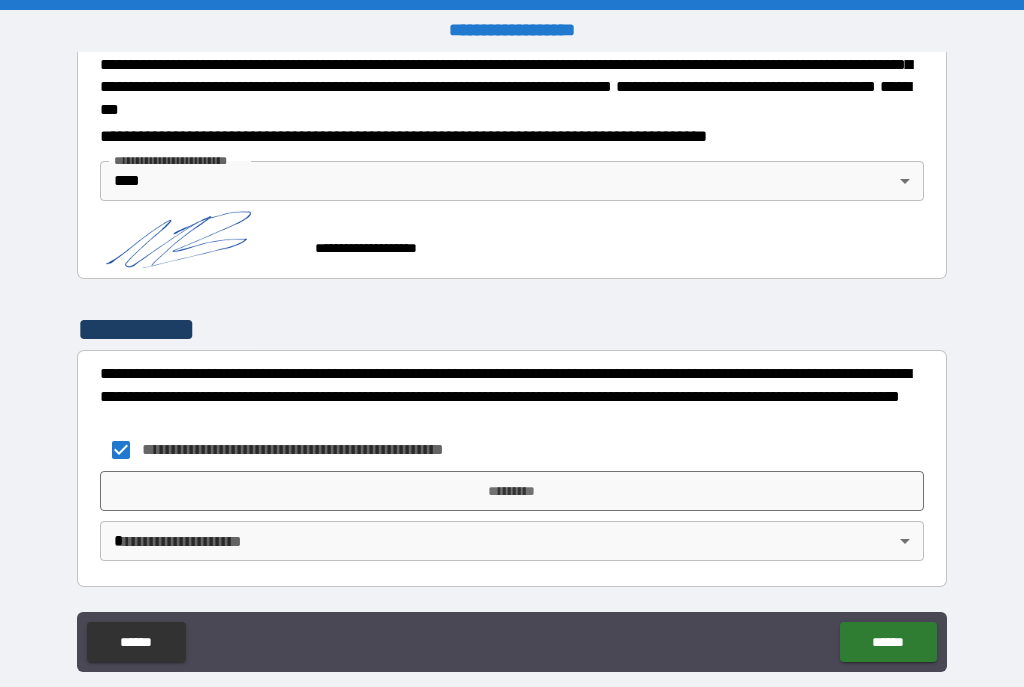 click on "*********" at bounding box center [512, 491] 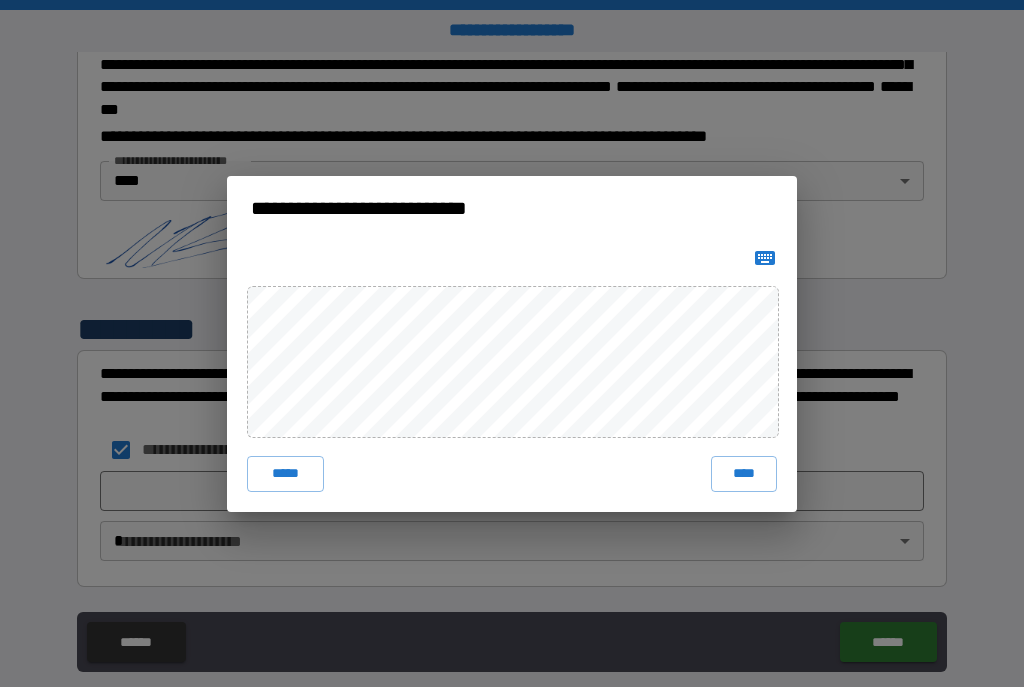 click on "**********" at bounding box center (512, 343) 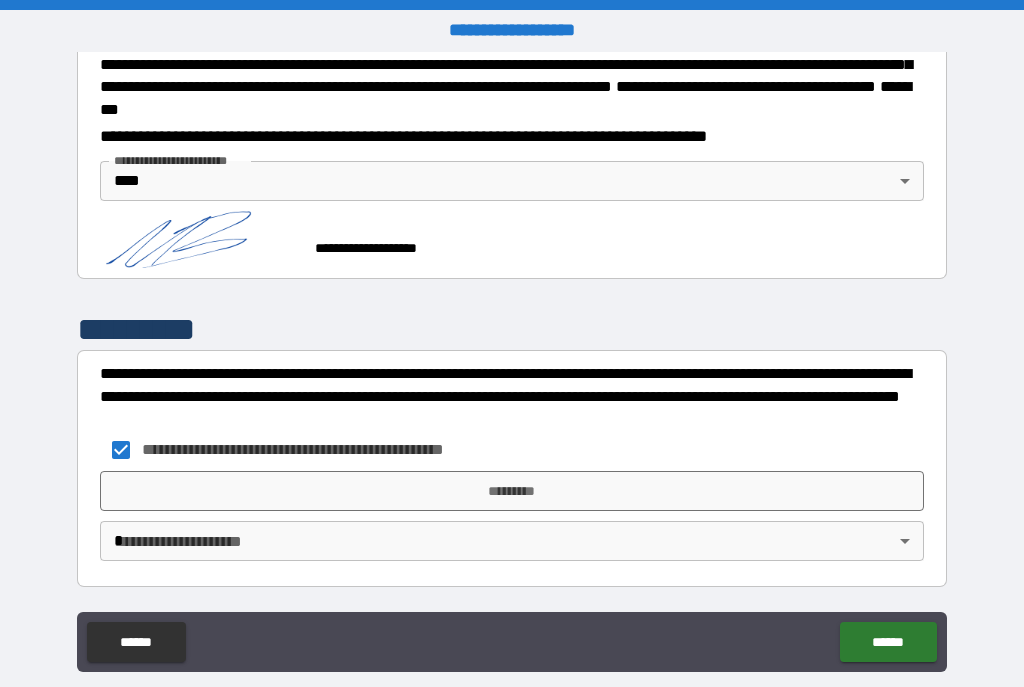scroll, scrollTop: 2322, scrollLeft: 0, axis: vertical 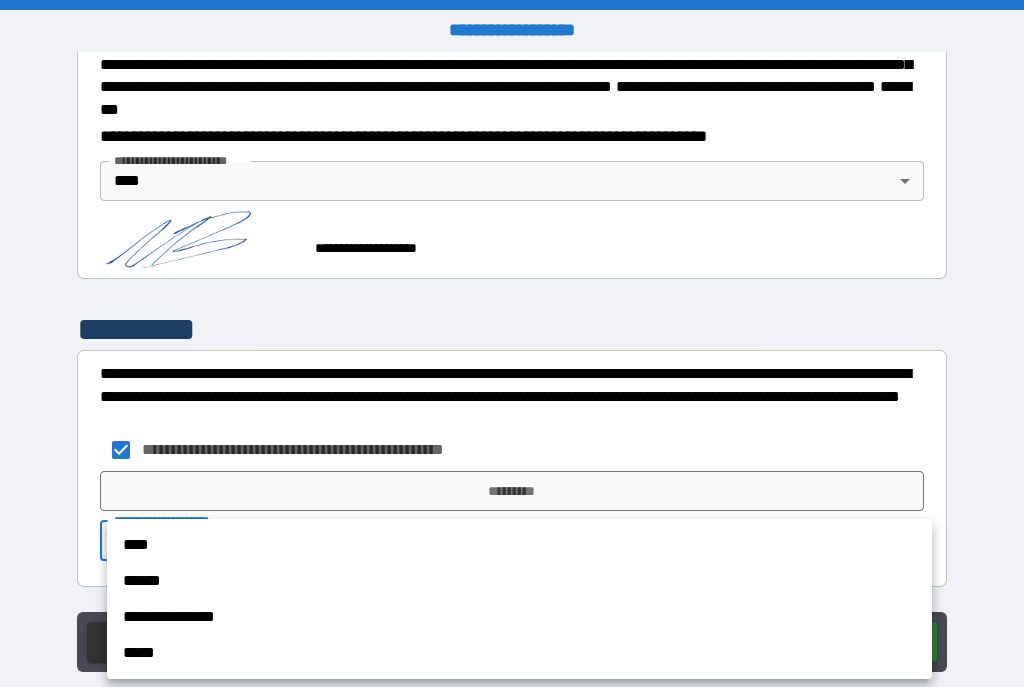 click on "****" at bounding box center (519, 545) 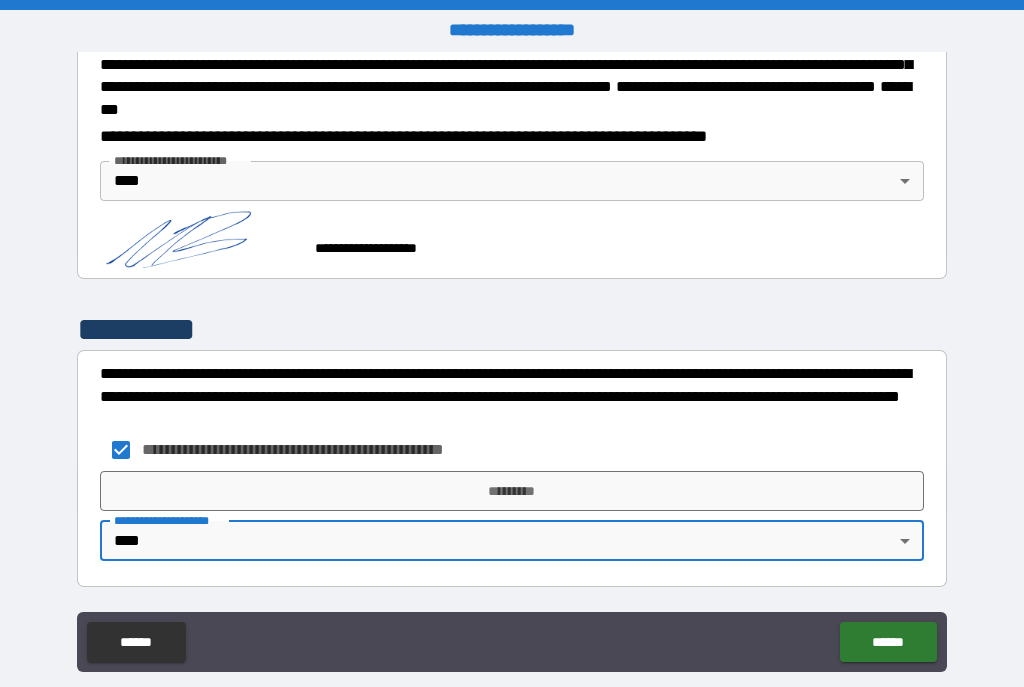 scroll, scrollTop: 2322, scrollLeft: 0, axis: vertical 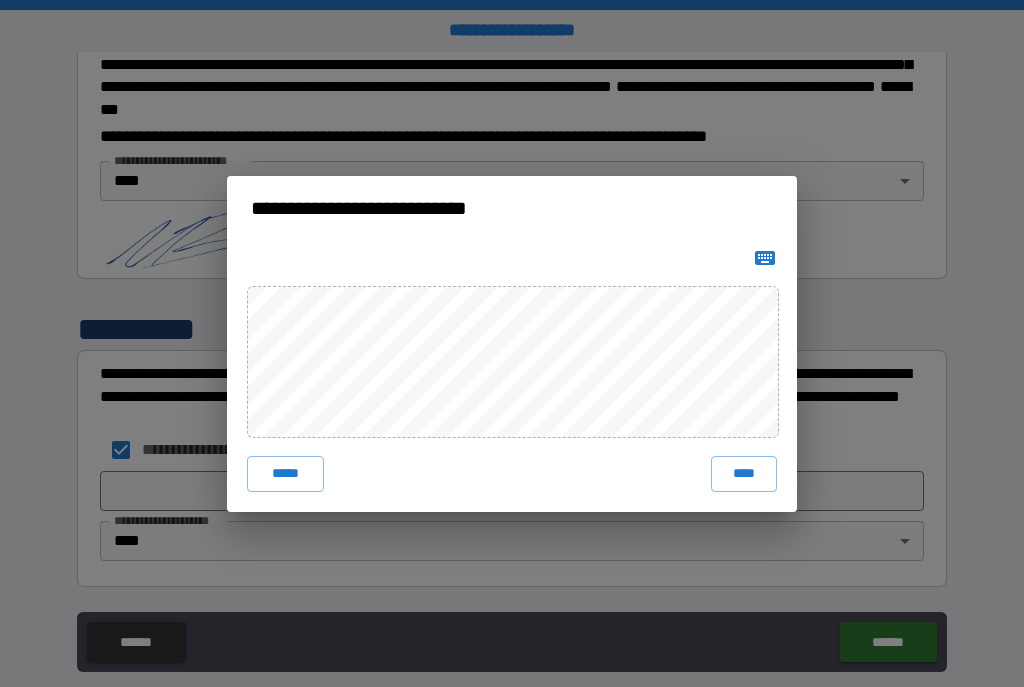 click on "**********" at bounding box center [512, 343] 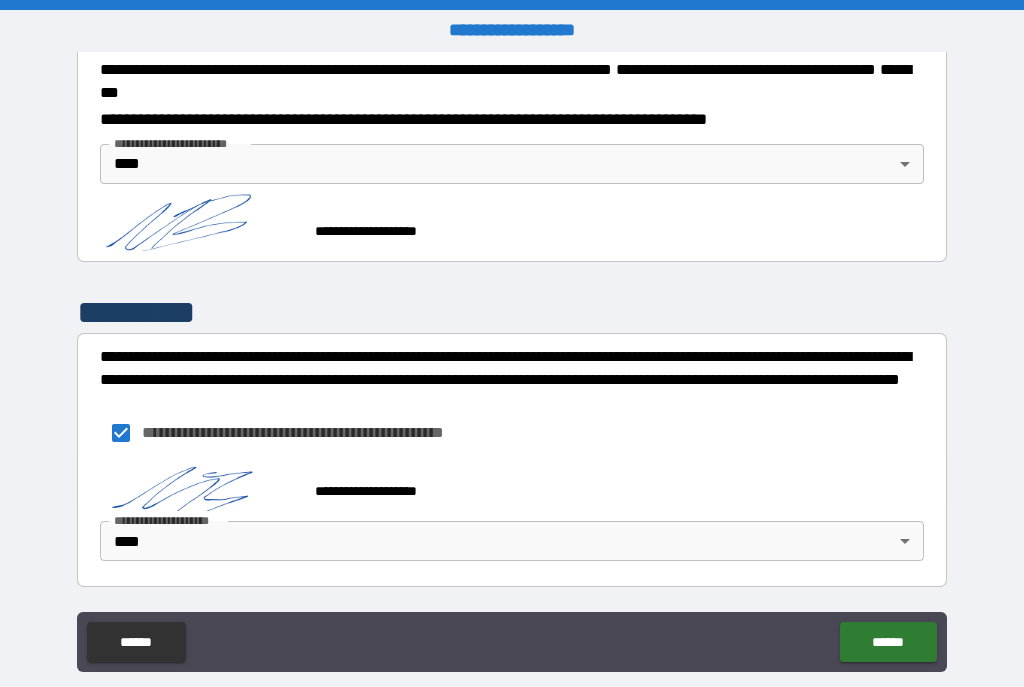 click on "******" at bounding box center [888, 642] 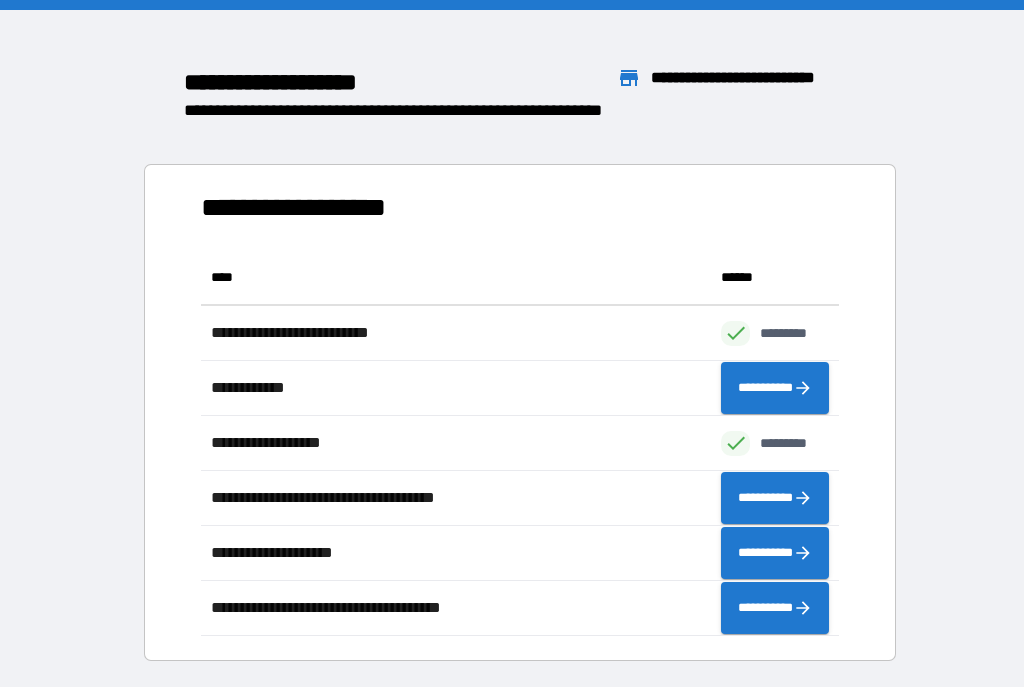 scroll, scrollTop: 1, scrollLeft: 1, axis: both 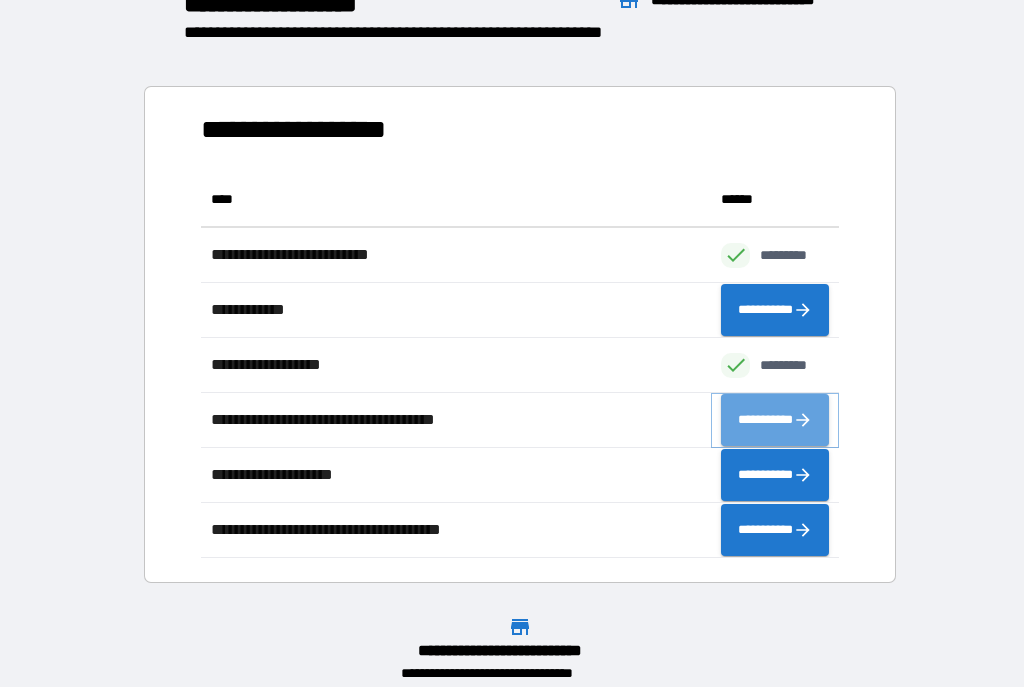 click on "**********" at bounding box center [775, 420] 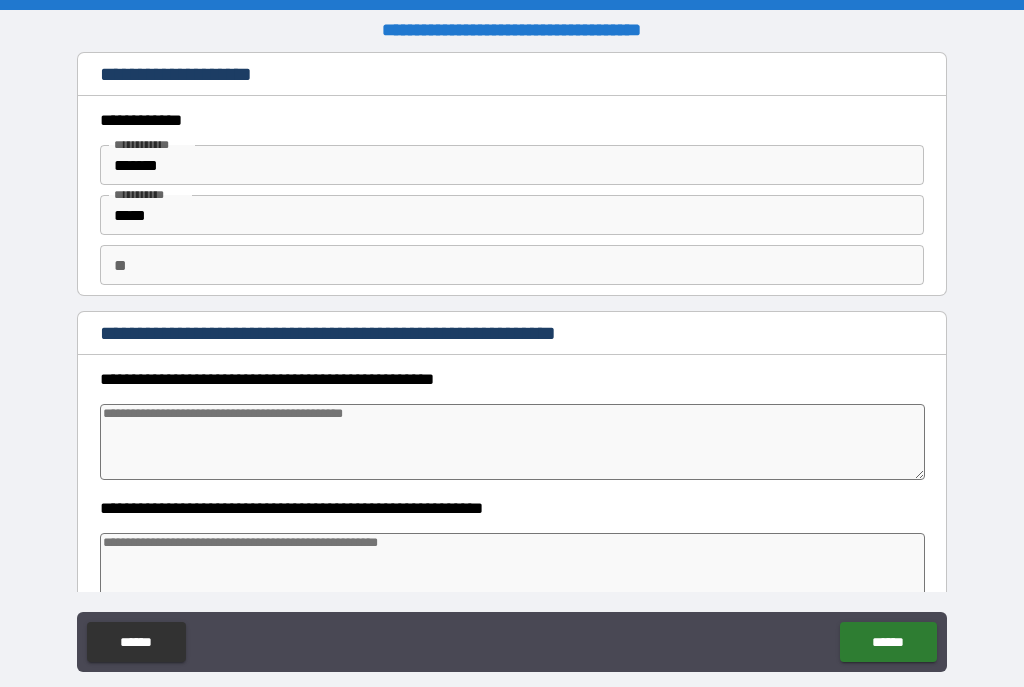 type on "*" 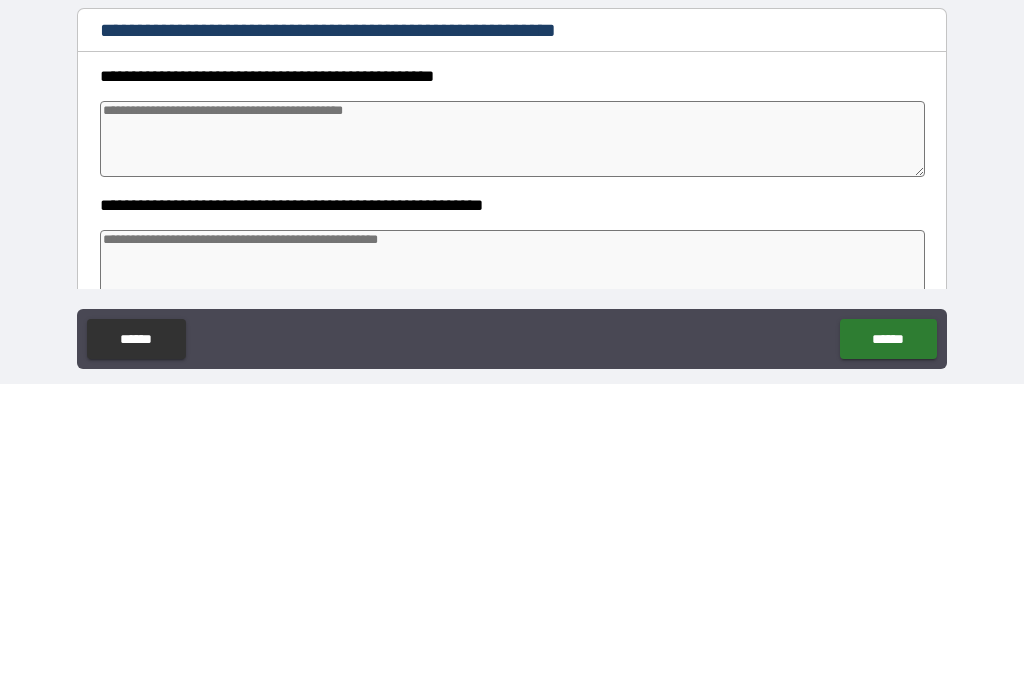 type on "*" 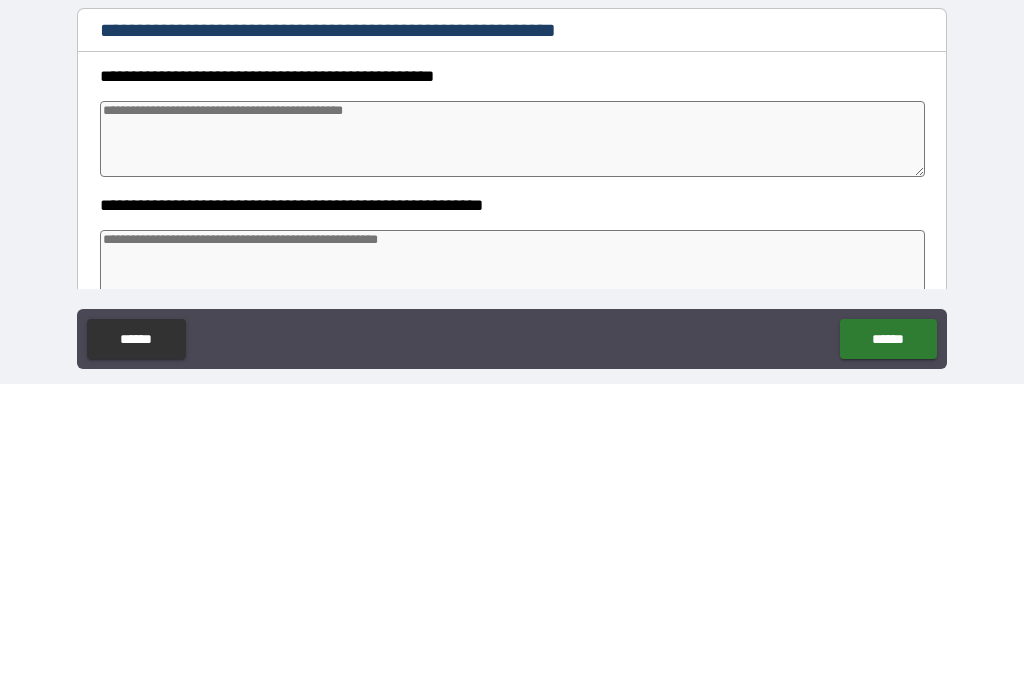 type on "*" 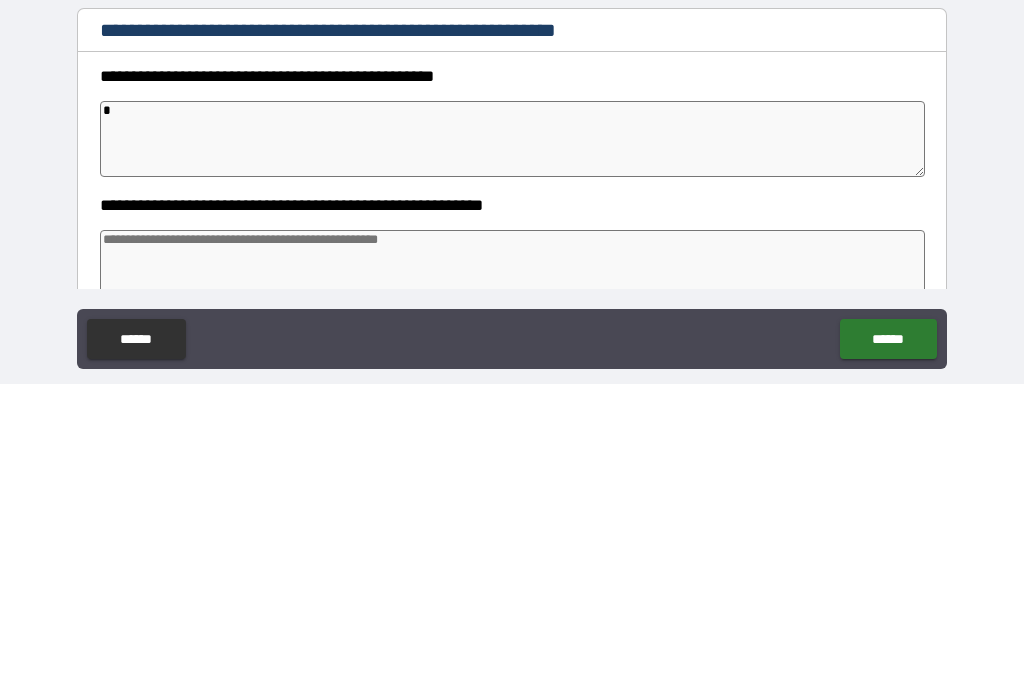 type on "*" 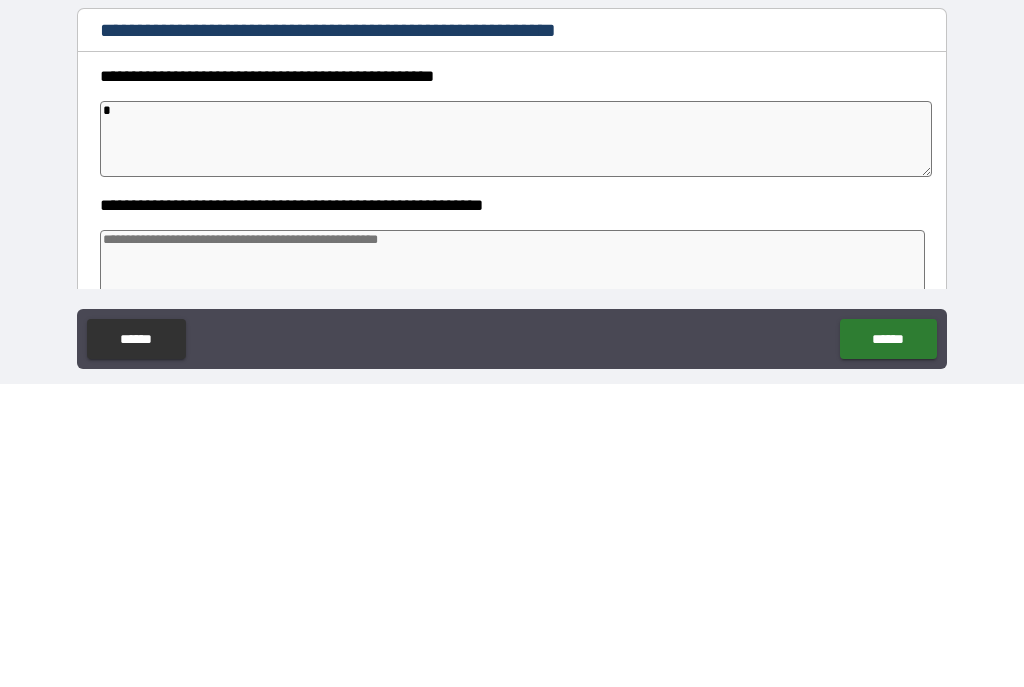 type on "**" 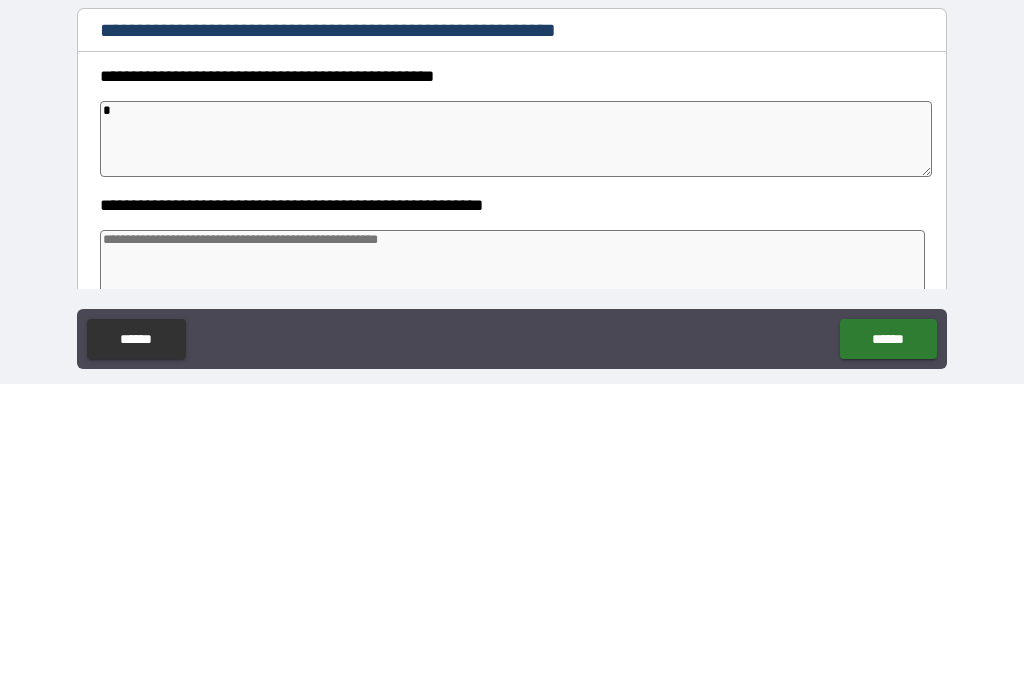 type on "*" 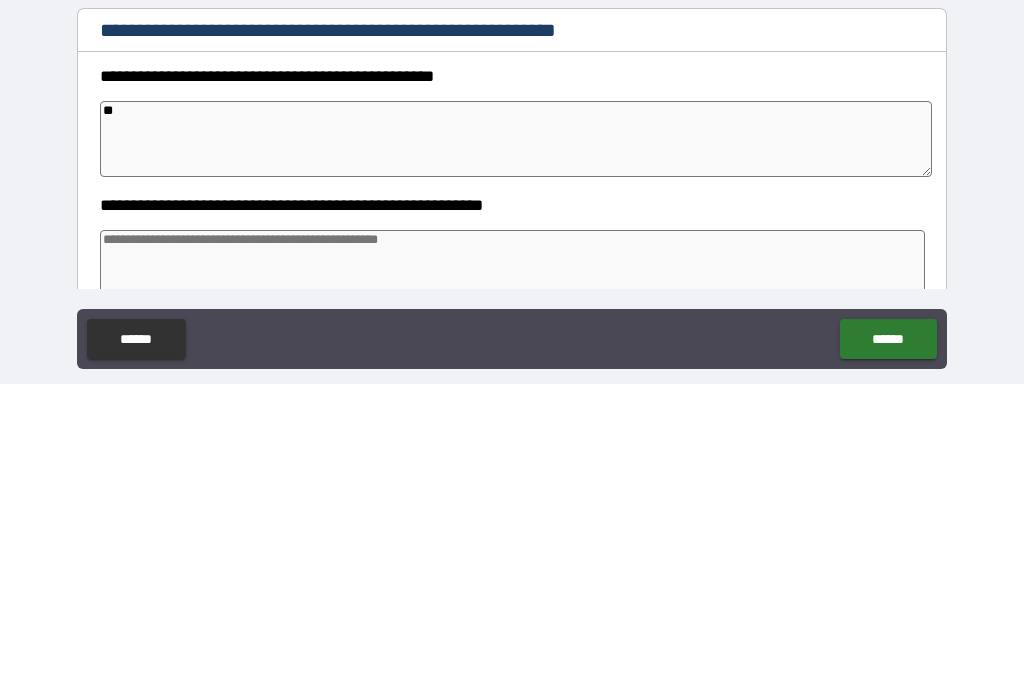 type on "*" 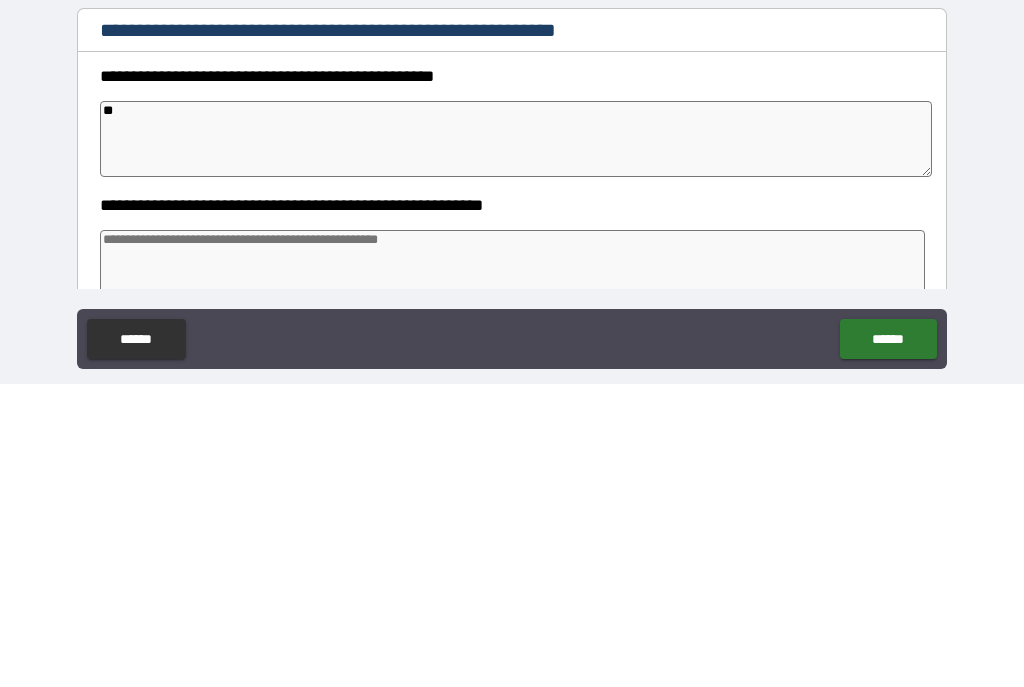 type on "***" 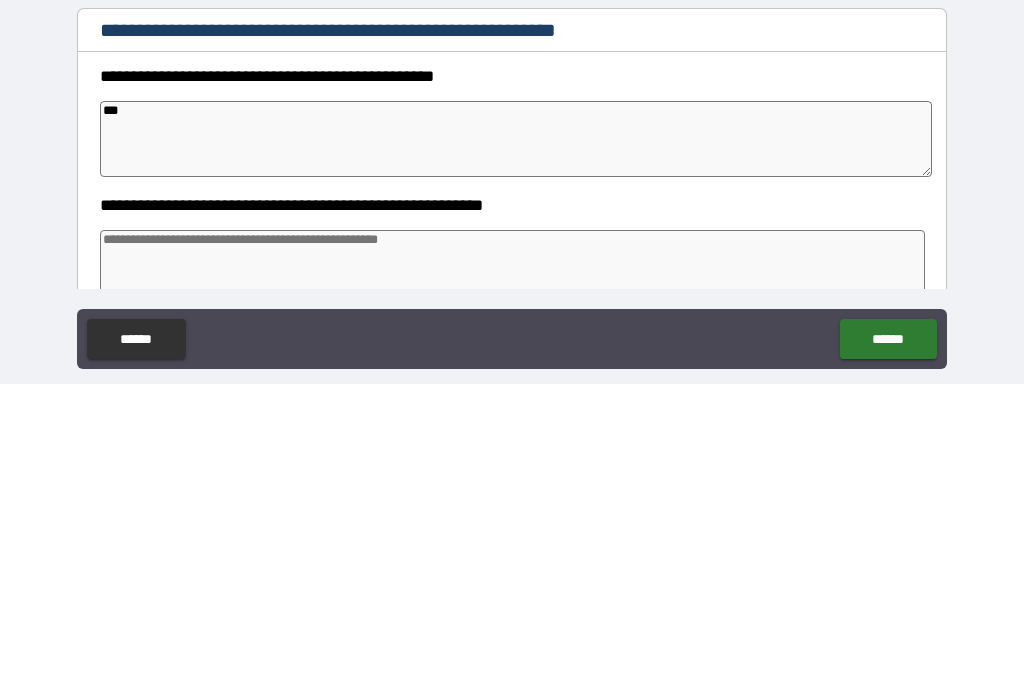 type on "*" 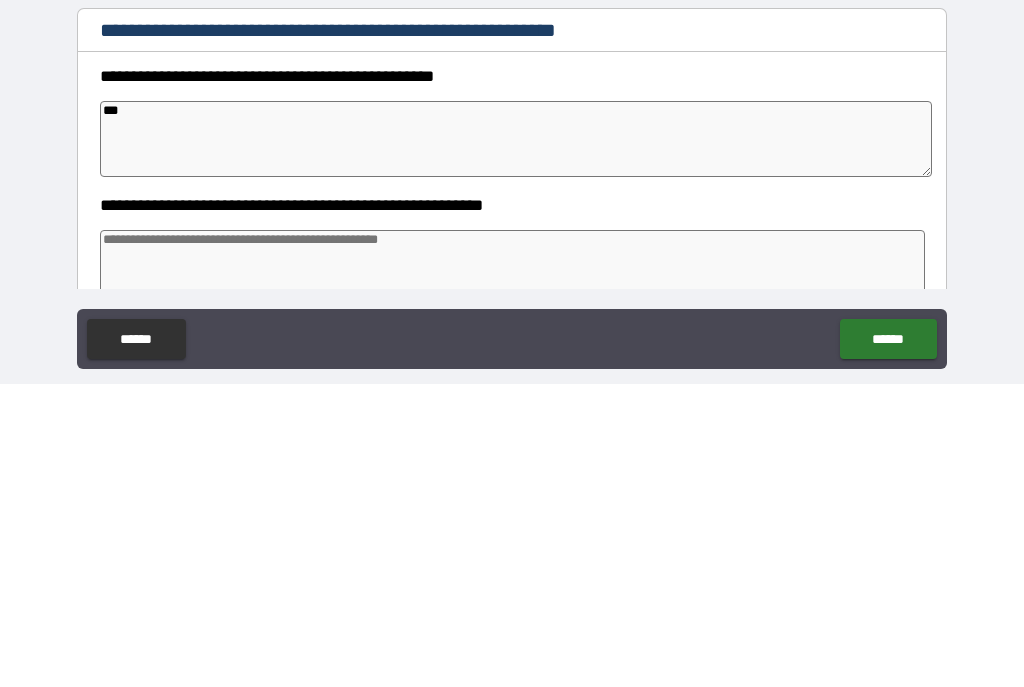 type on "*" 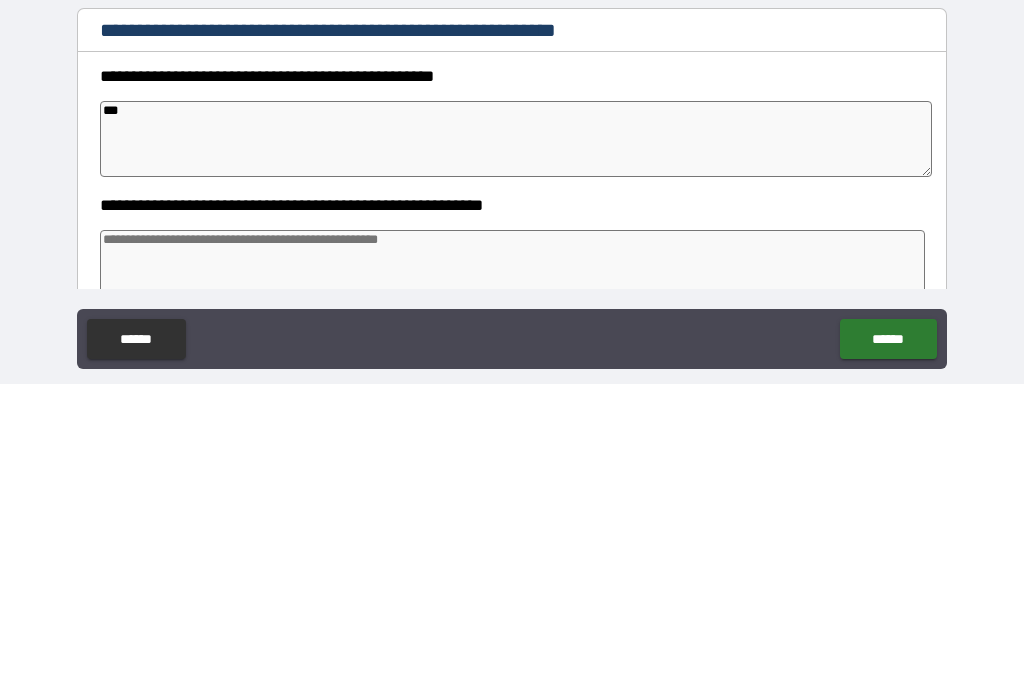 type on "*" 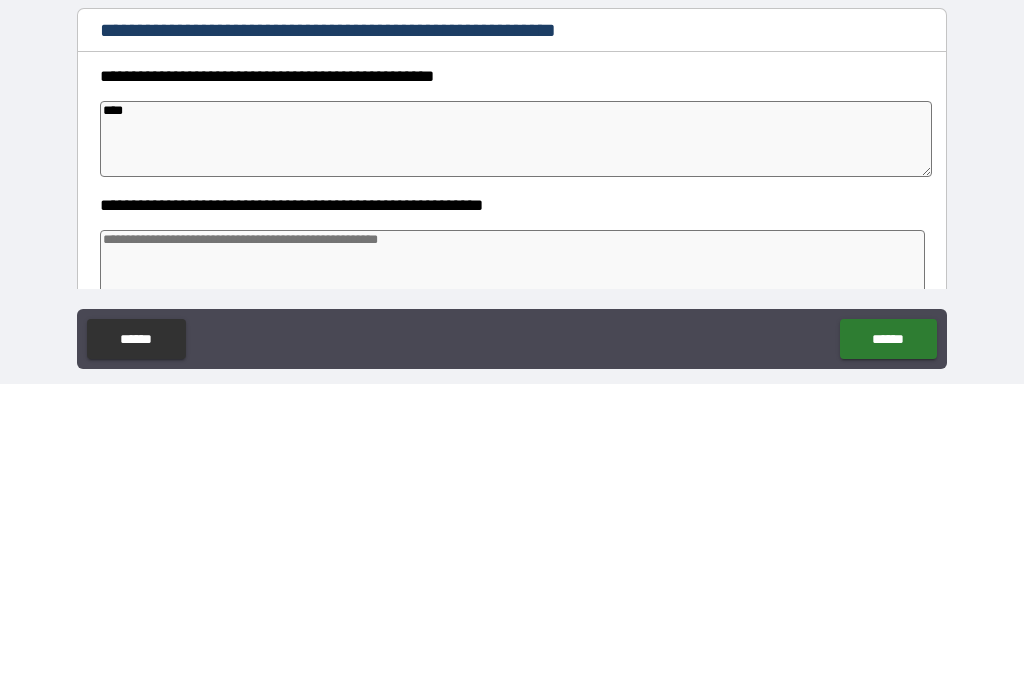 type on "*" 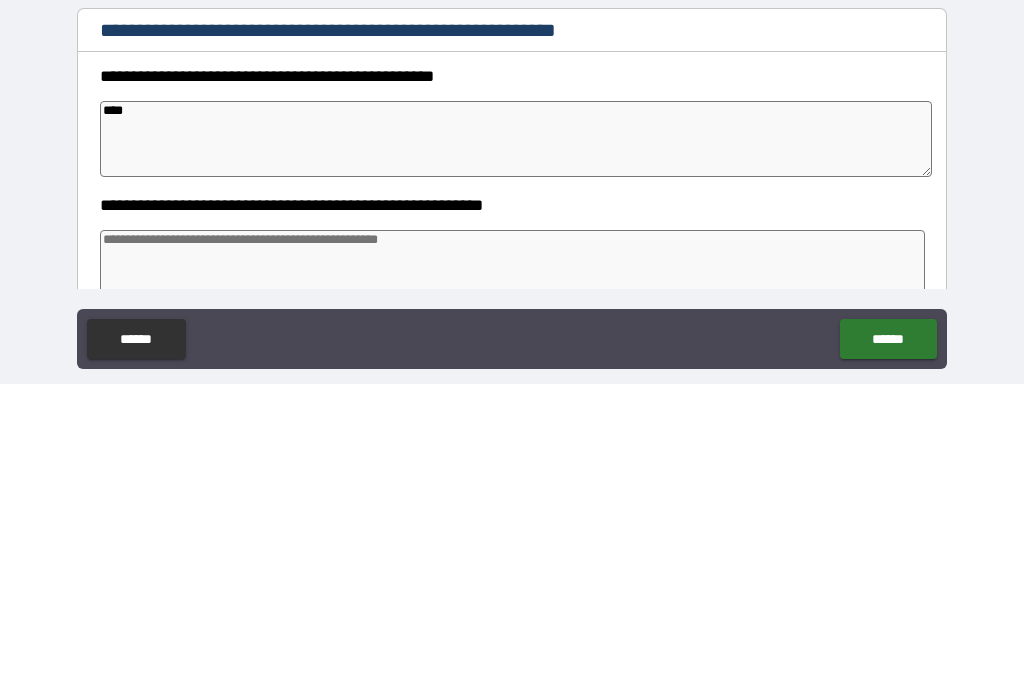 type on "*" 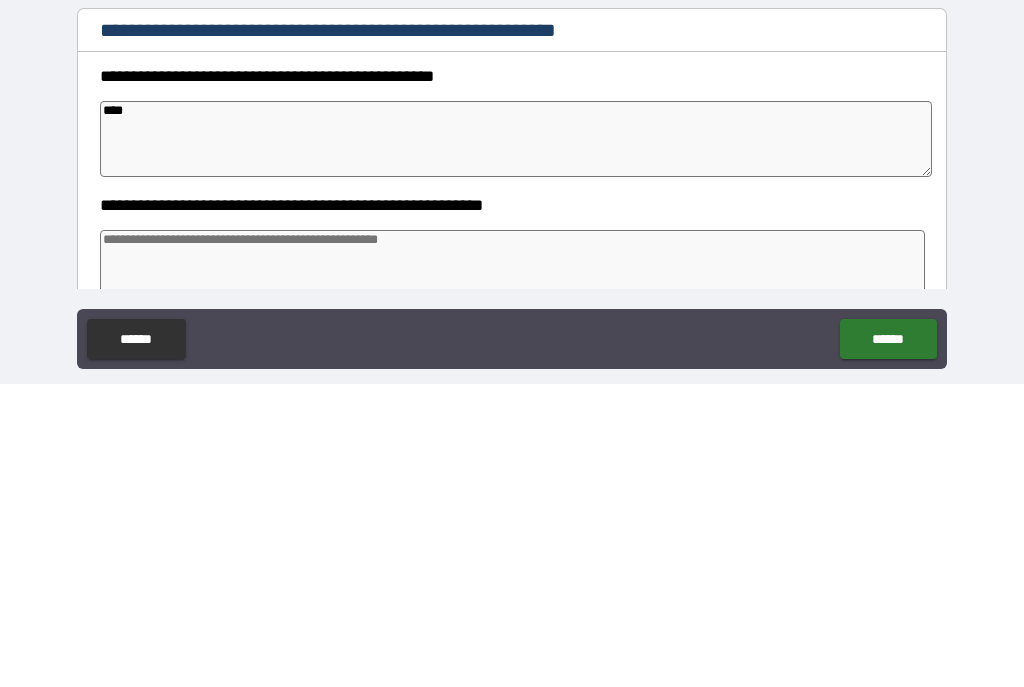 type on "*" 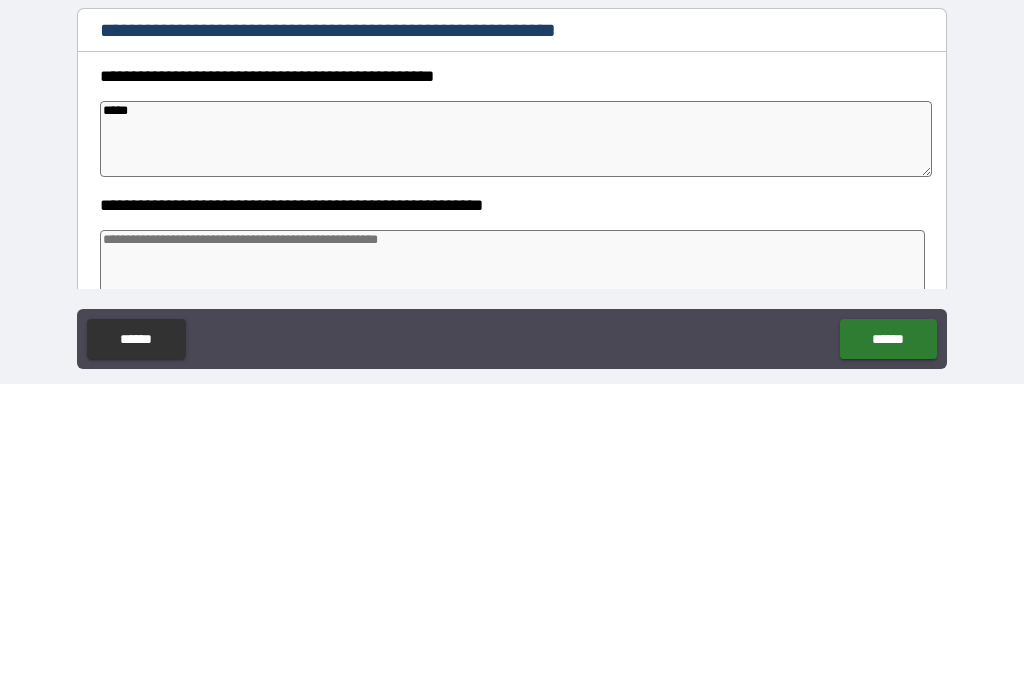 type on "*" 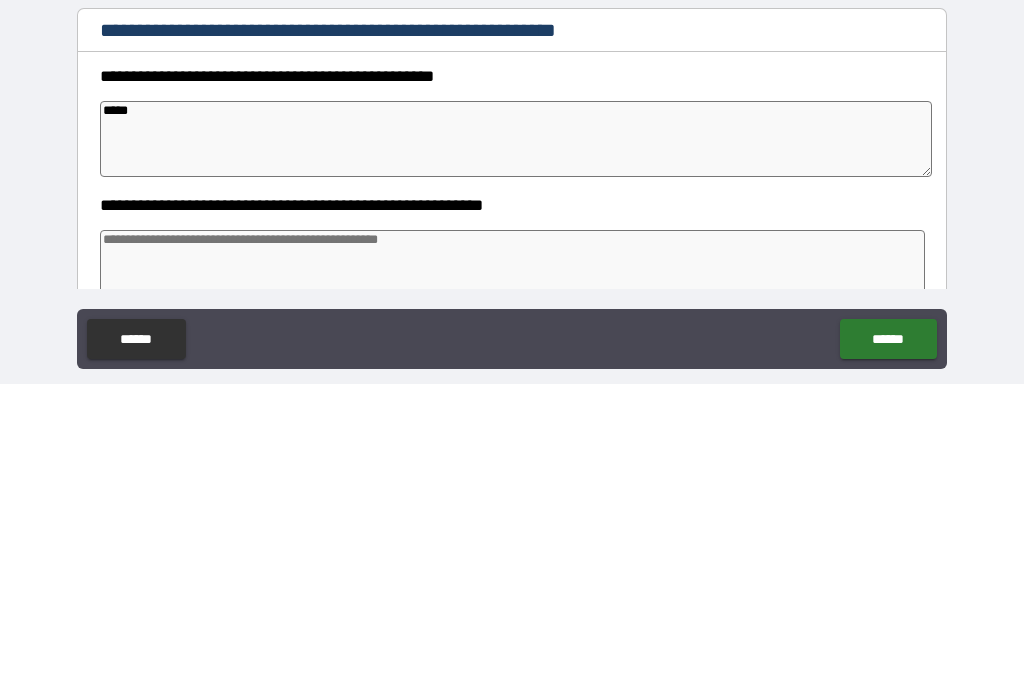 type on "*" 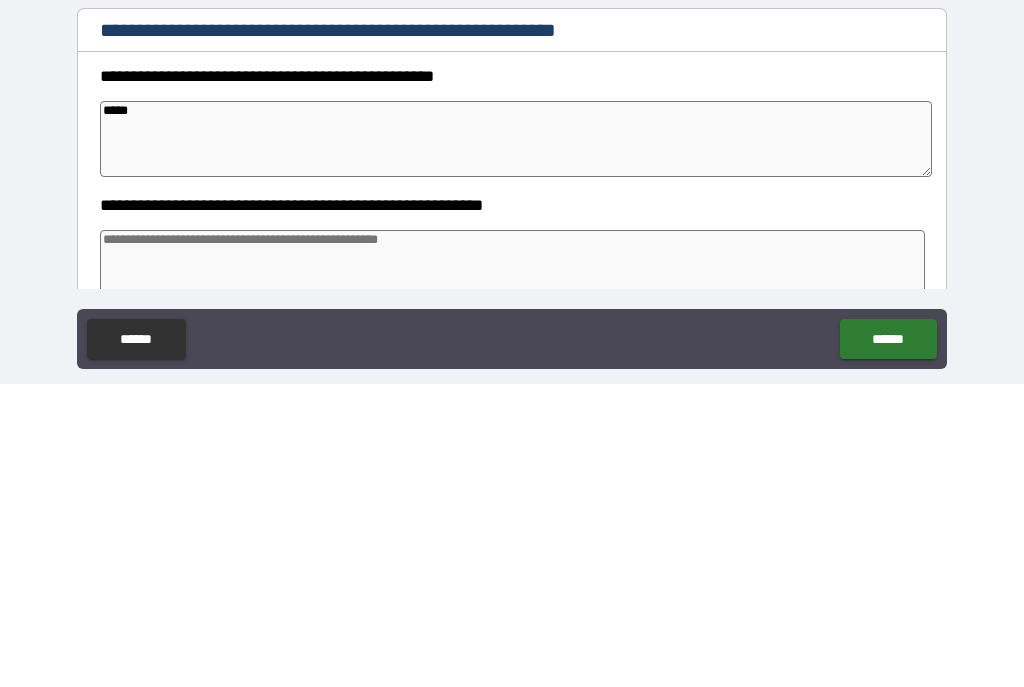 type on "*" 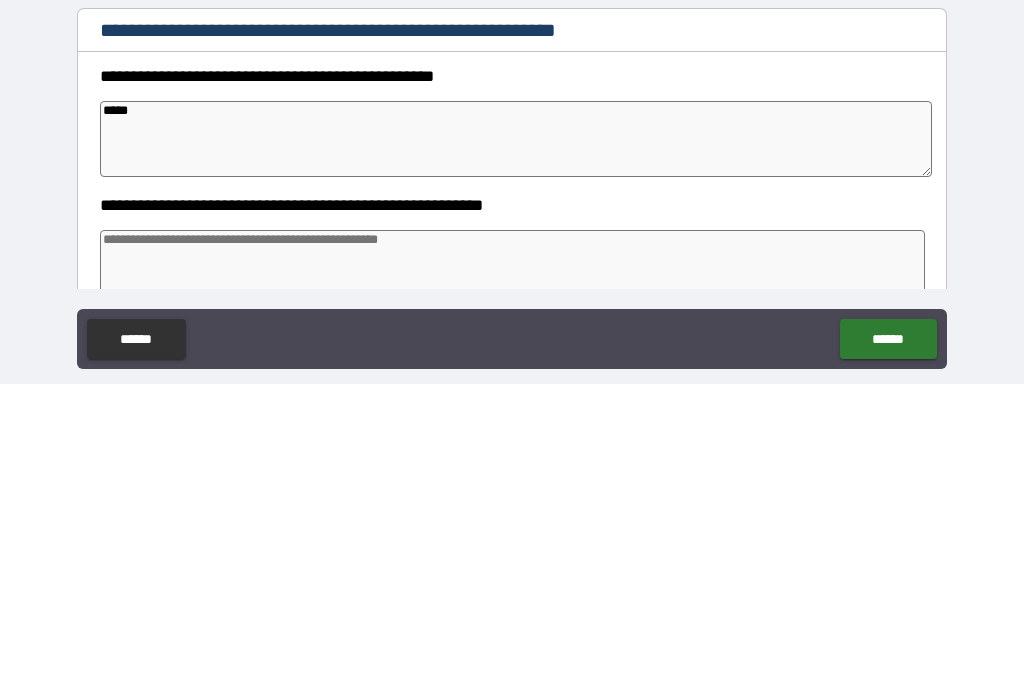 type on "*****" 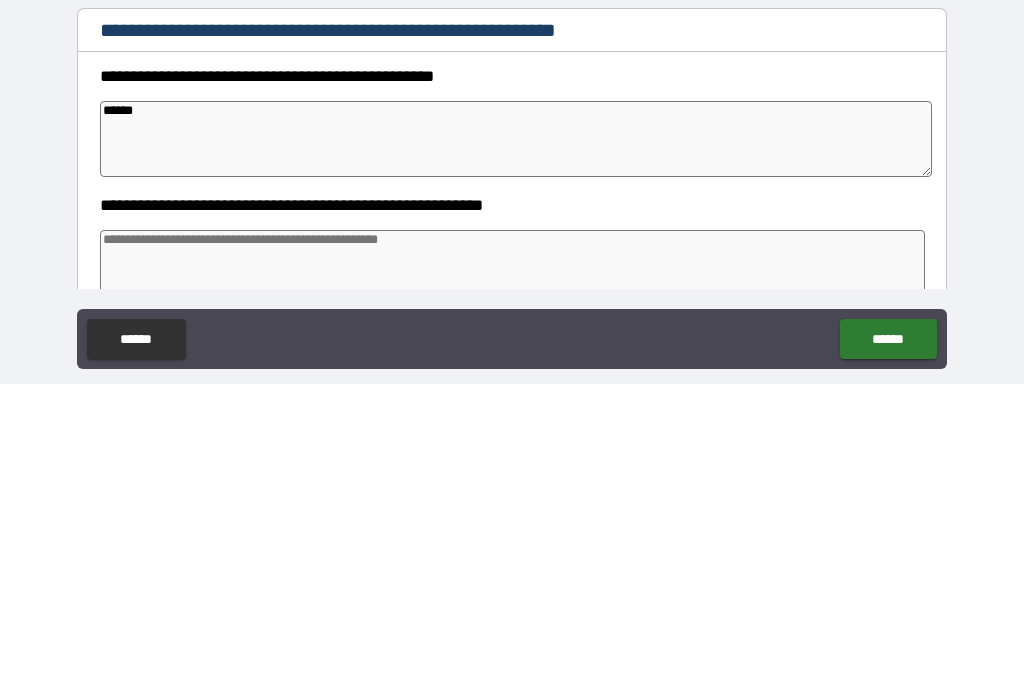 type on "*" 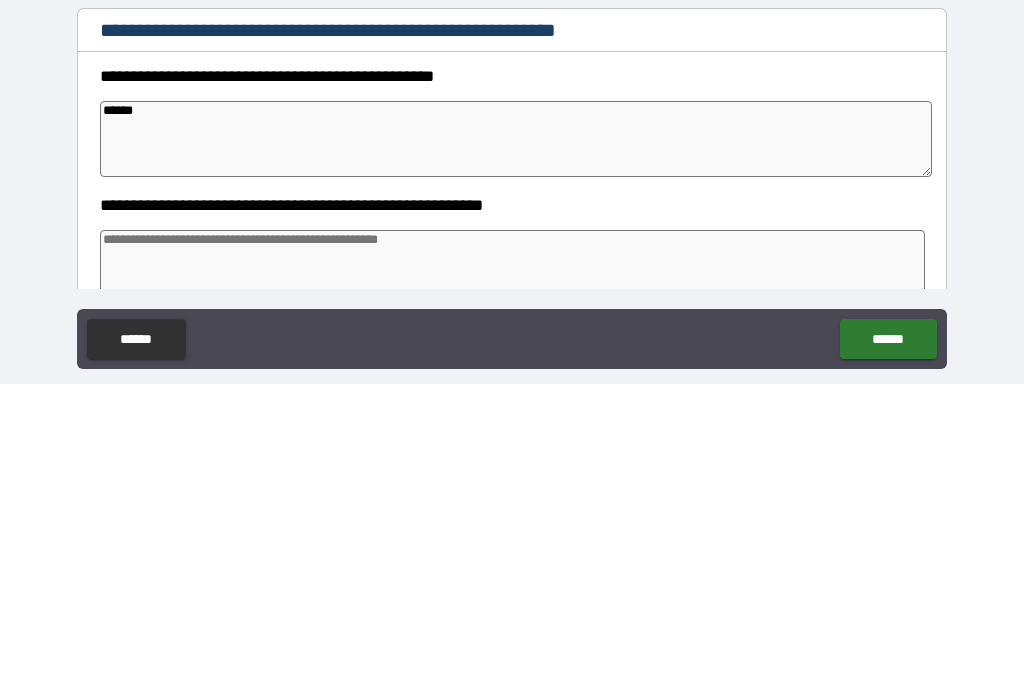 type on "*" 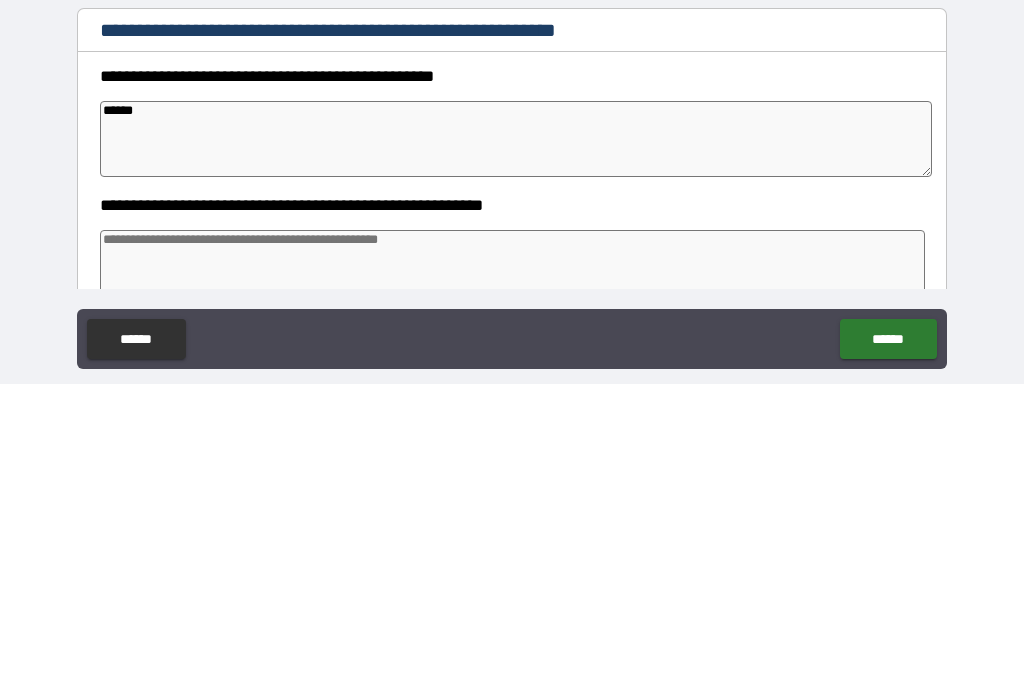 type on "*" 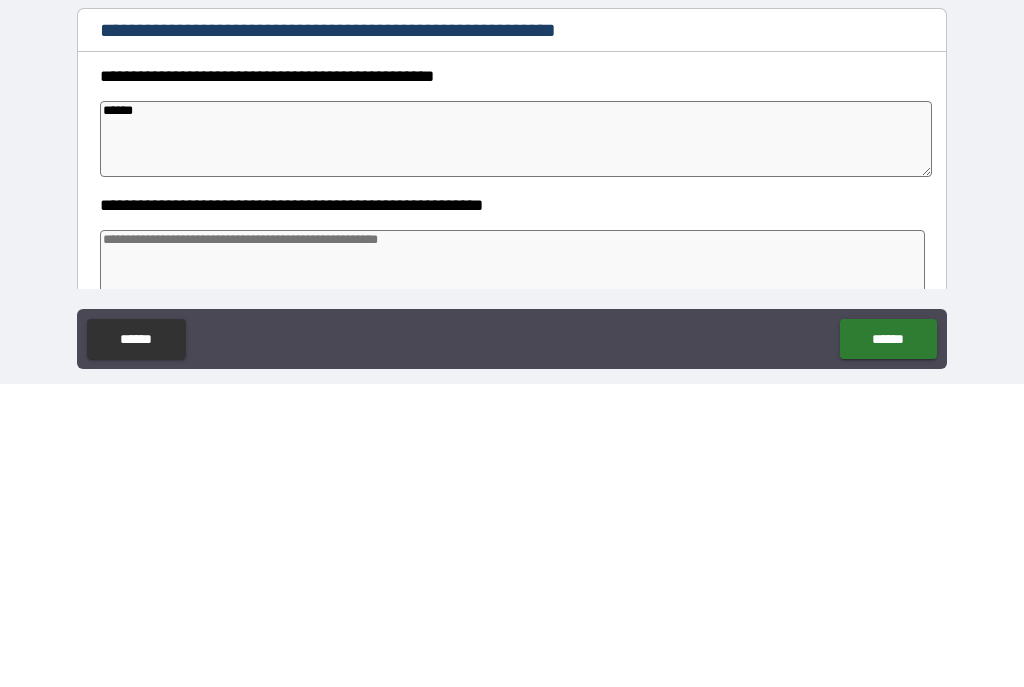 type on "*******" 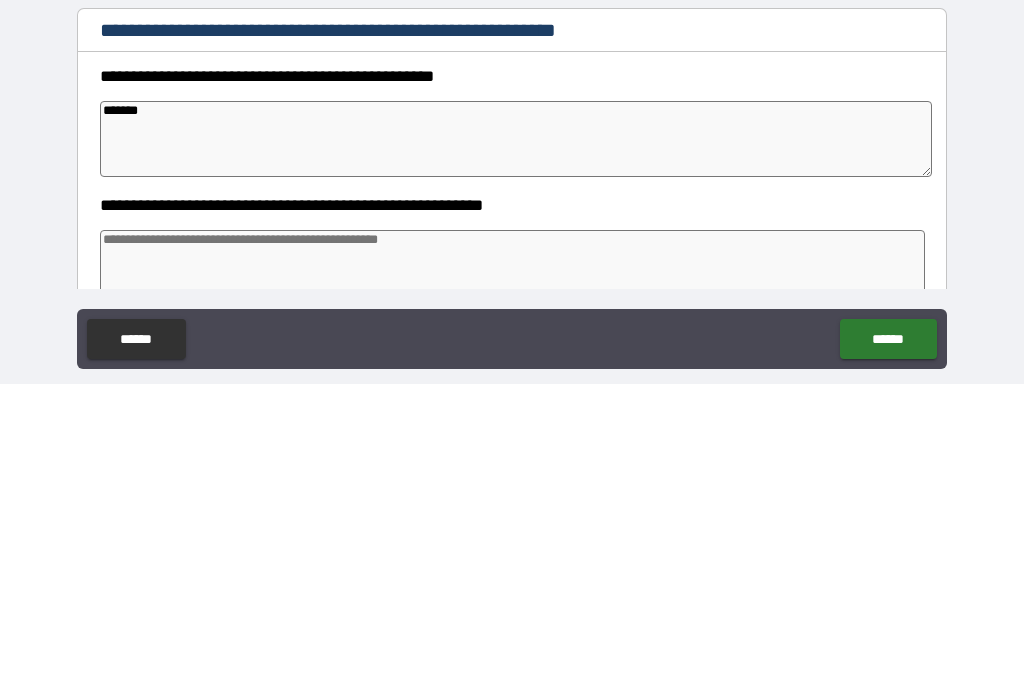 type on "*" 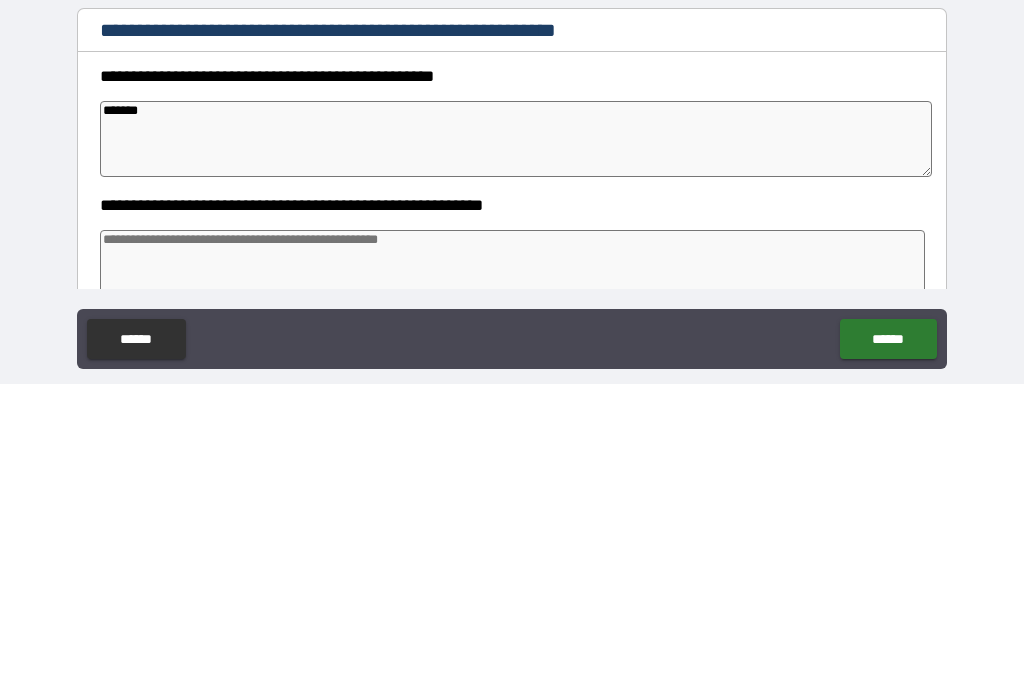 type on "********" 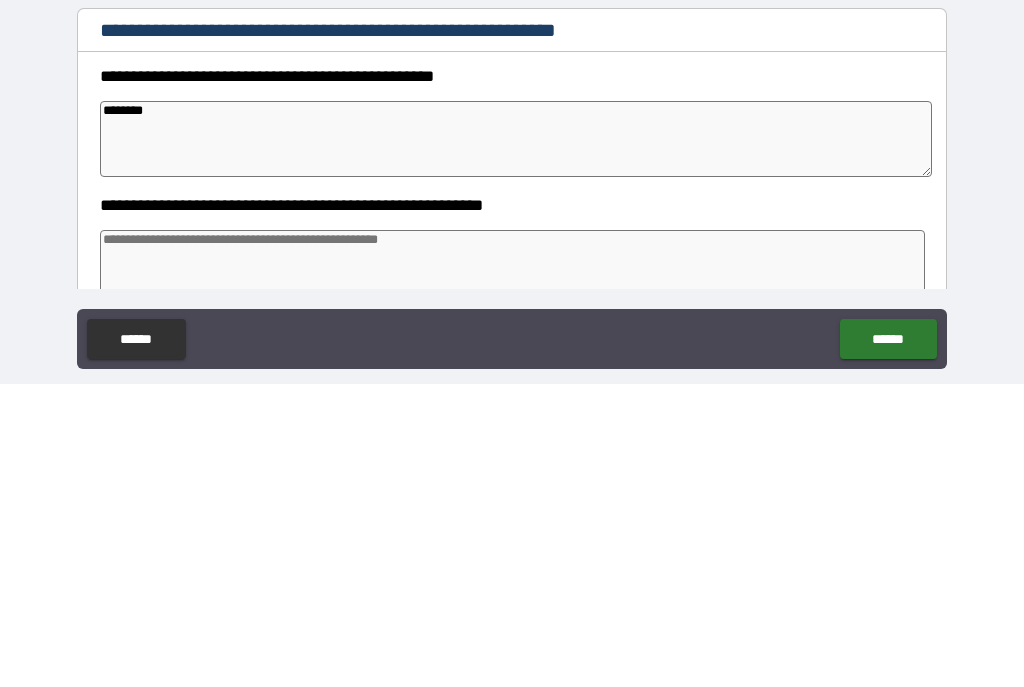 type on "*" 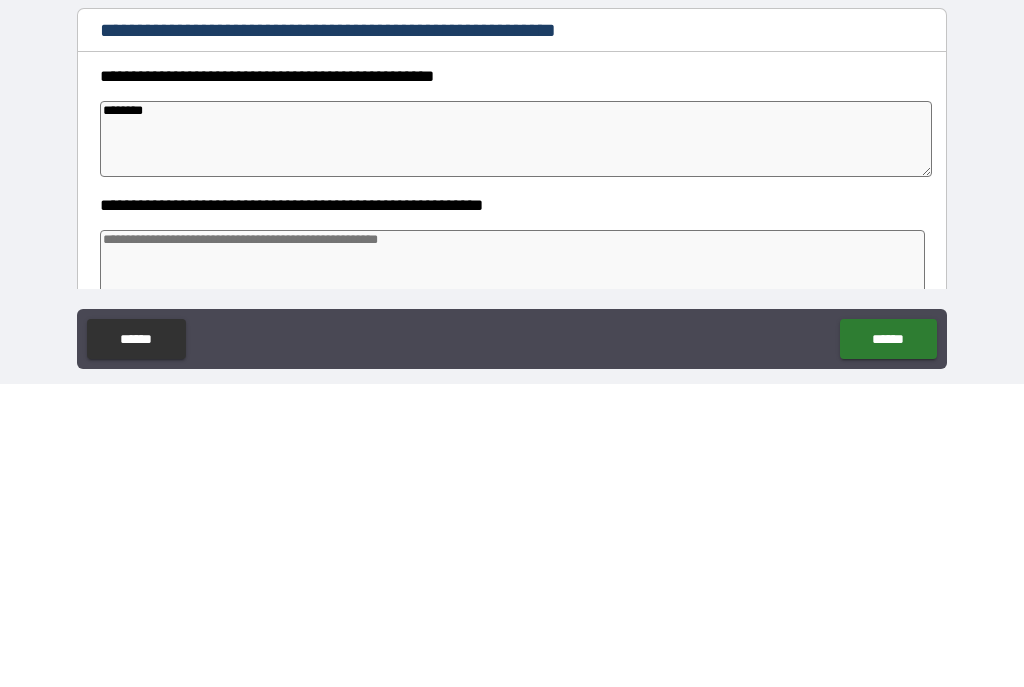 type on "*" 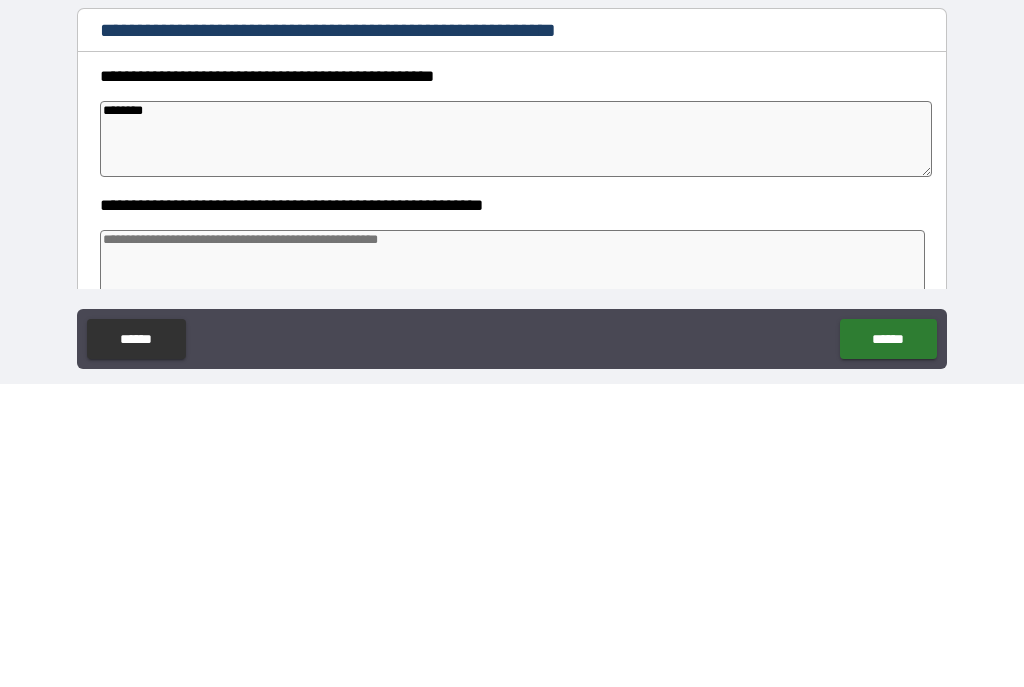 type on "*" 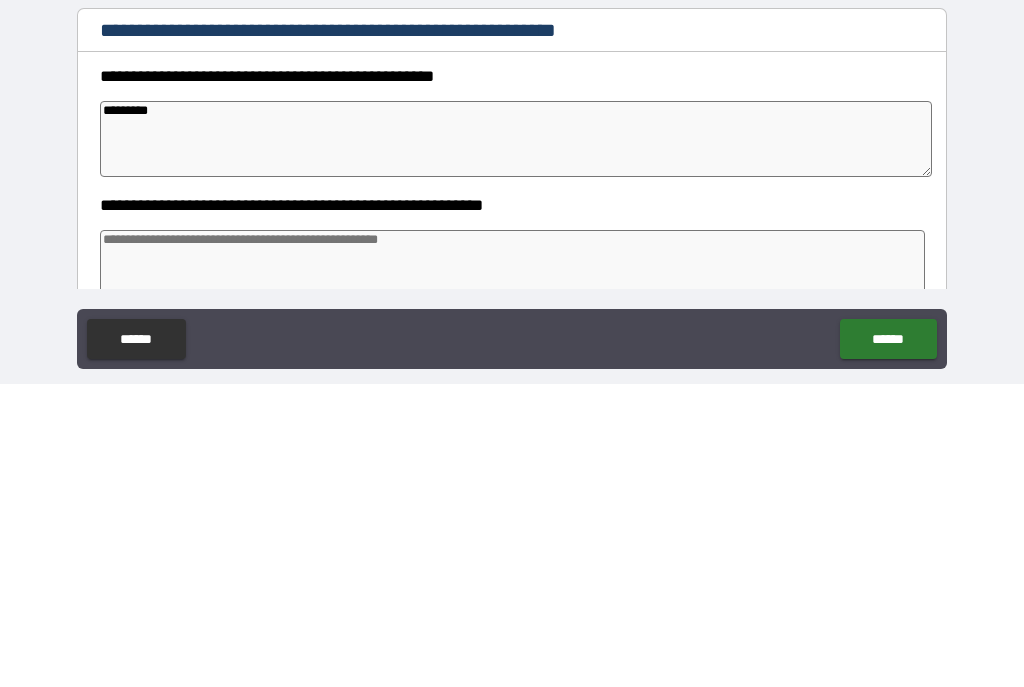 type on "*" 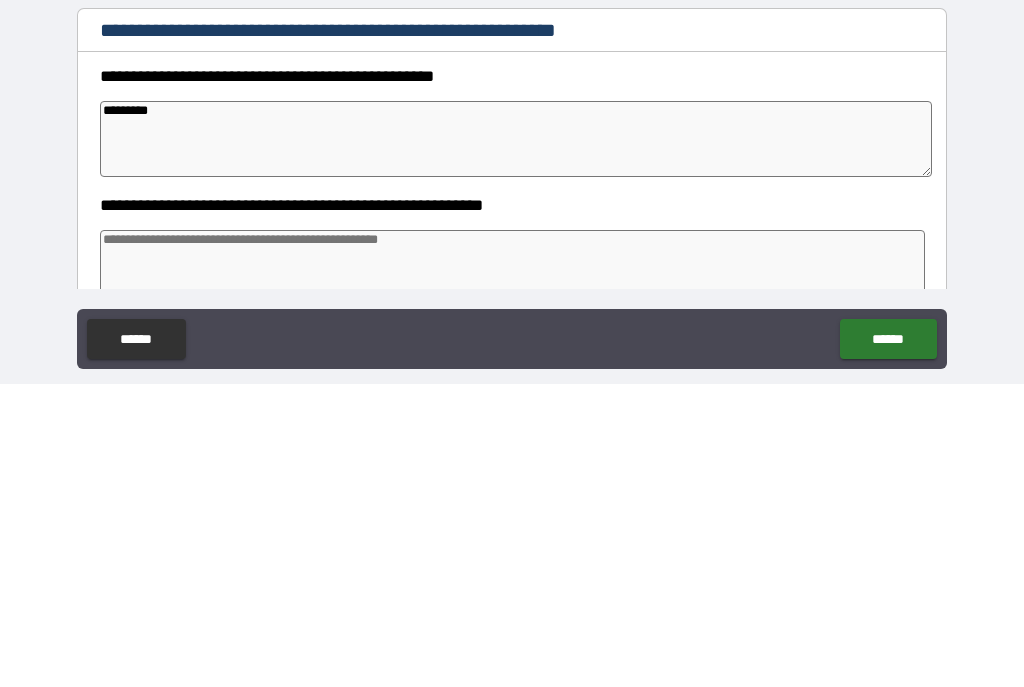 type on "*" 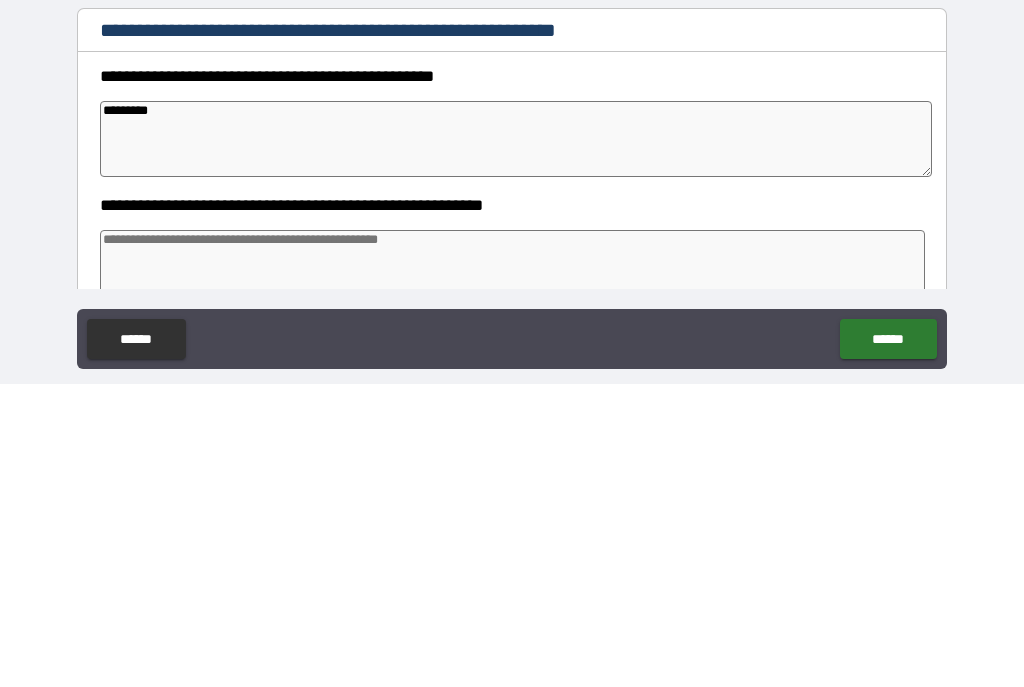 type on "*" 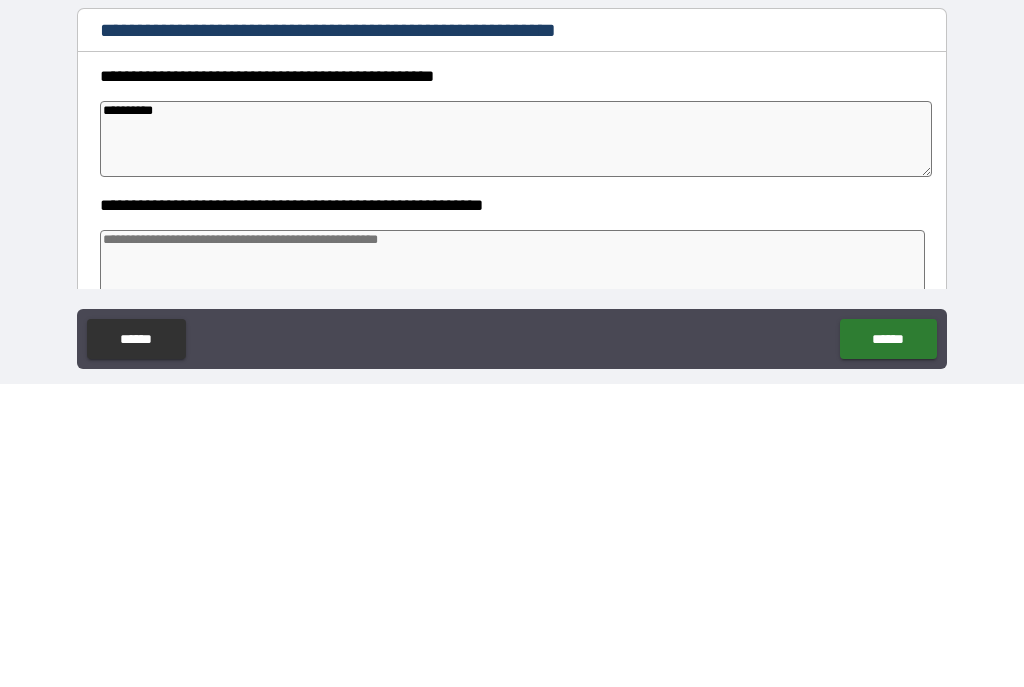 type on "*" 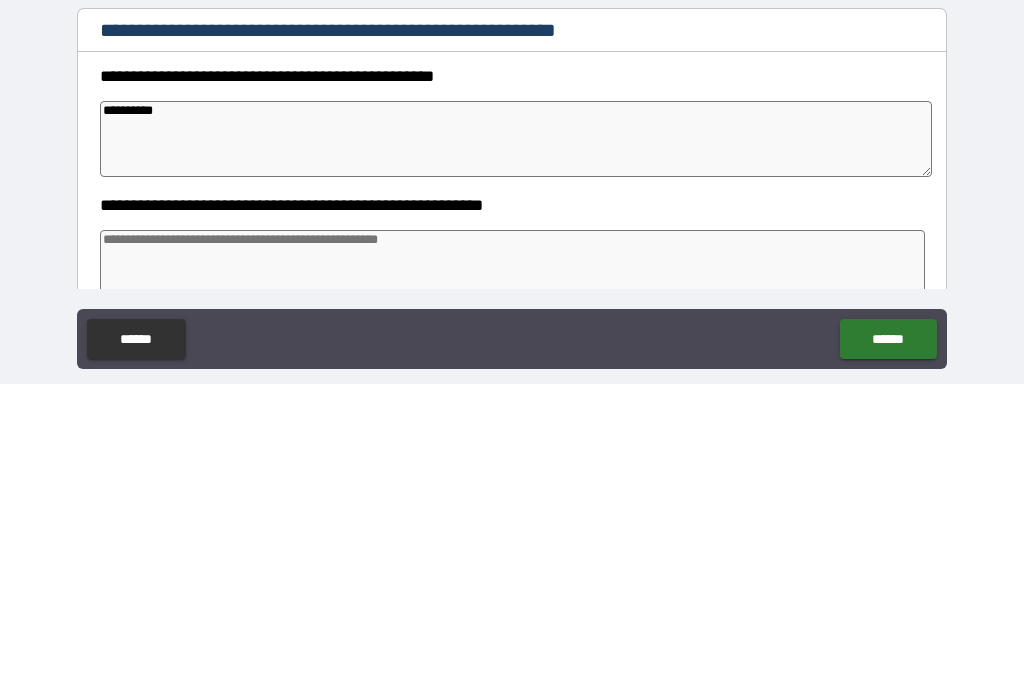 type on "*" 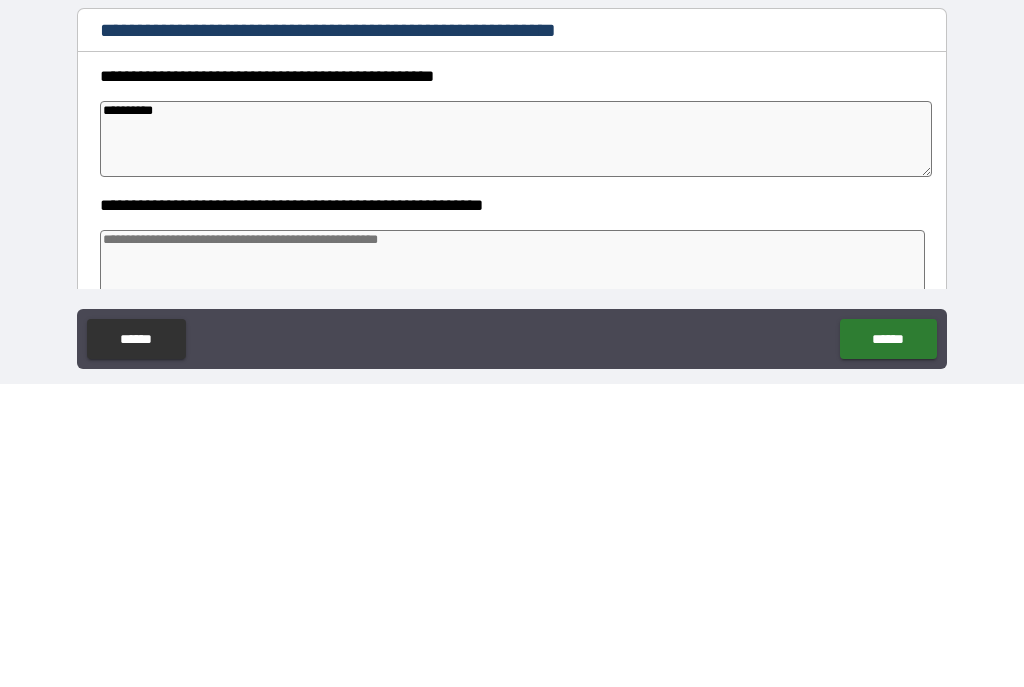 type on "*" 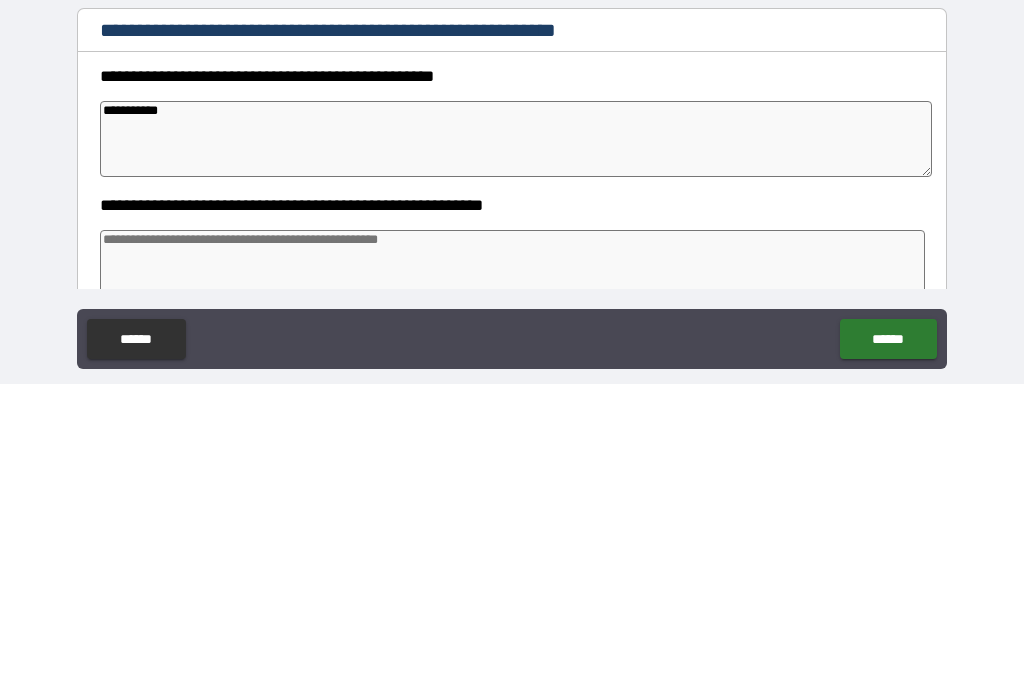 type on "*" 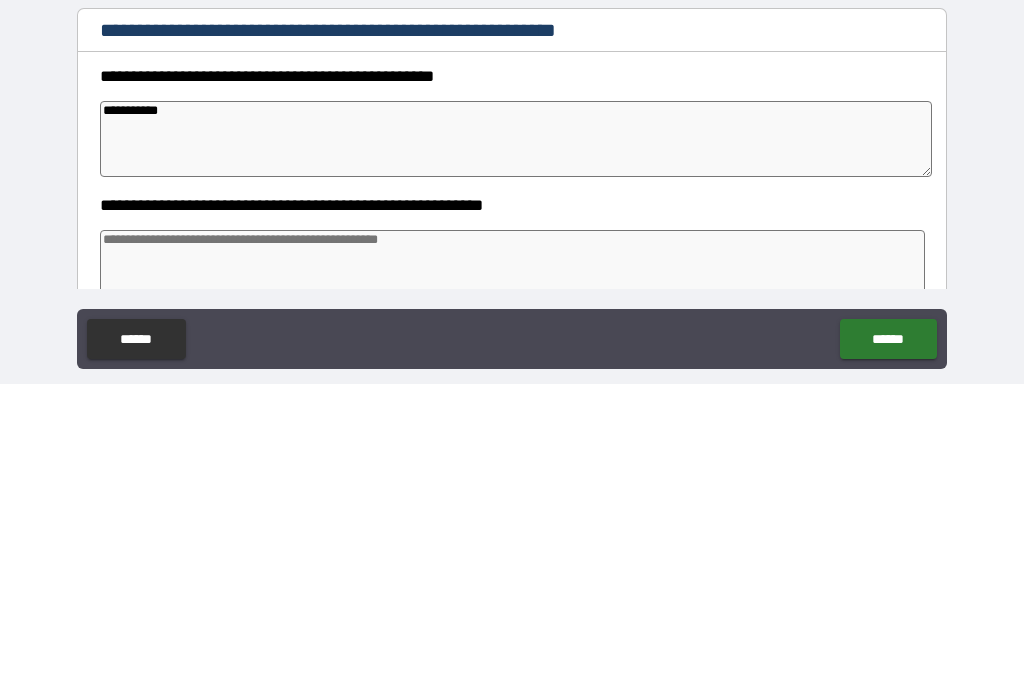 type on "*" 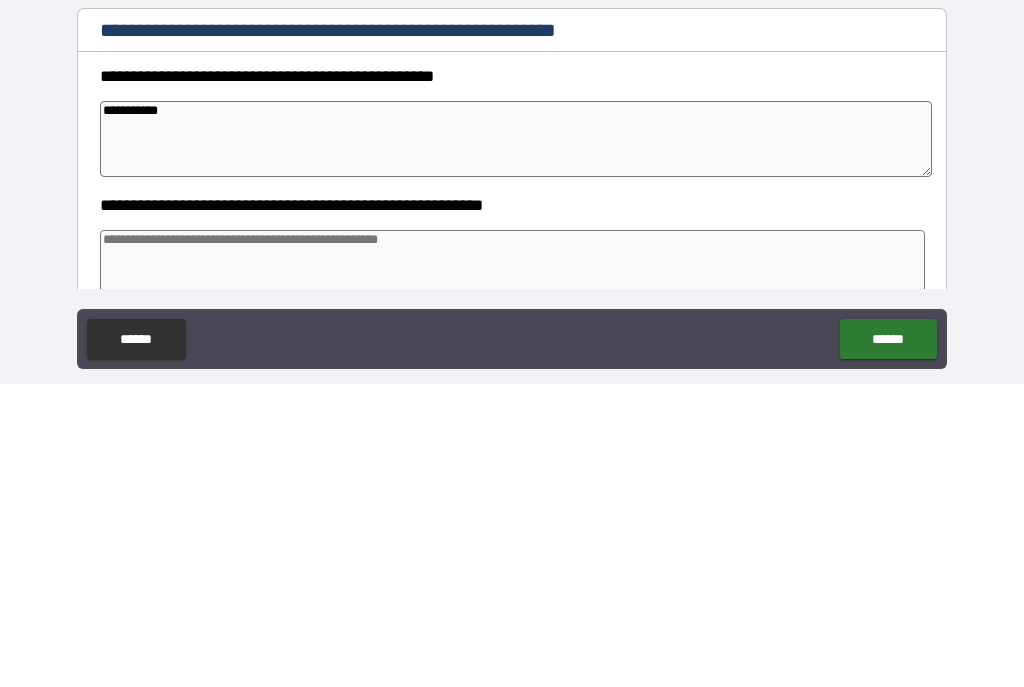 type on "*" 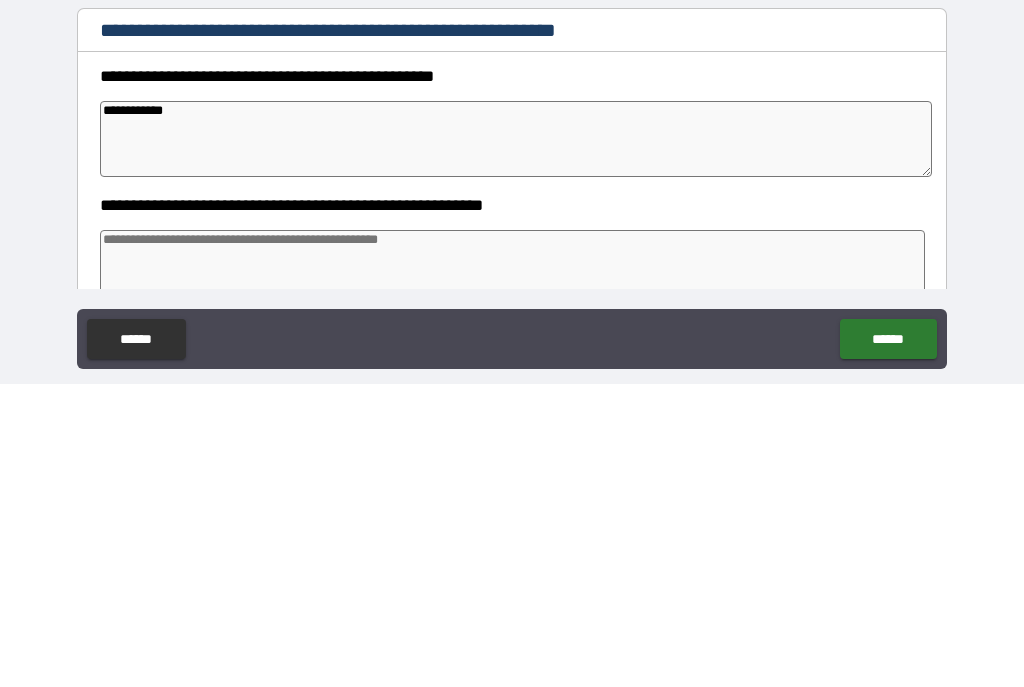 type on "*" 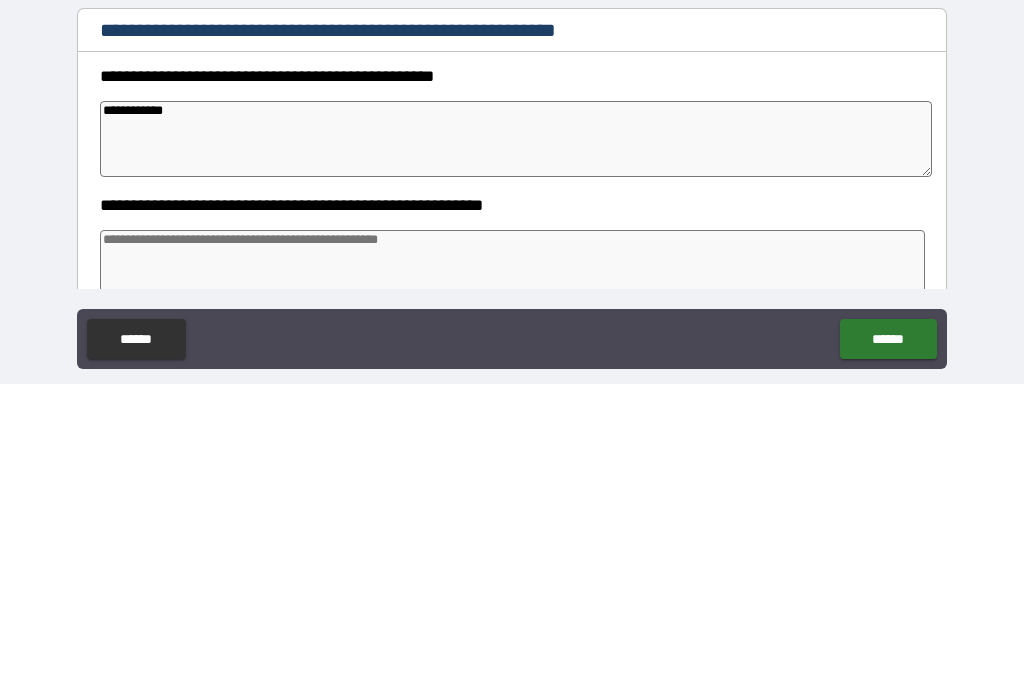 type on "*" 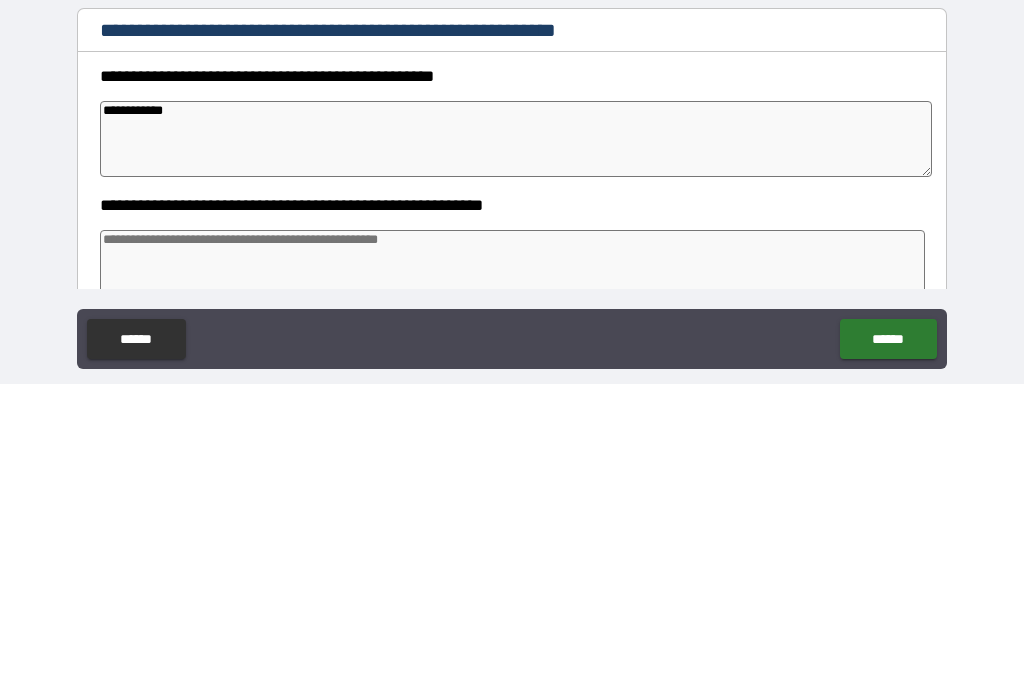 type on "*" 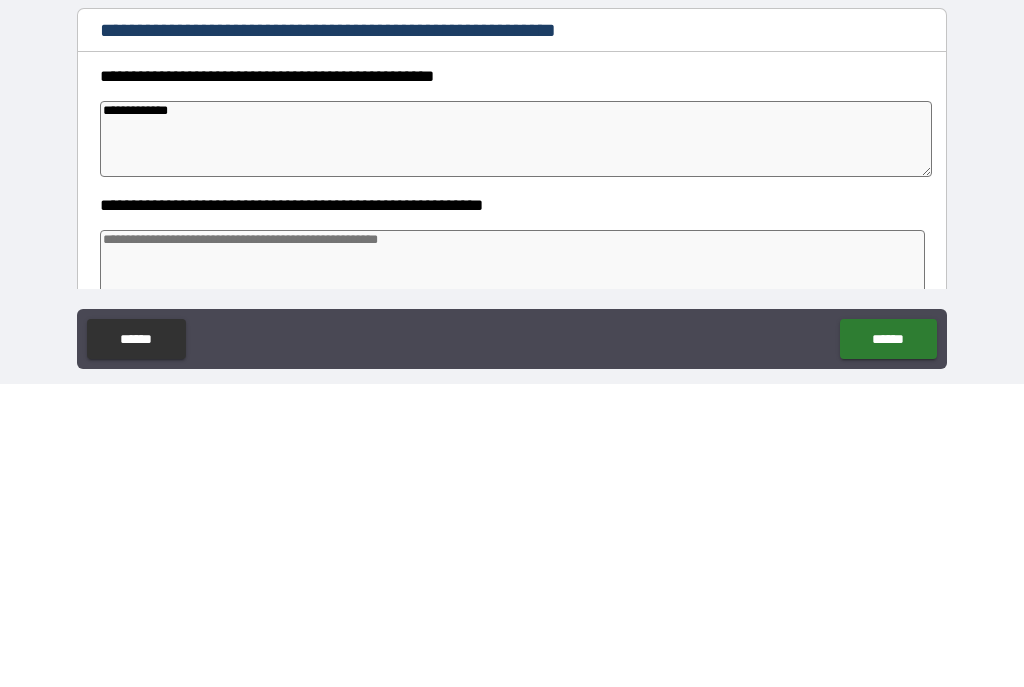 type on "*" 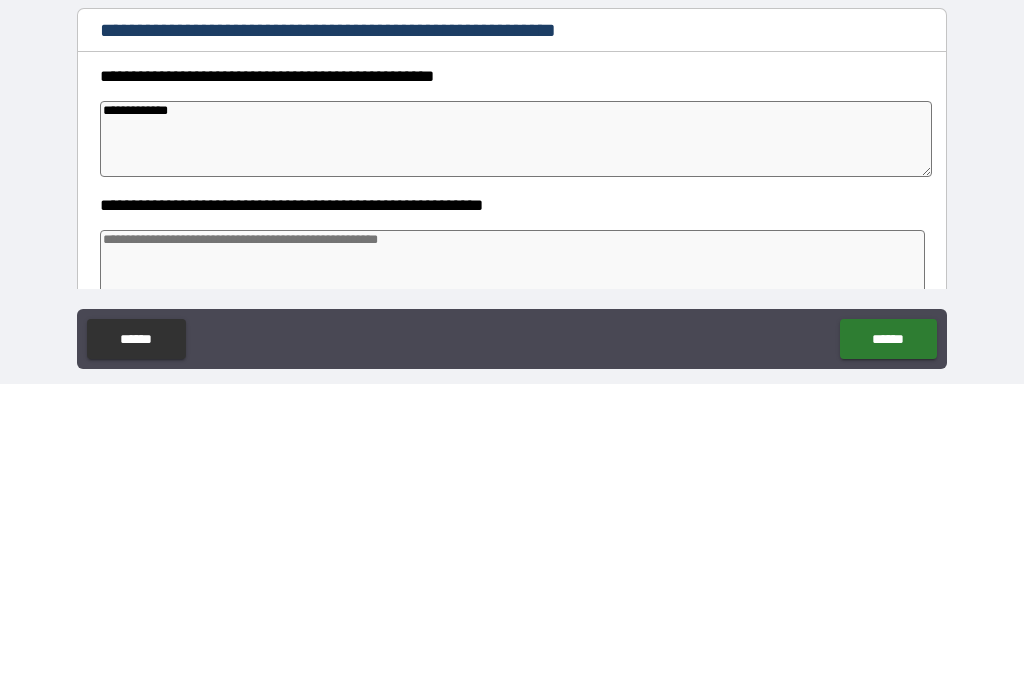 type on "*" 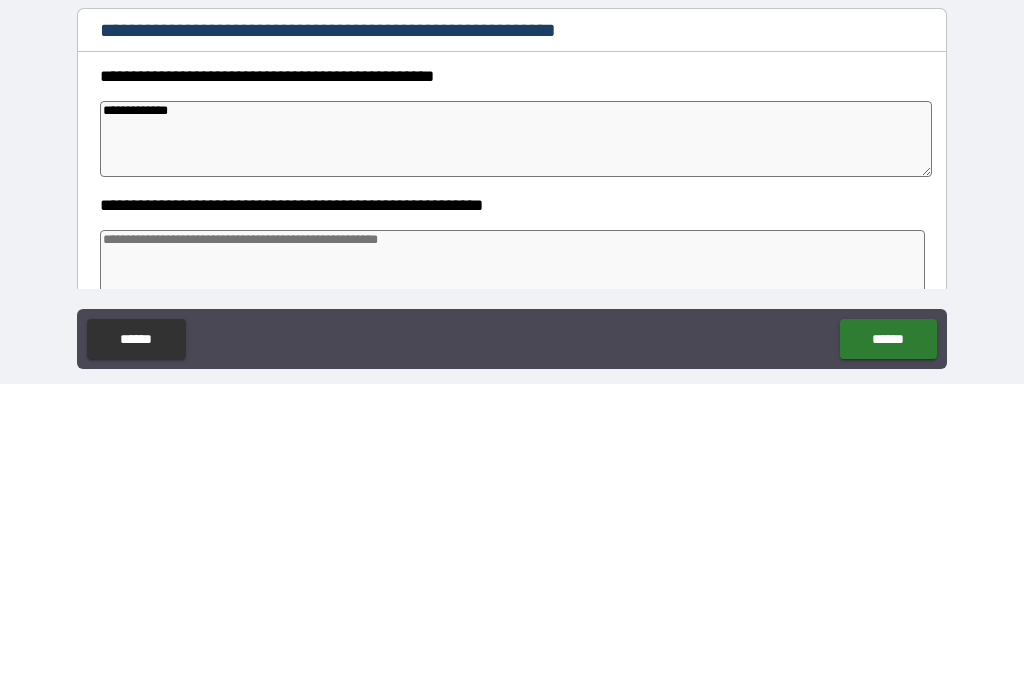 type on "*" 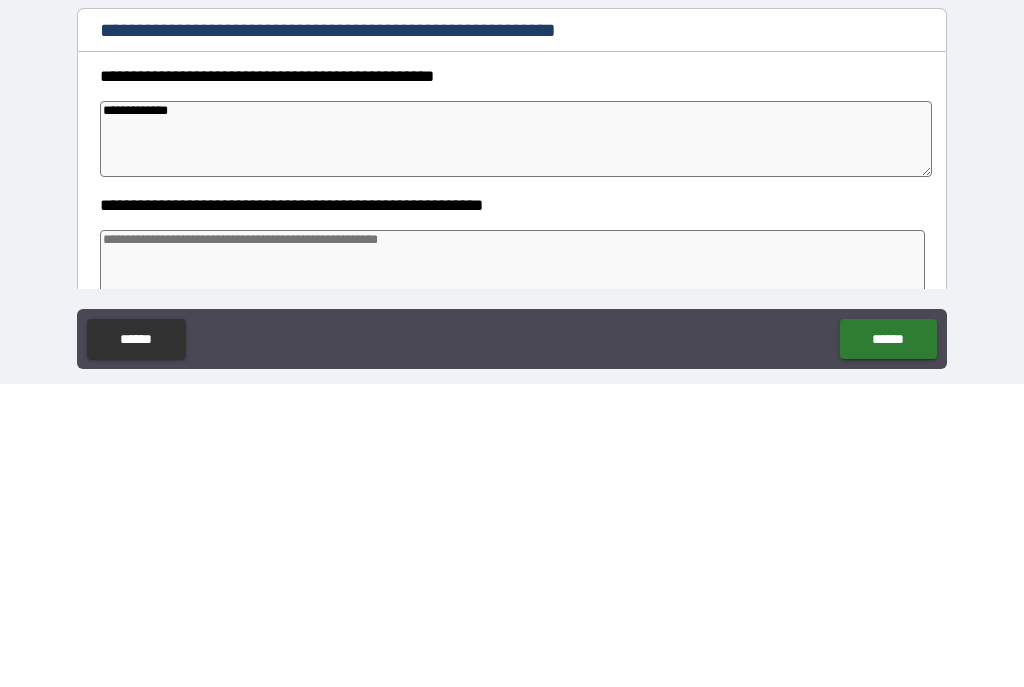 type on "**********" 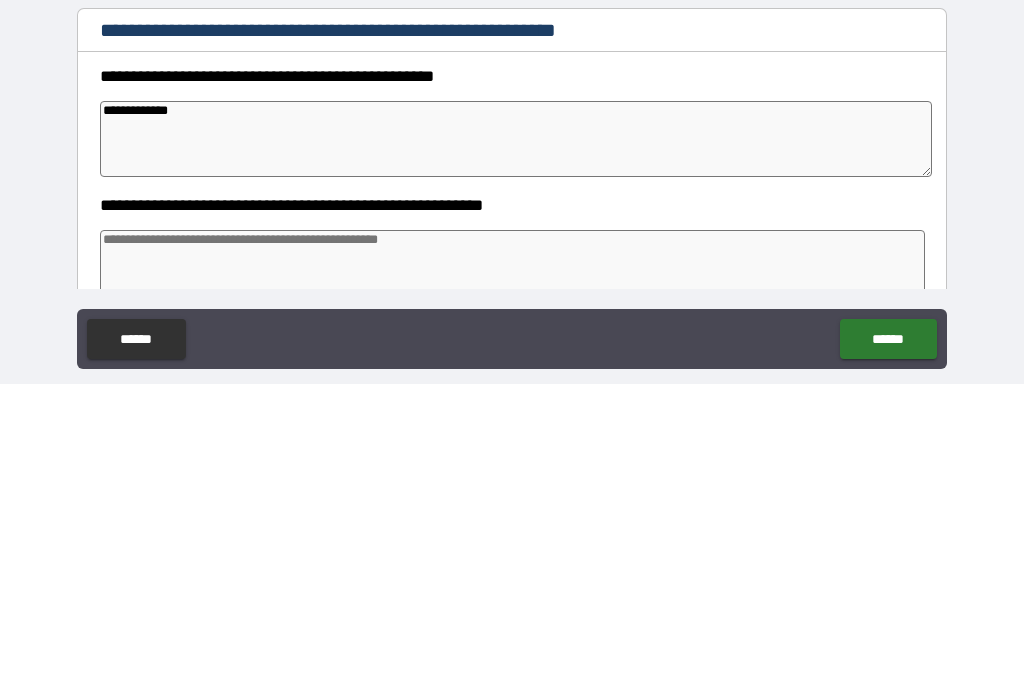 type on "*" 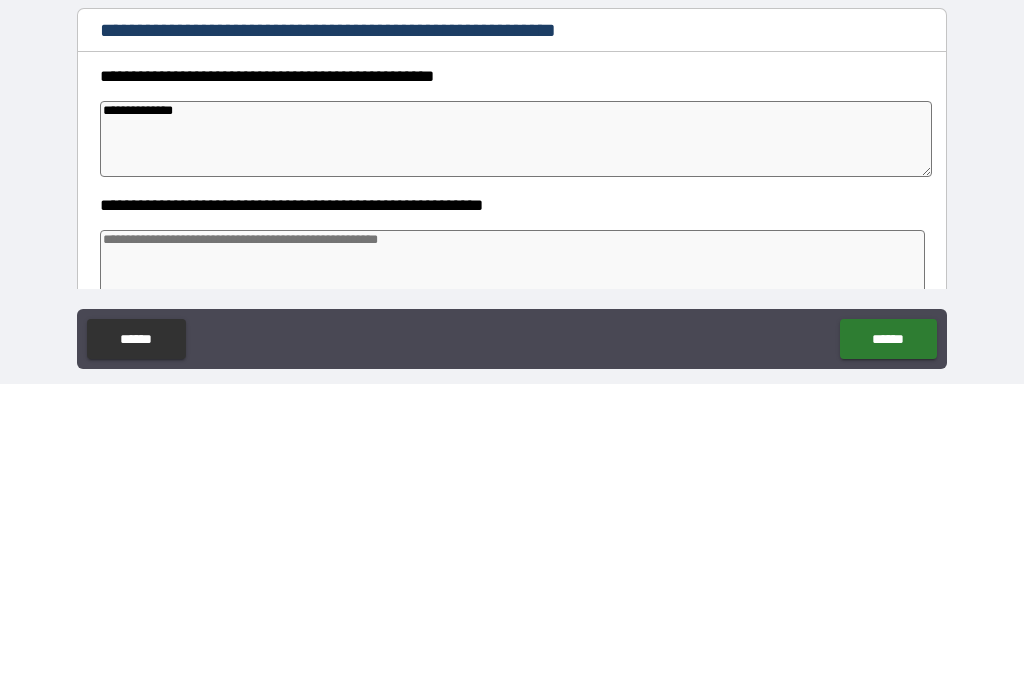 type on "*" 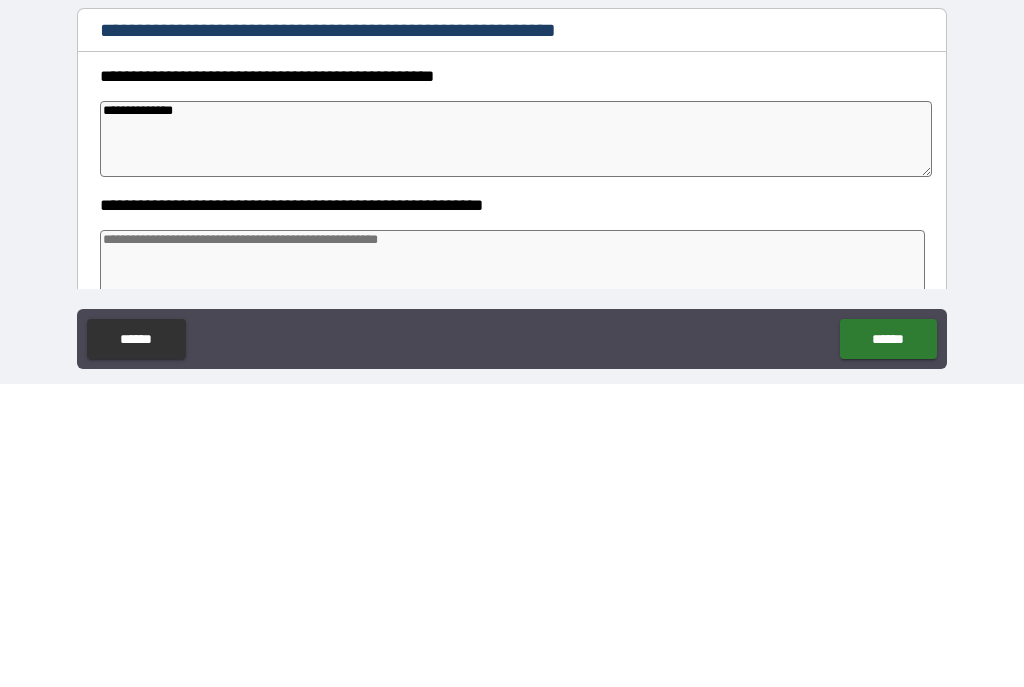 type on "*" 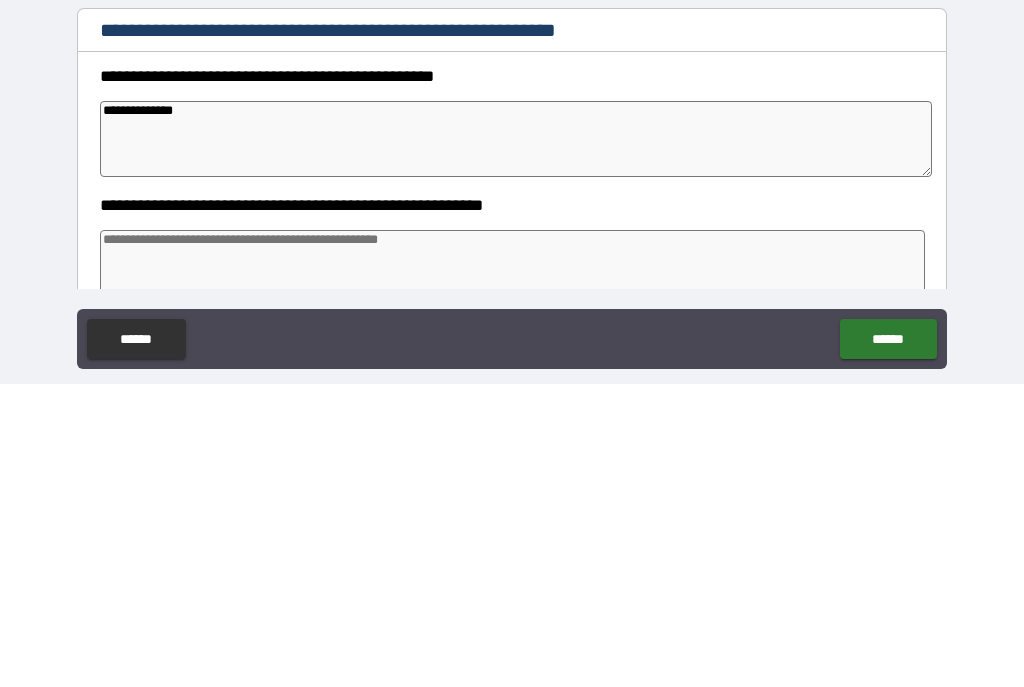 type on "*" 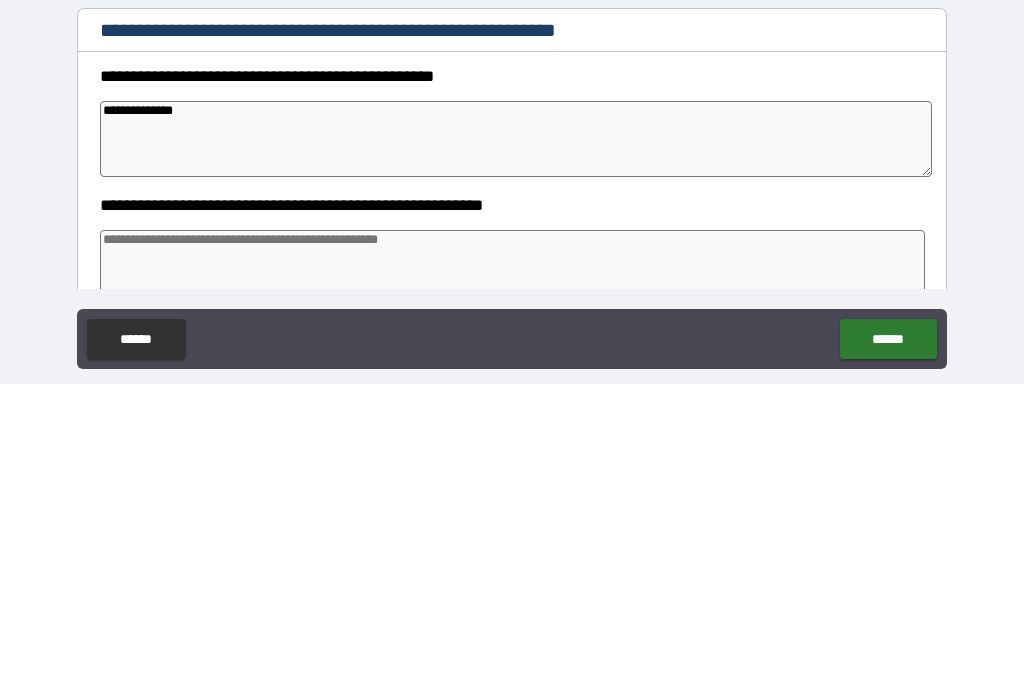 type on "**********" 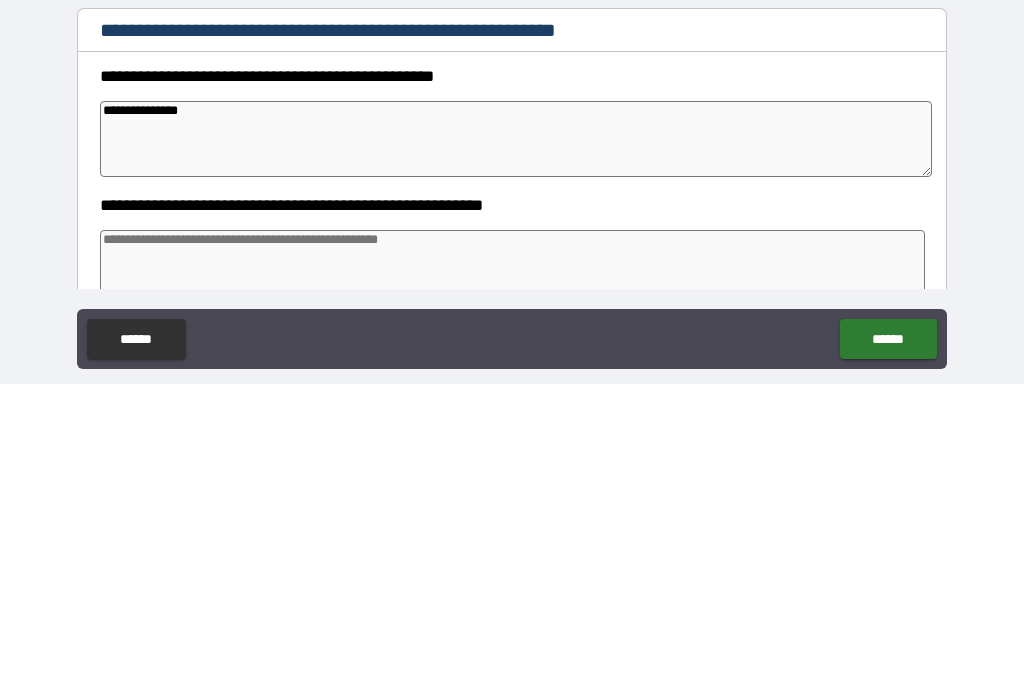type on "*" 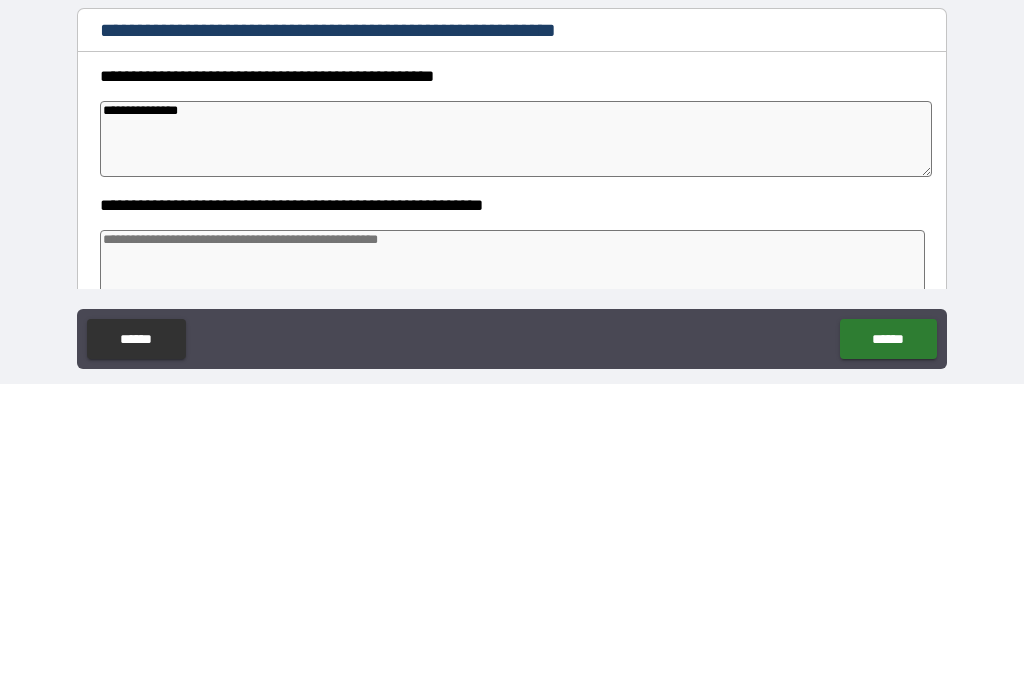 type on "*" 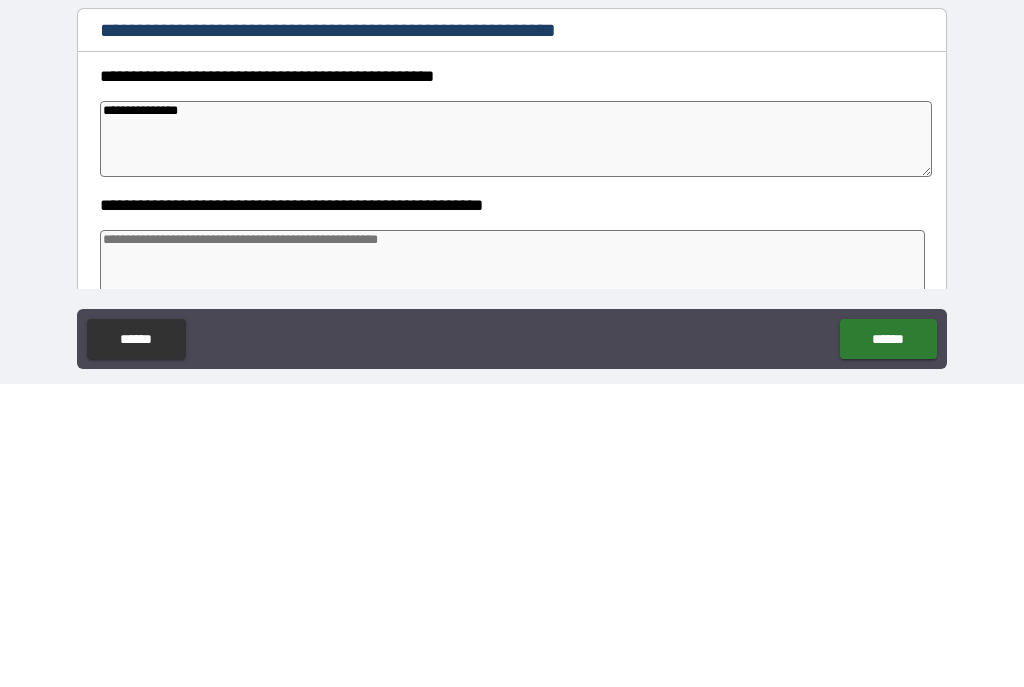 type on "*" 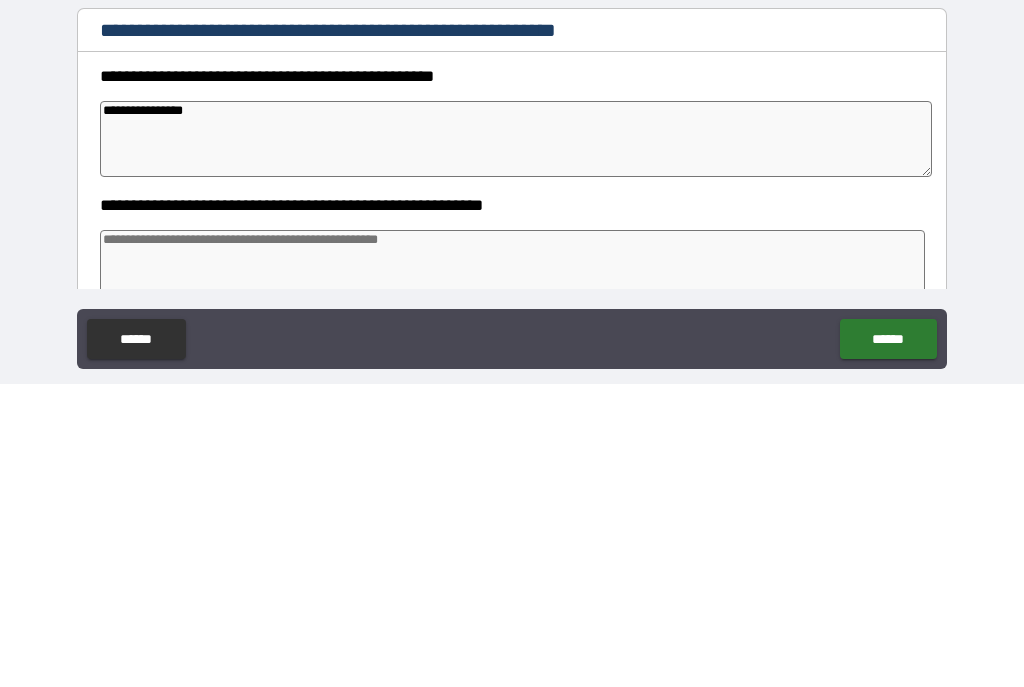 type on "*" 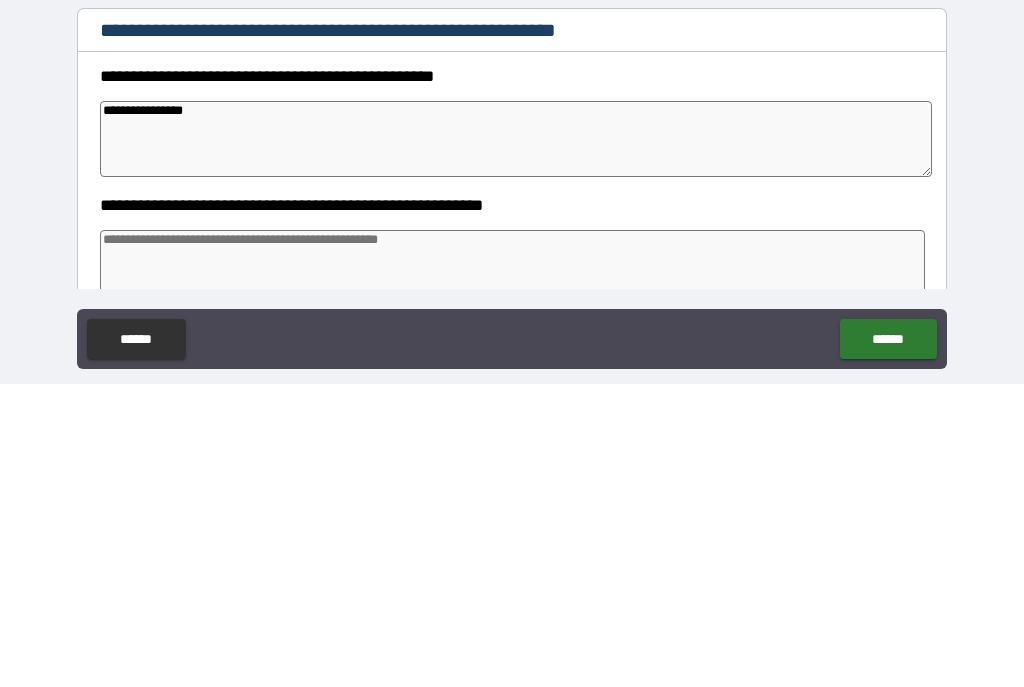 type on "*" 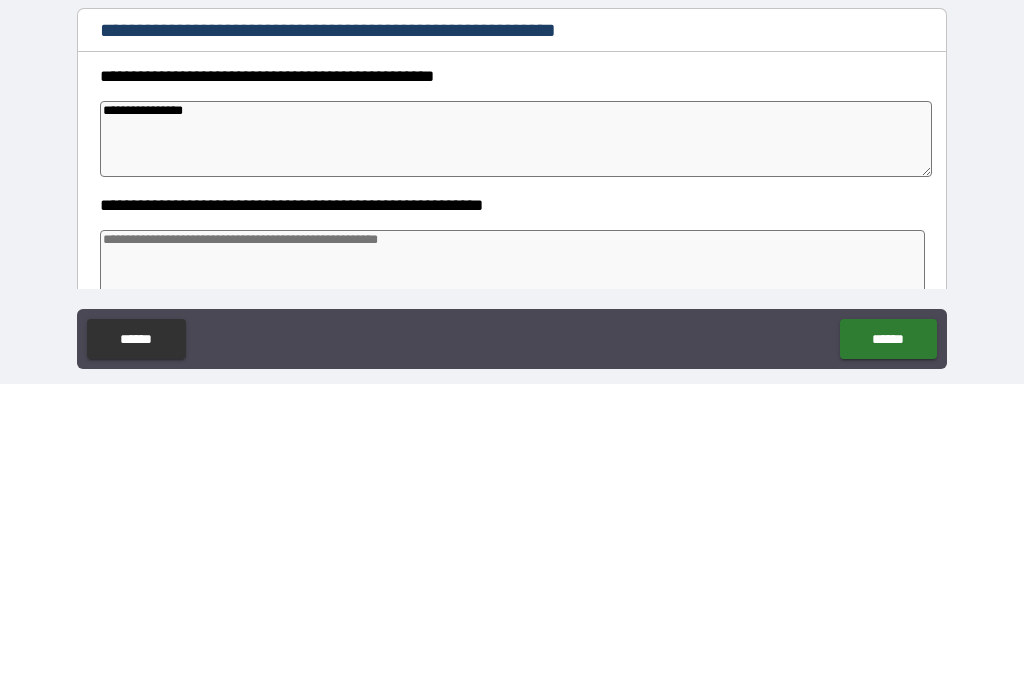 type on "*" 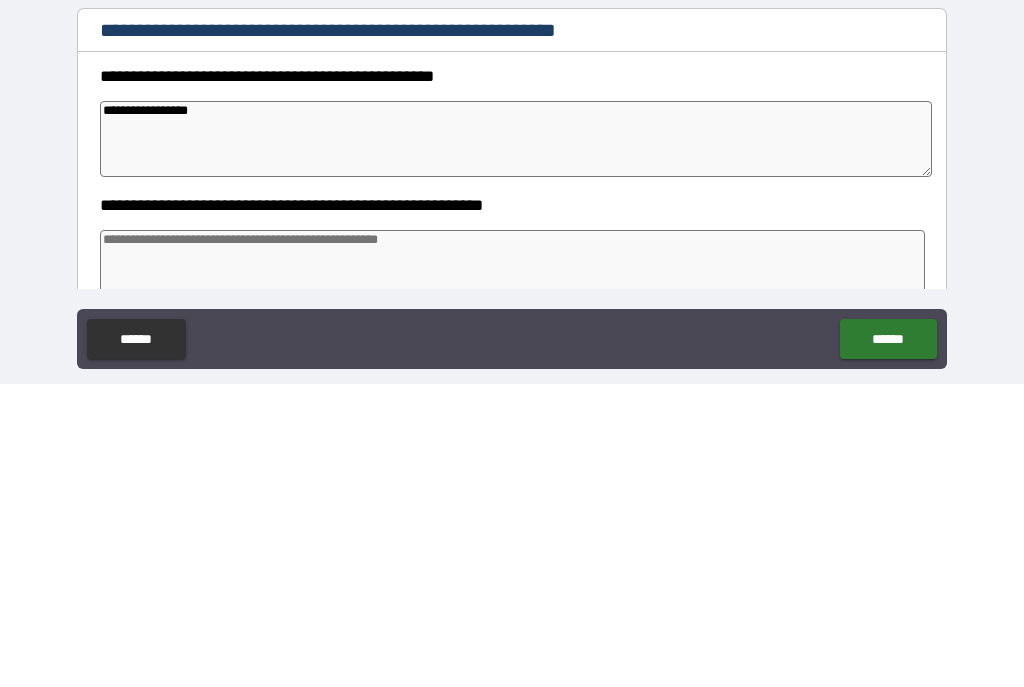 type on "*" 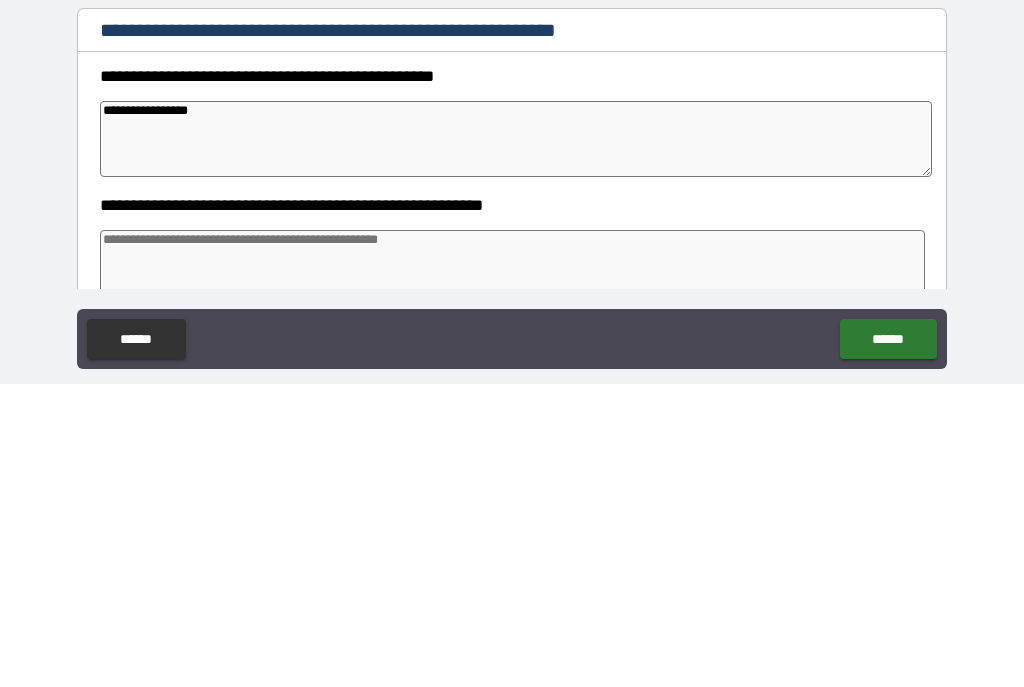 type on "*" 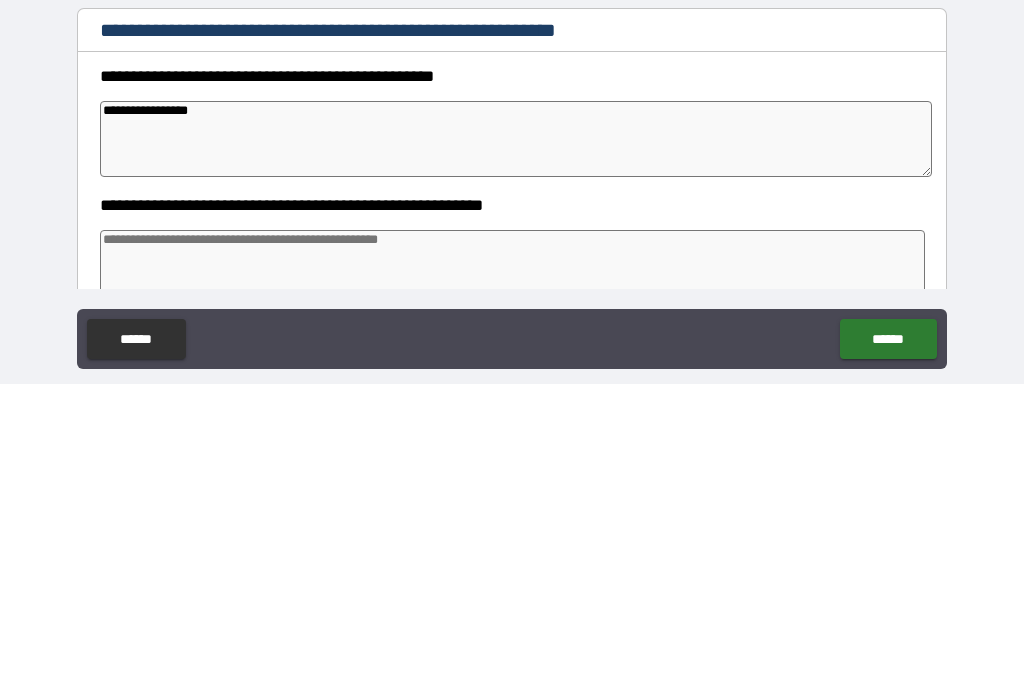 type on "*" 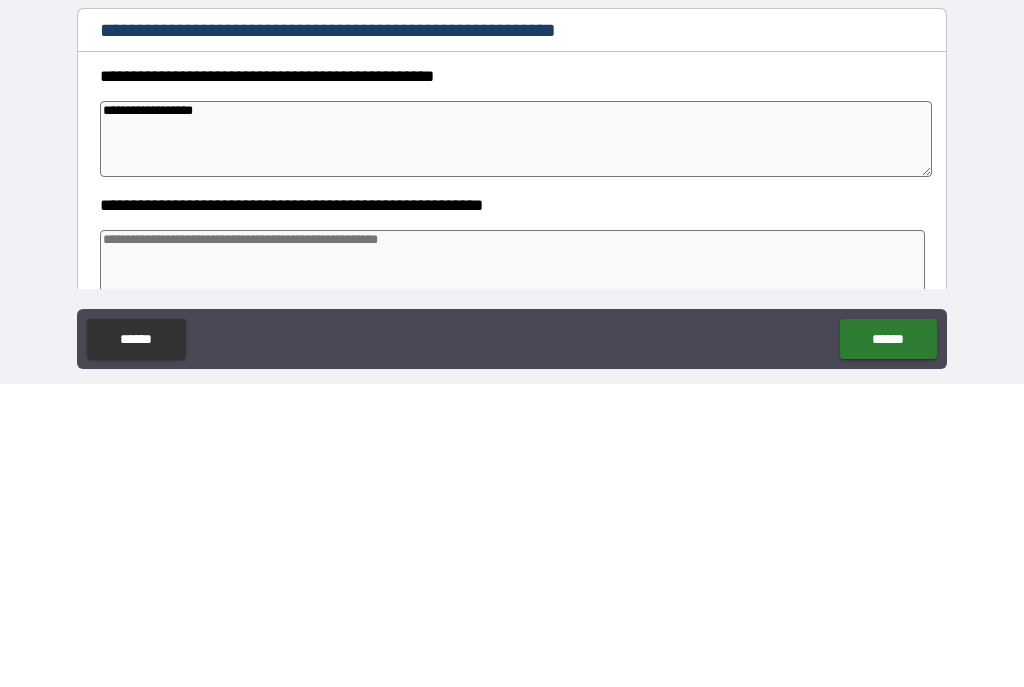 type on "*" 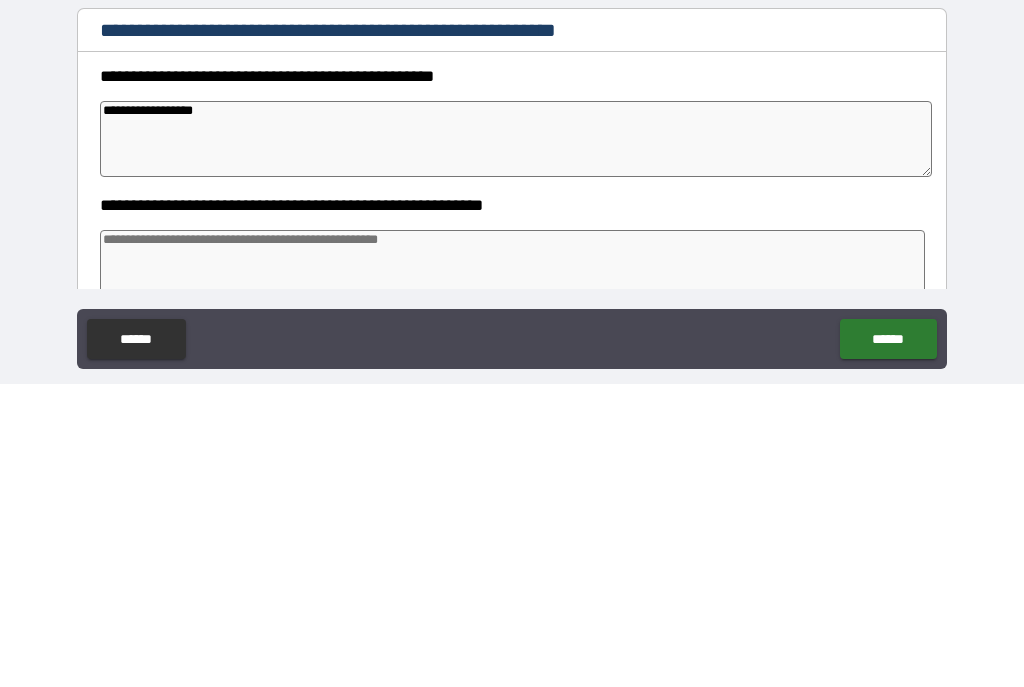 type on "*" 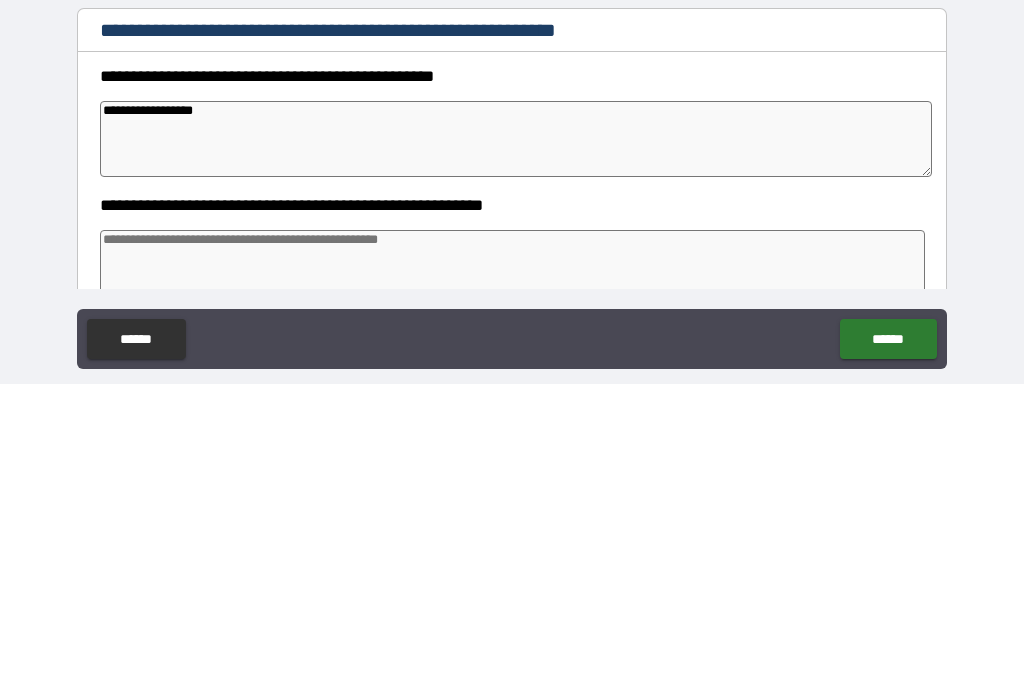 type on "*" 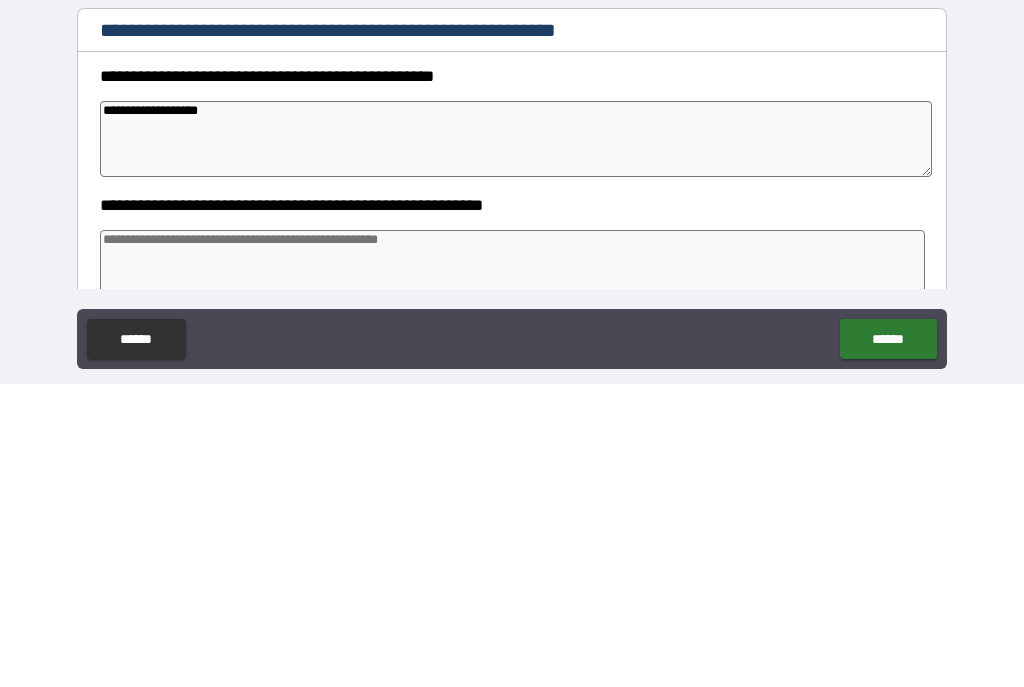type on "*" 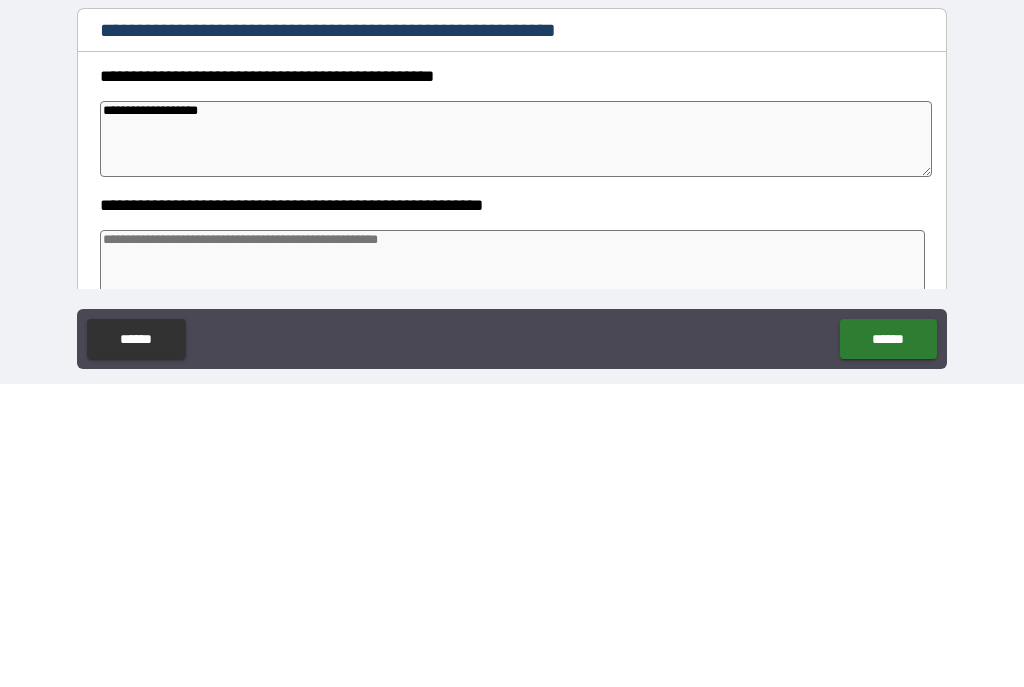 type on "*" 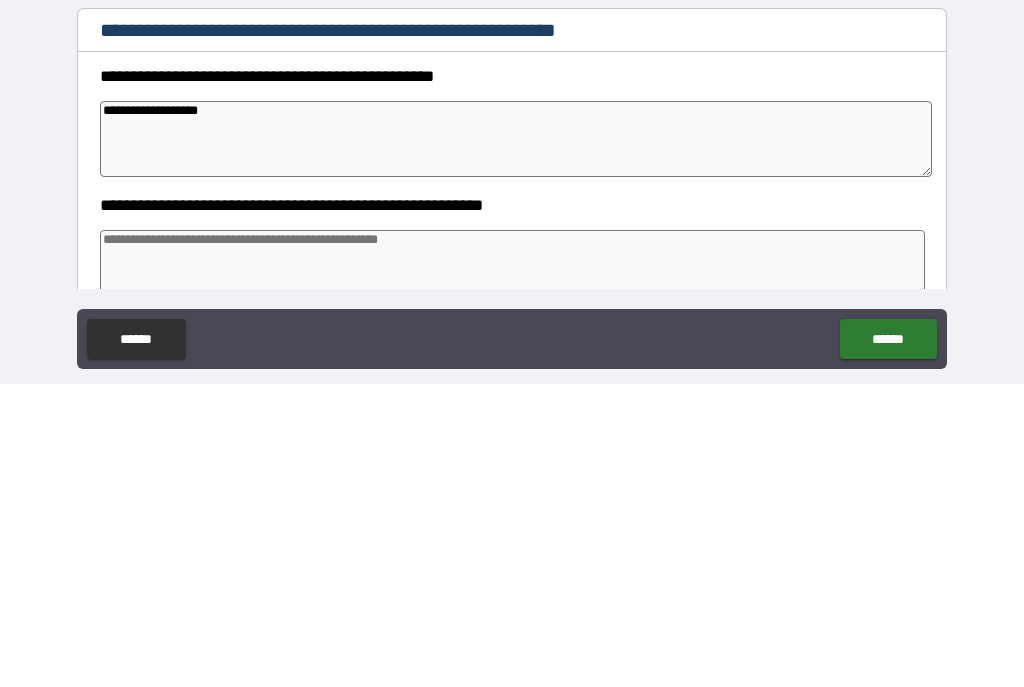 type on "*" 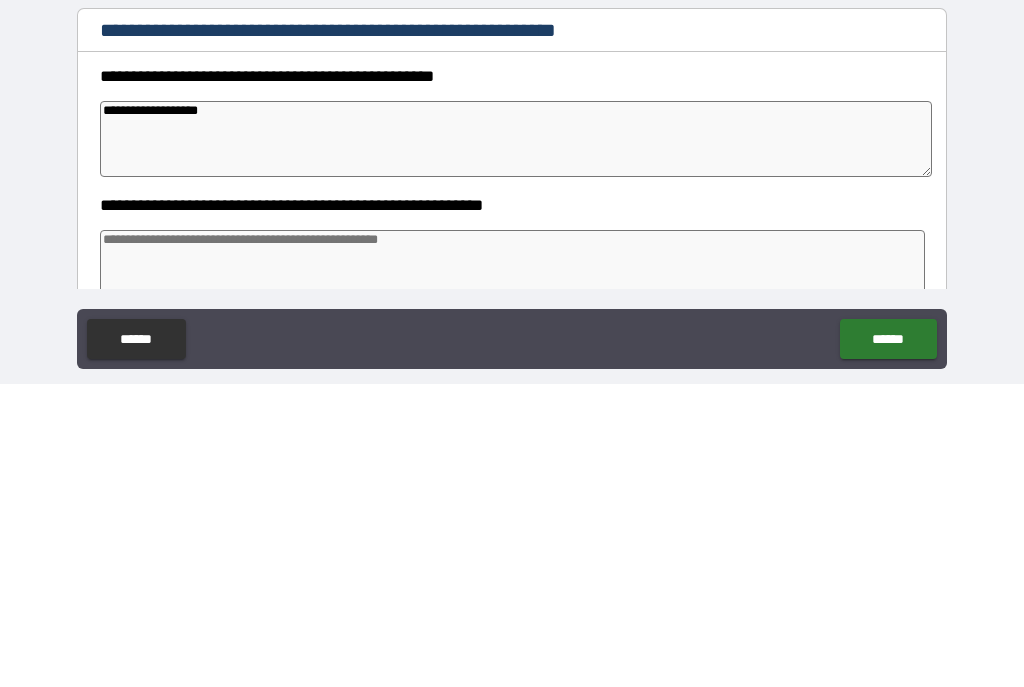 type on "**********" 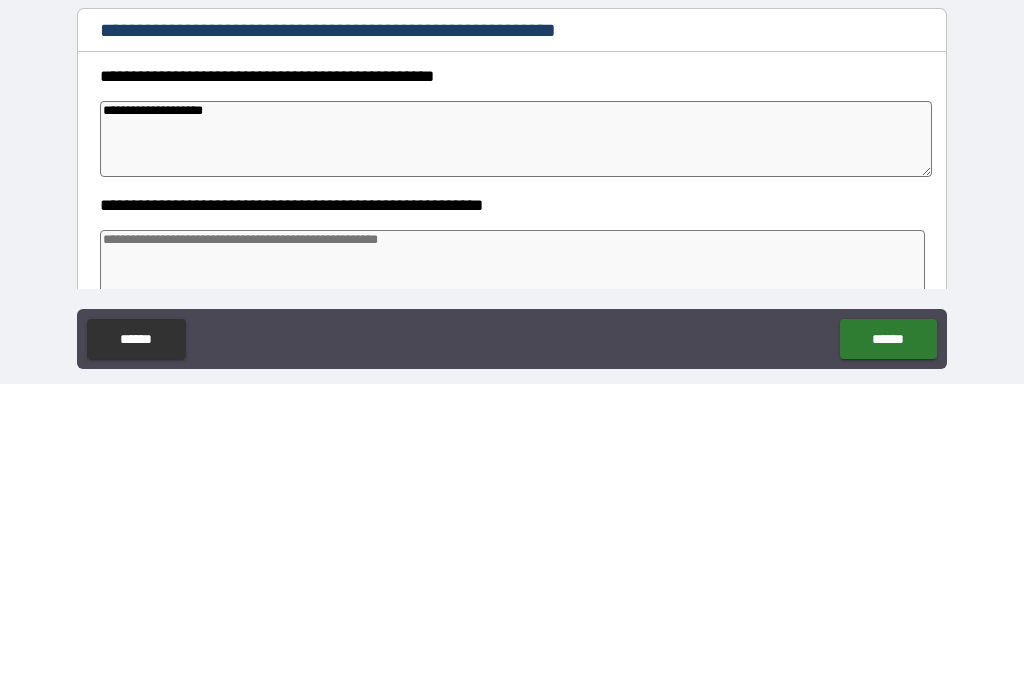 type on "*" 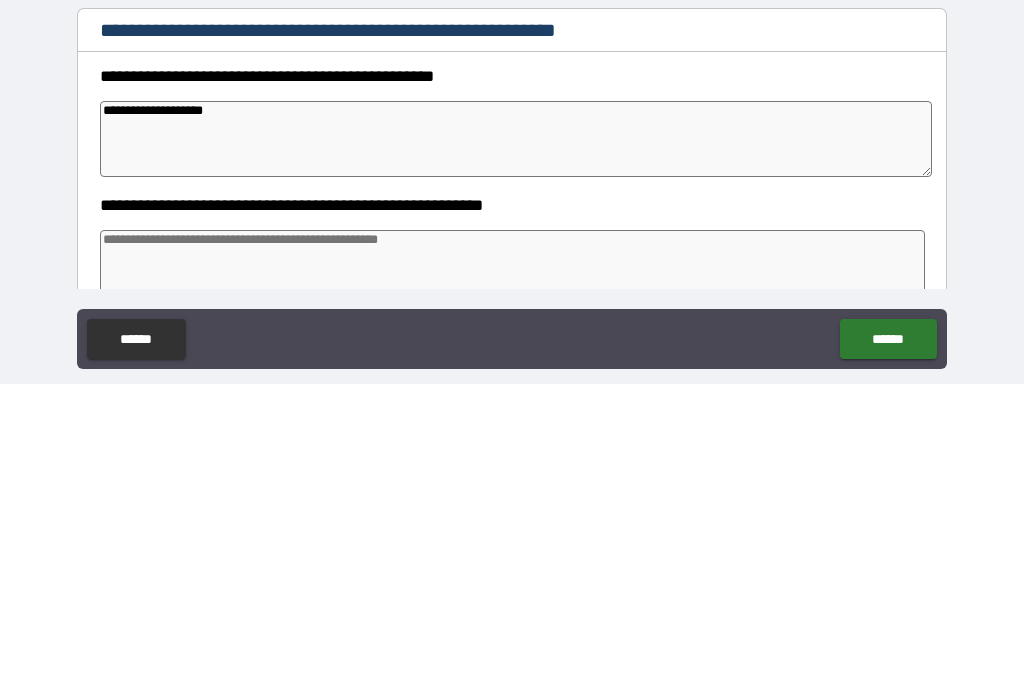 type on "*" 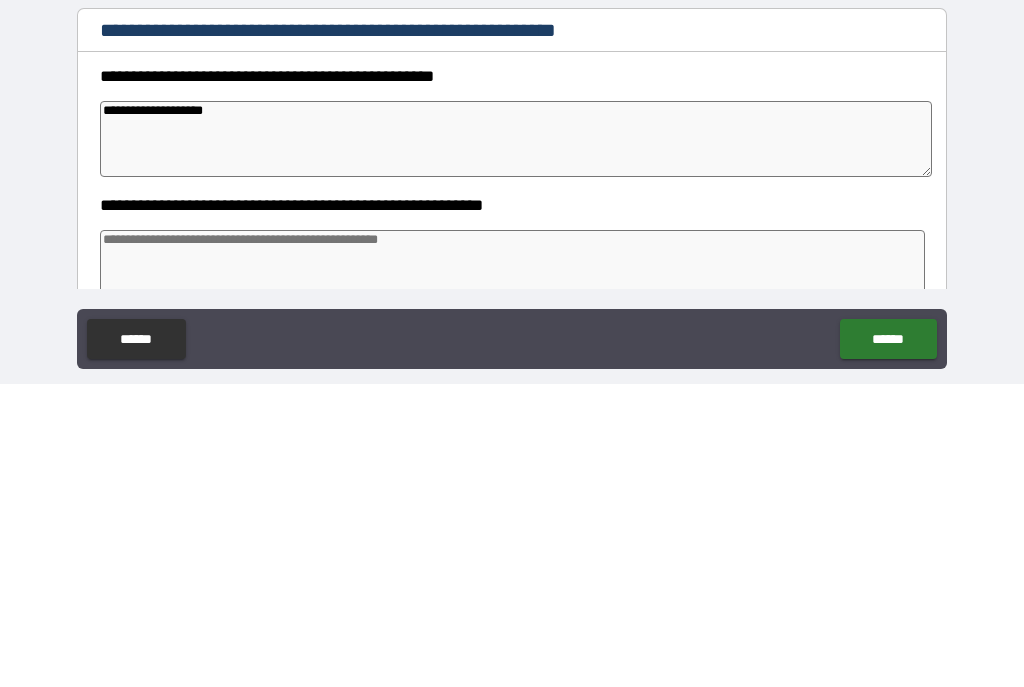type on "*" 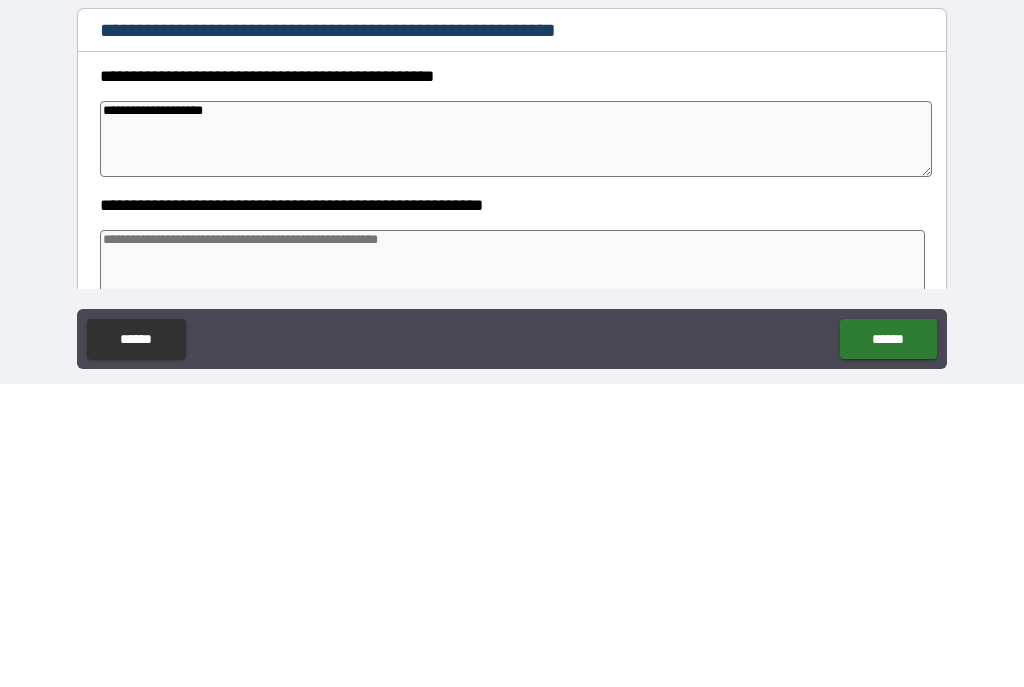 type on "**********" 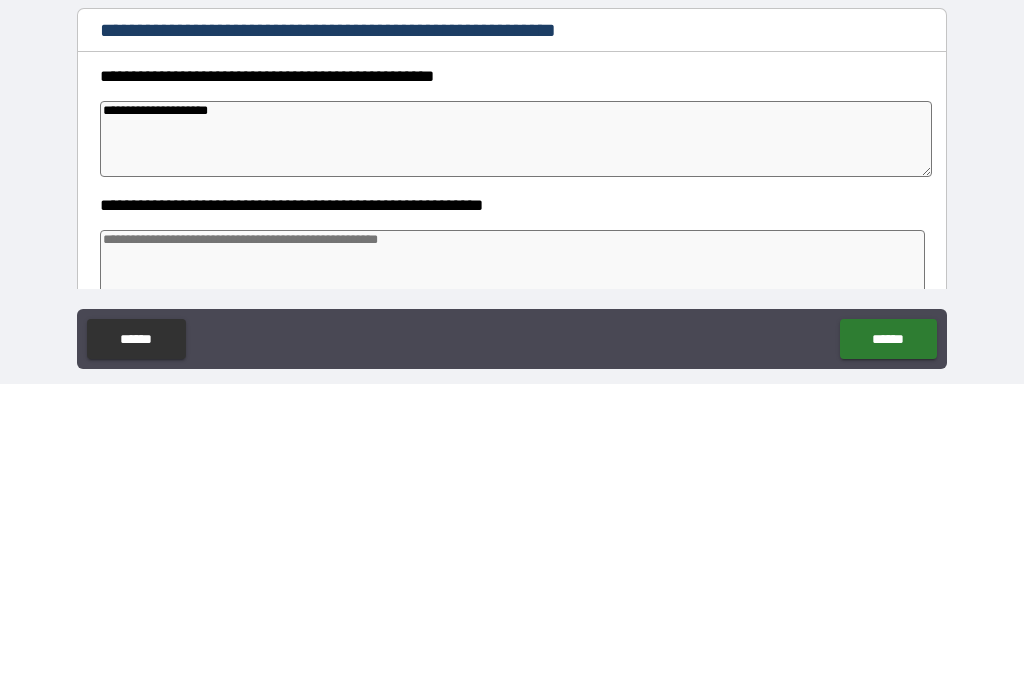 type on "*" 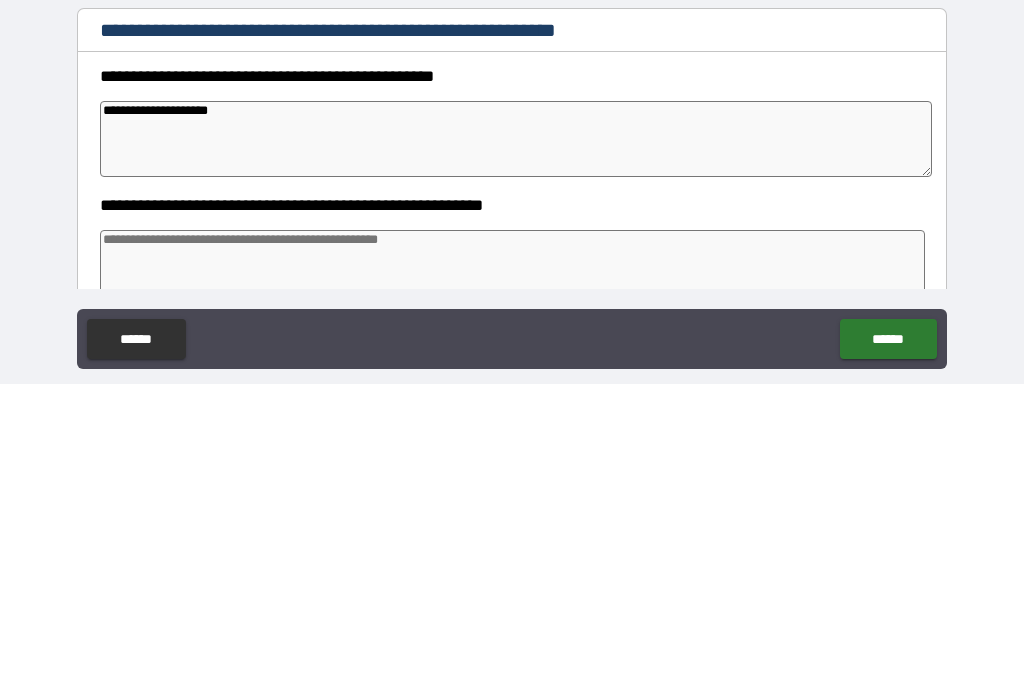 type on "*" 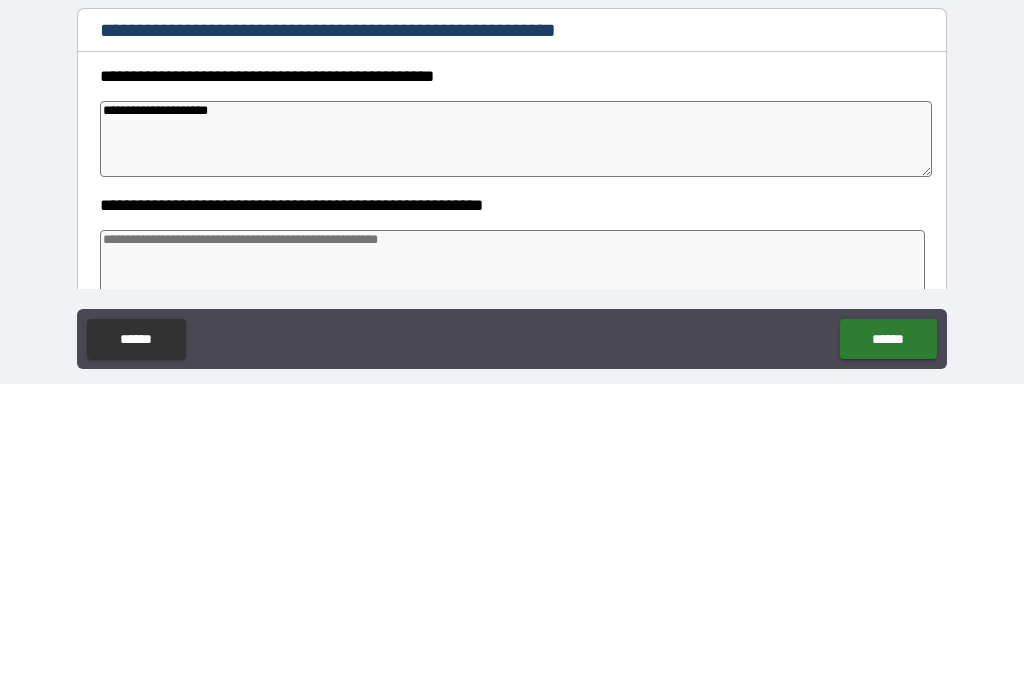 type on "*" 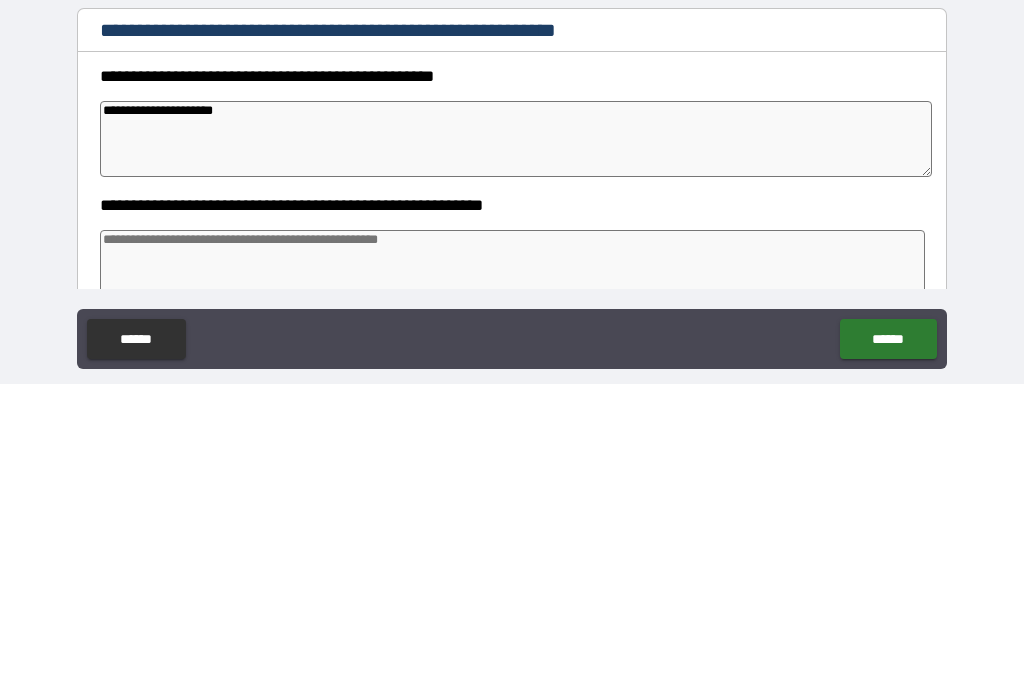 type on "*" 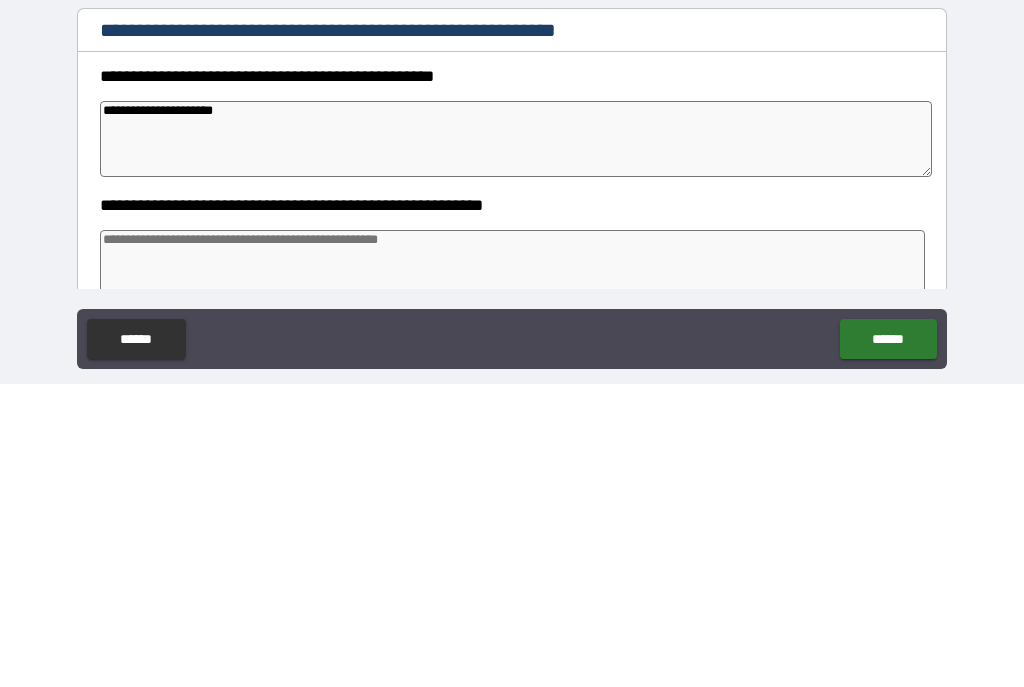 type on "*" 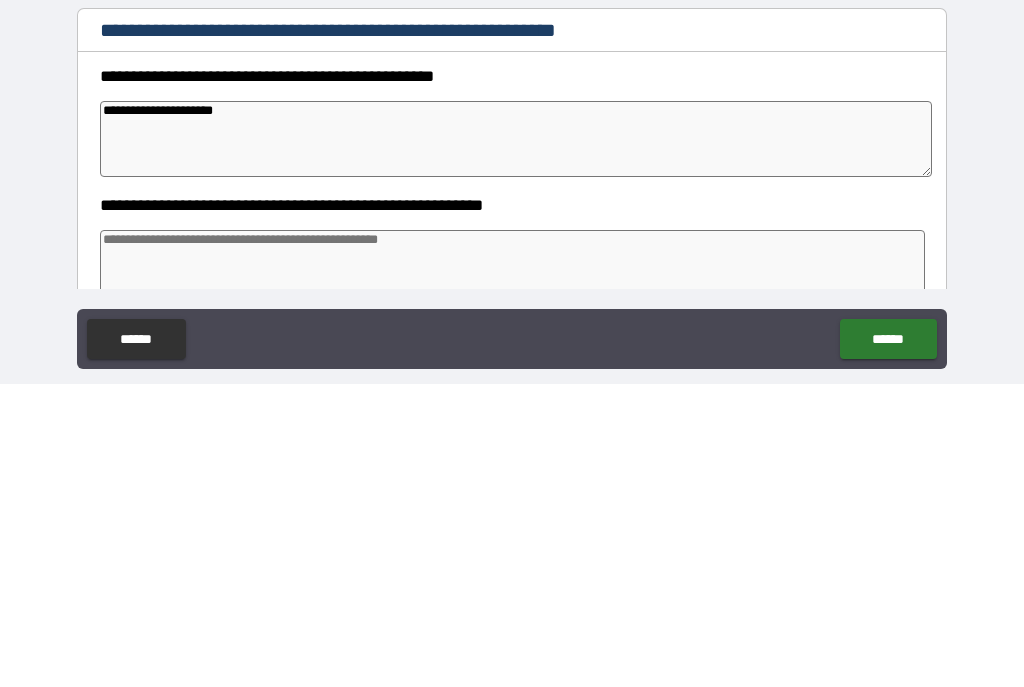 type on "*" 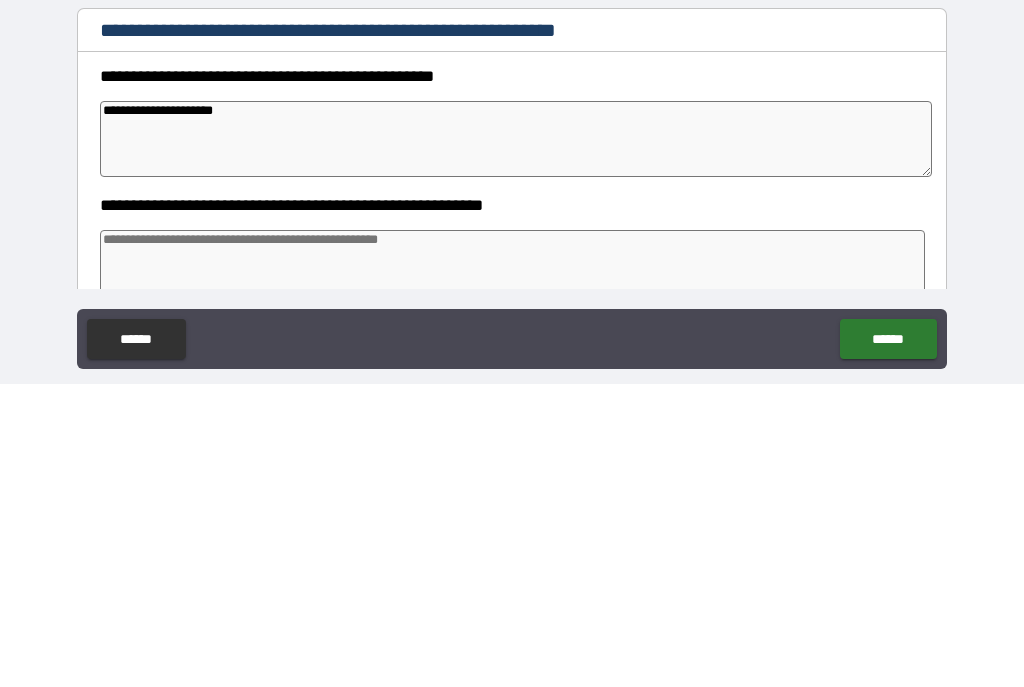 type on "**********" 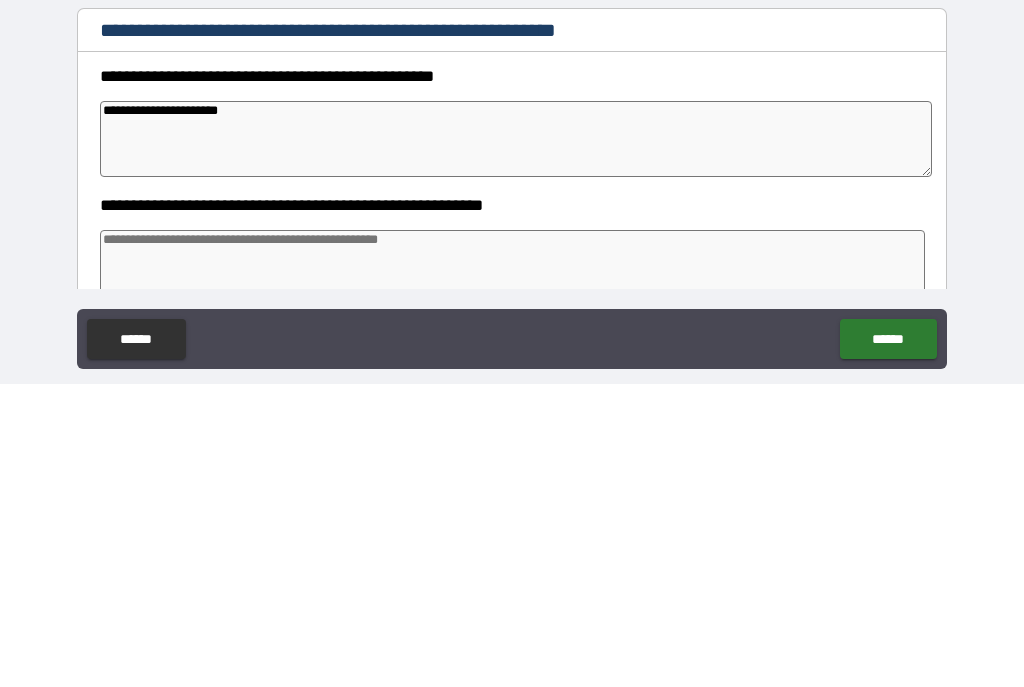 type on "*" 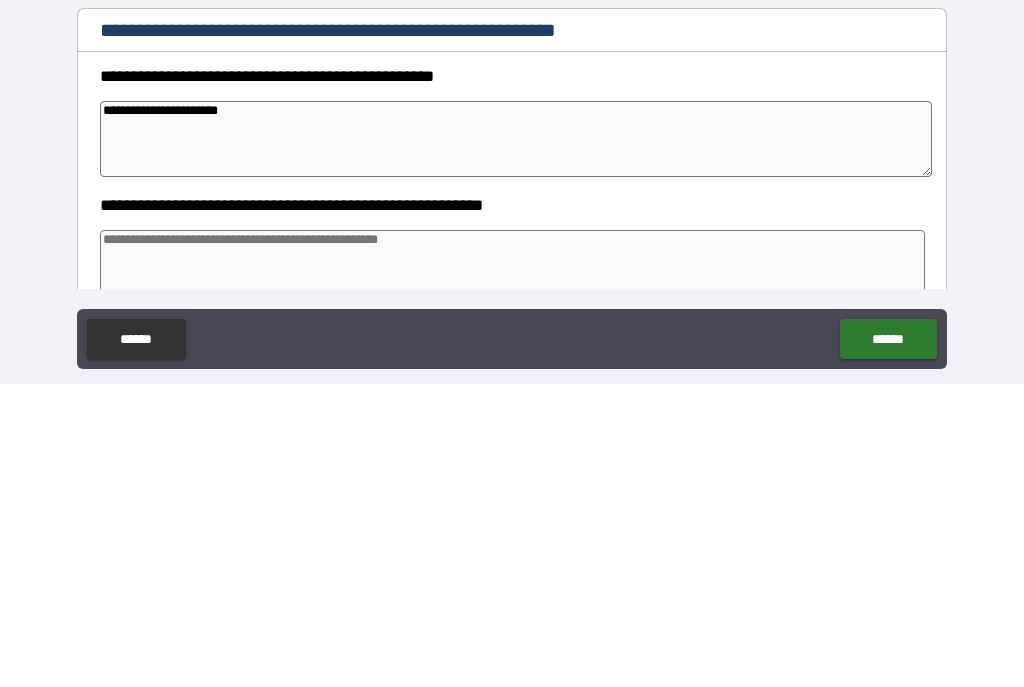 type on "*" 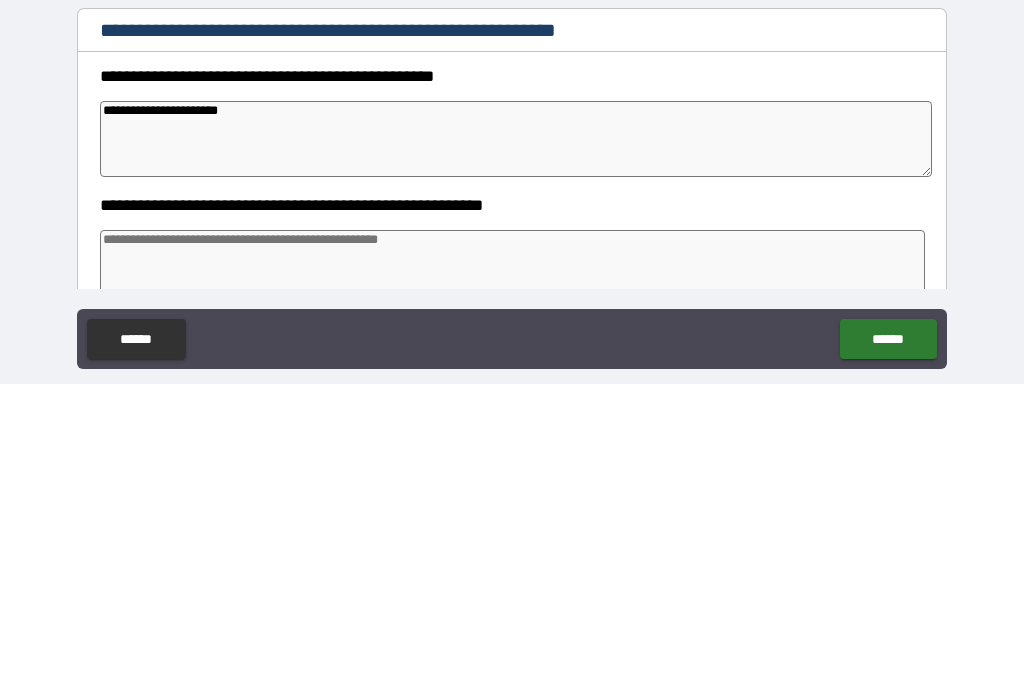 type on "*" 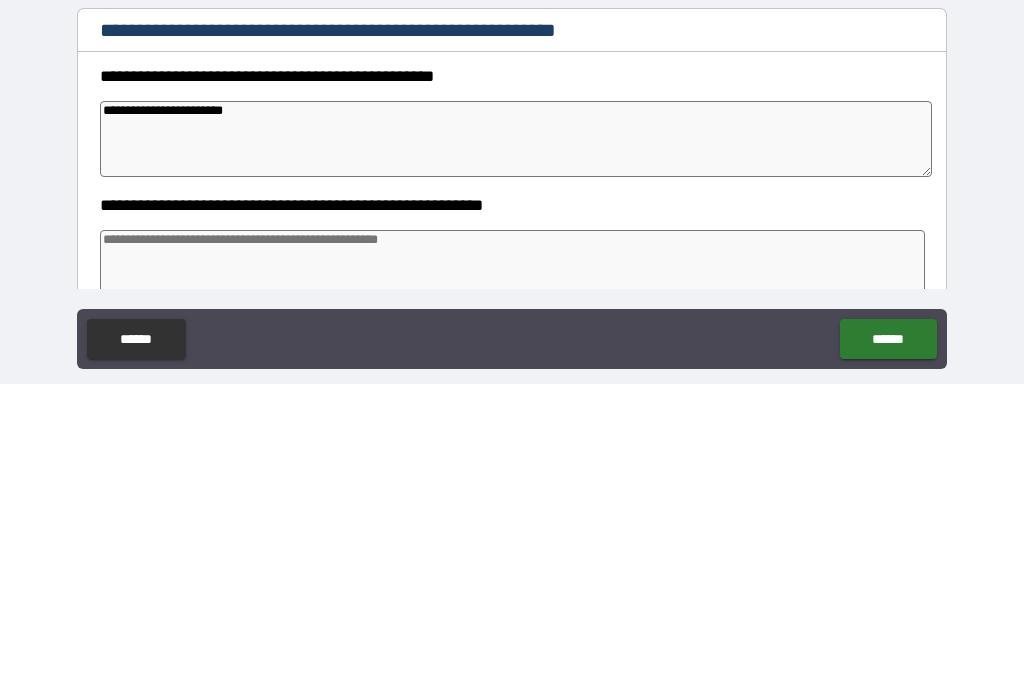 type on "*" 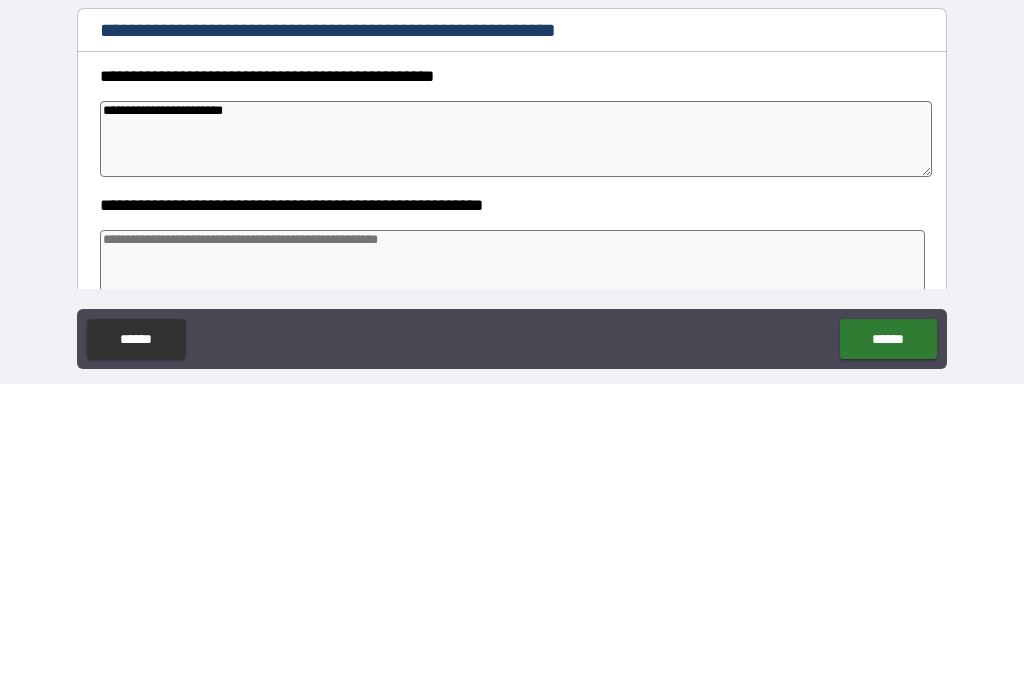 type on "*" 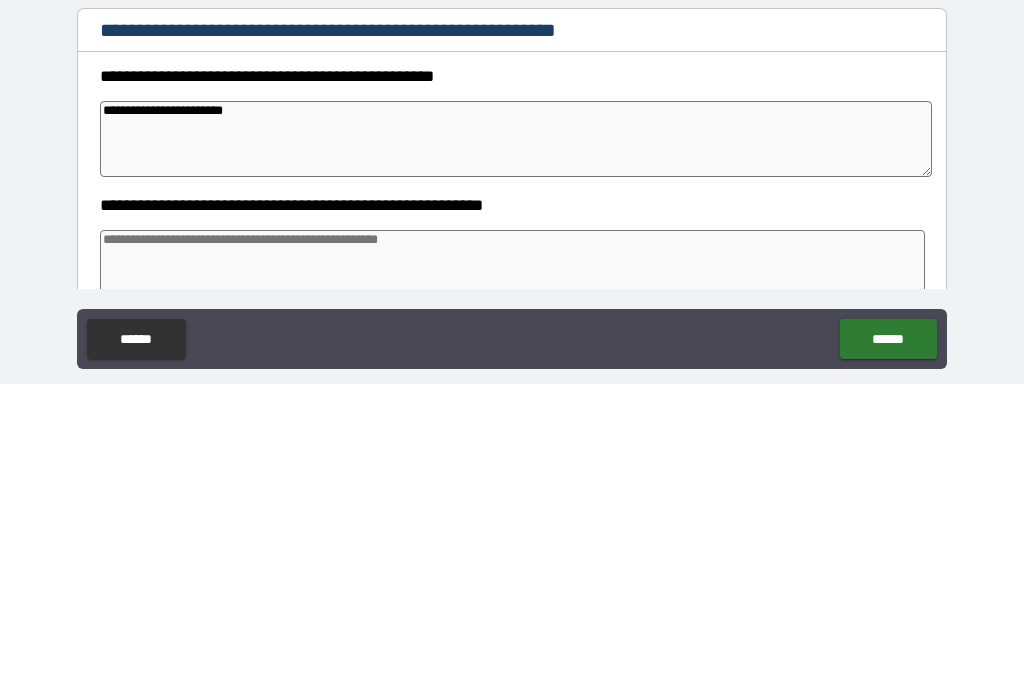 type on "*" 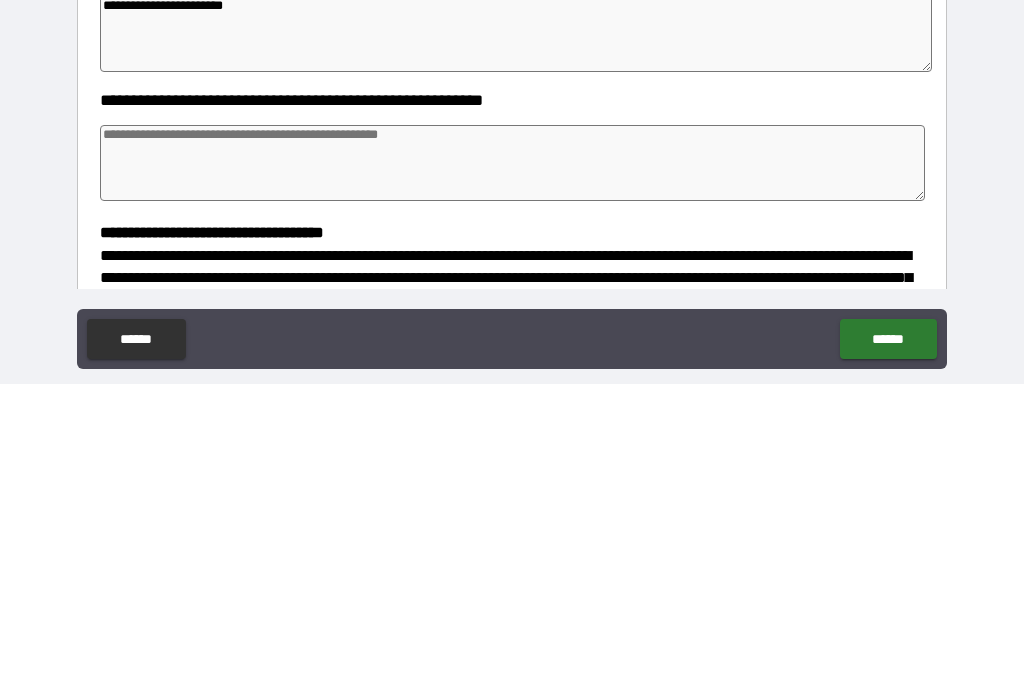 scroll, scrollTop: 108, scrollLeft: 0, axis: vertical 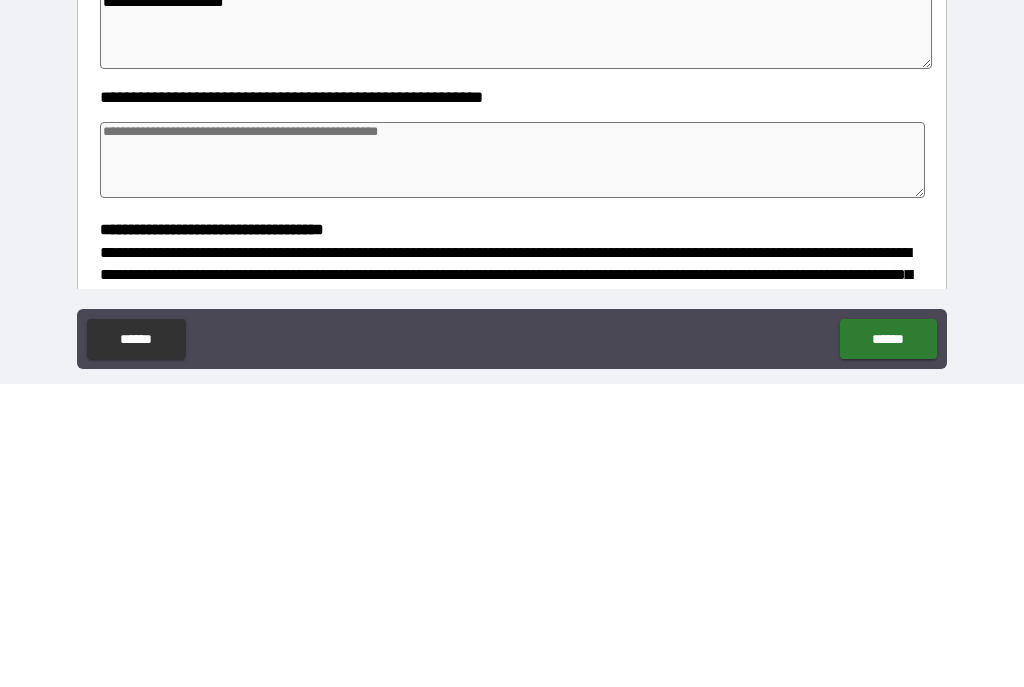 type on "**********" 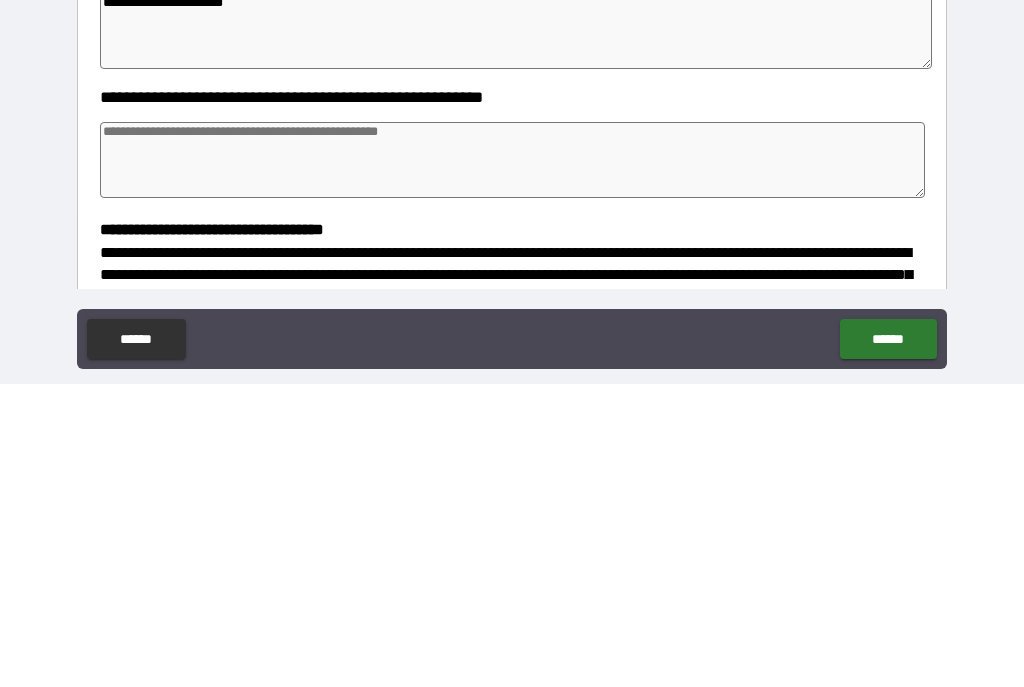 type on "*" 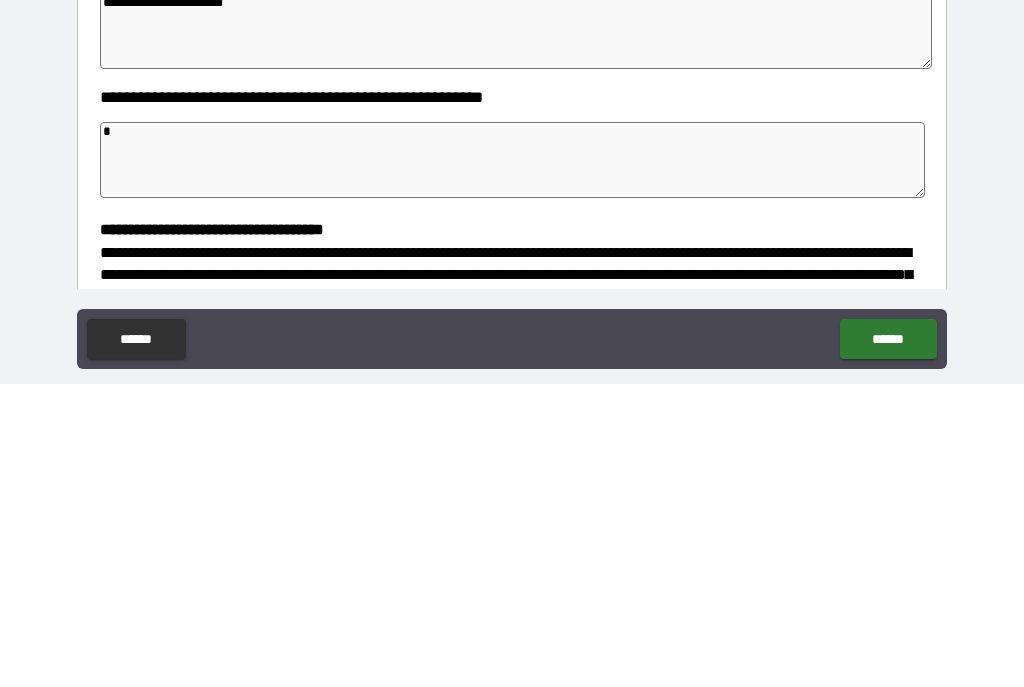 type on "*" 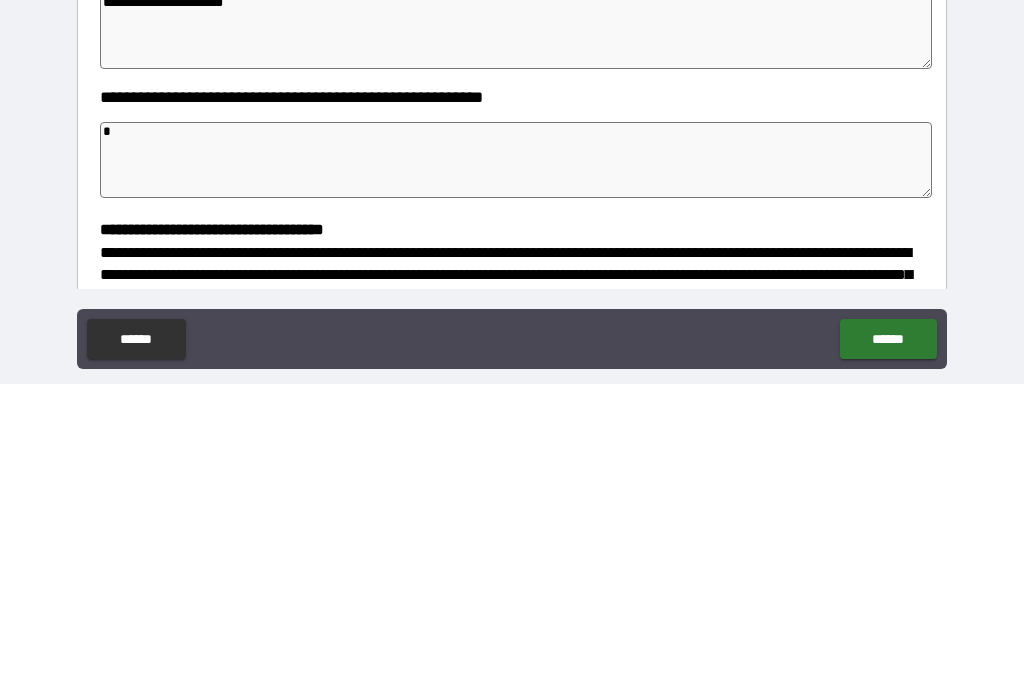 type on "*" 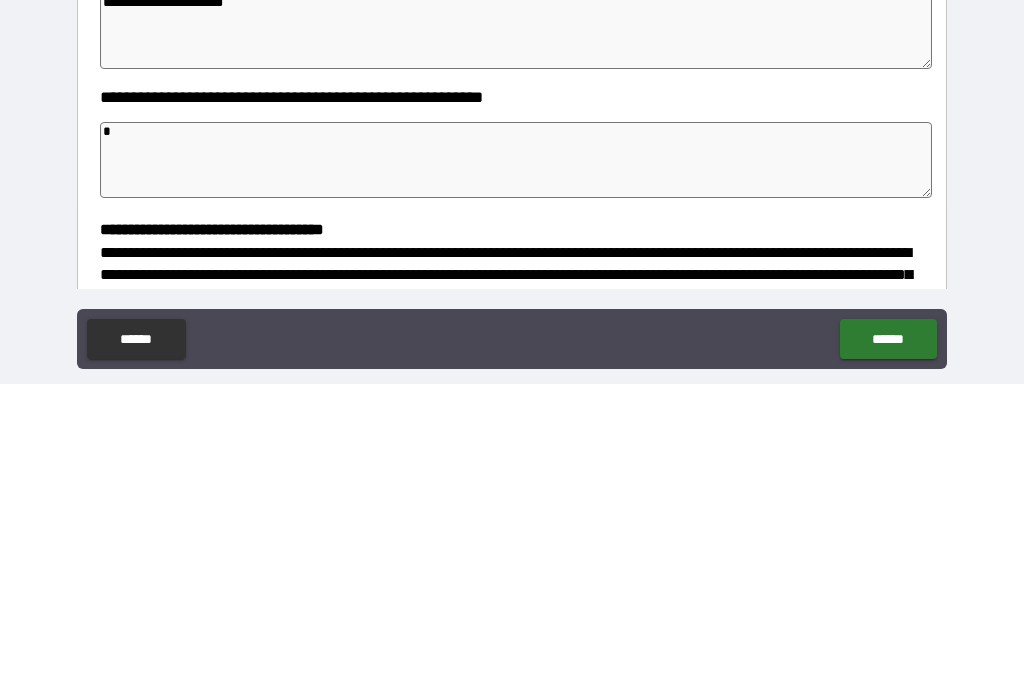 type on "*" 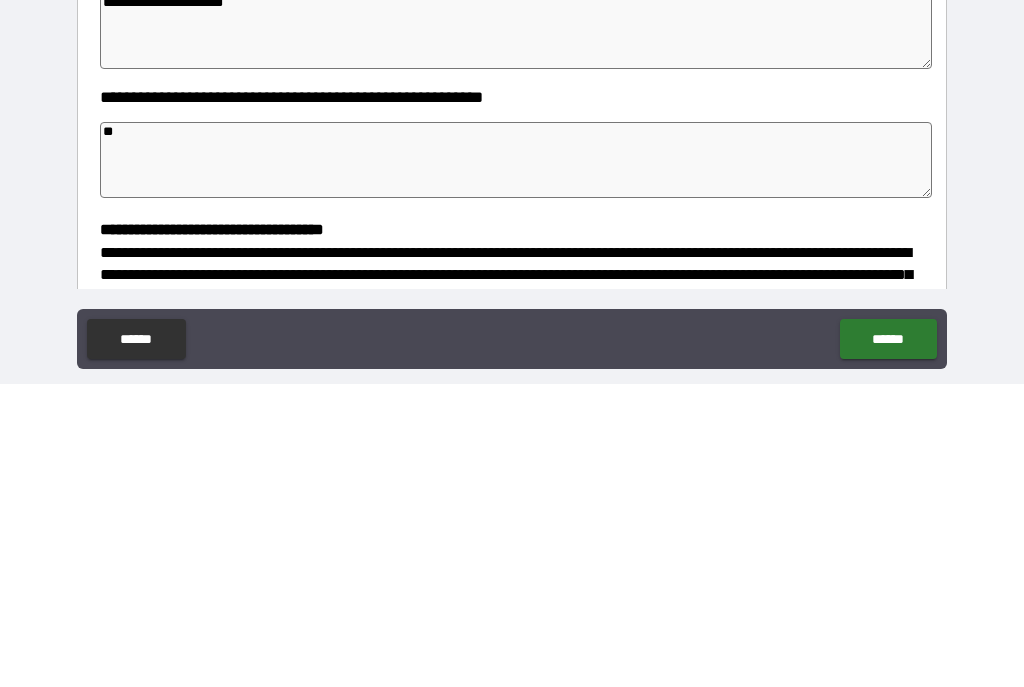 type on "*" 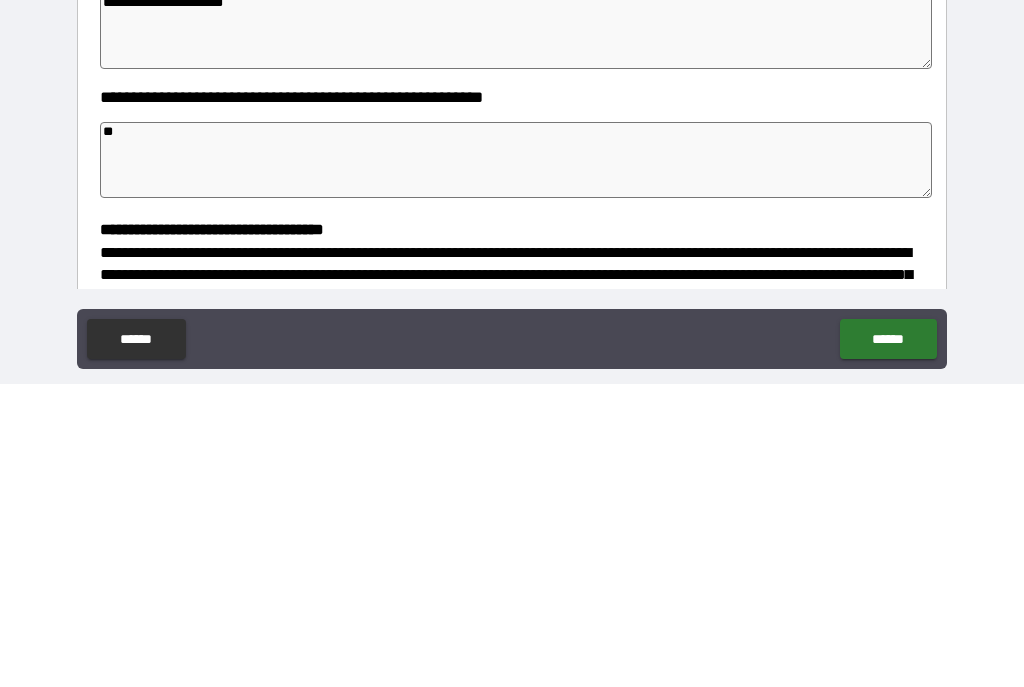 type on "*" 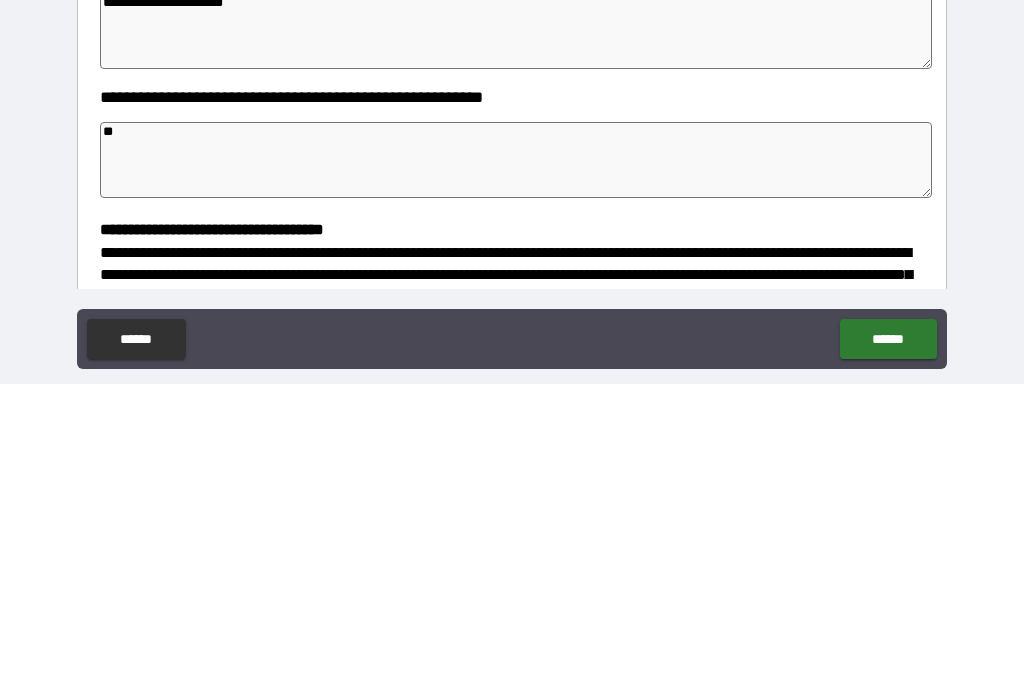type on "*" 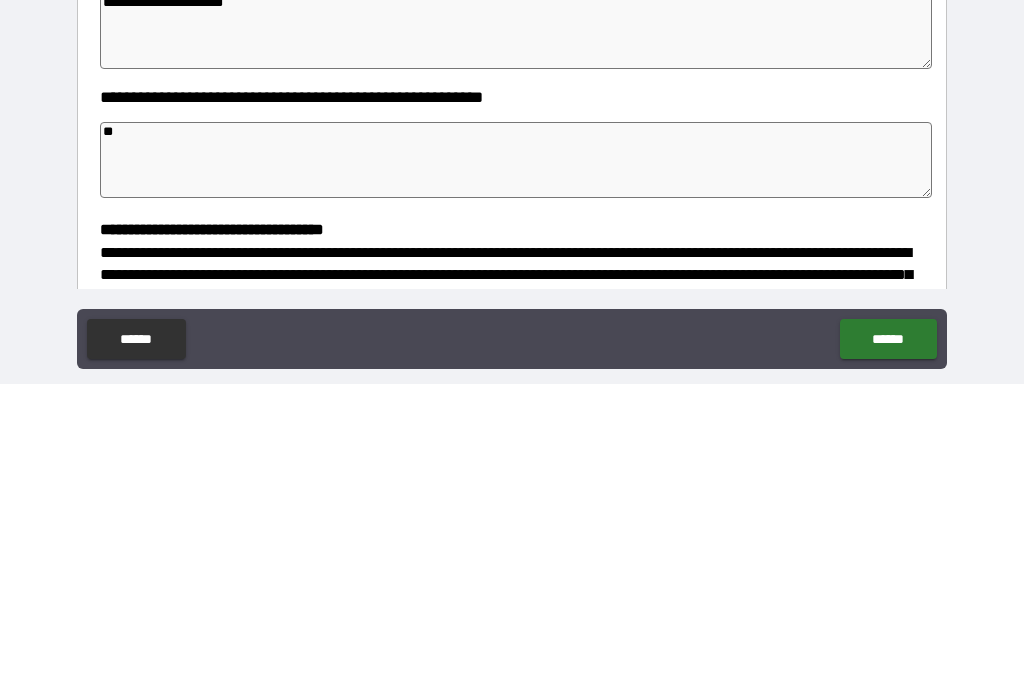 type on "***" 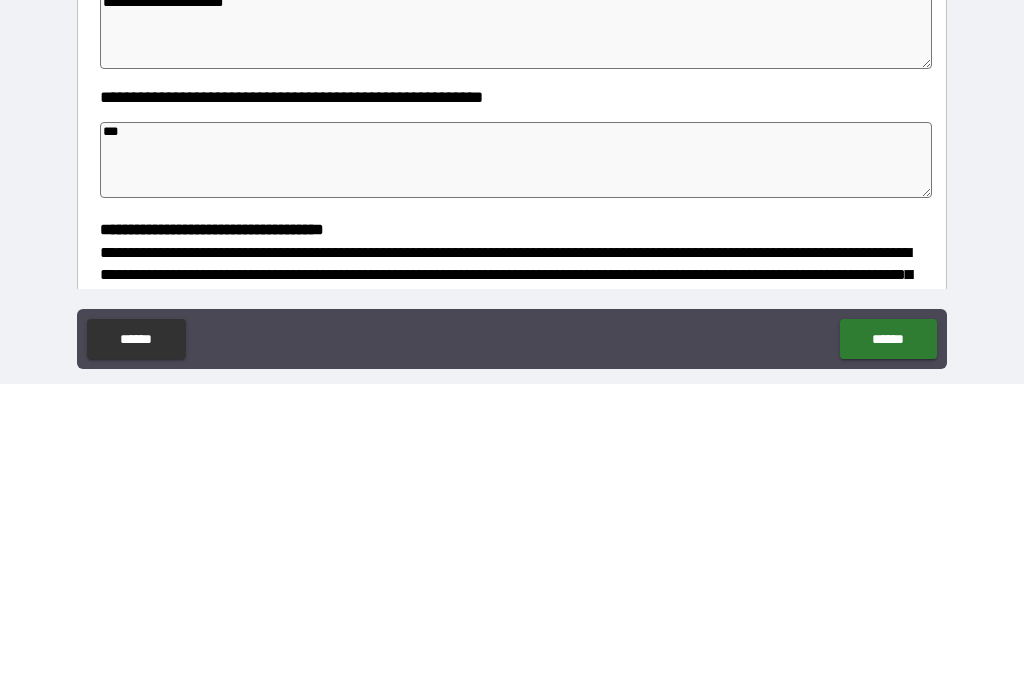 type on "*" 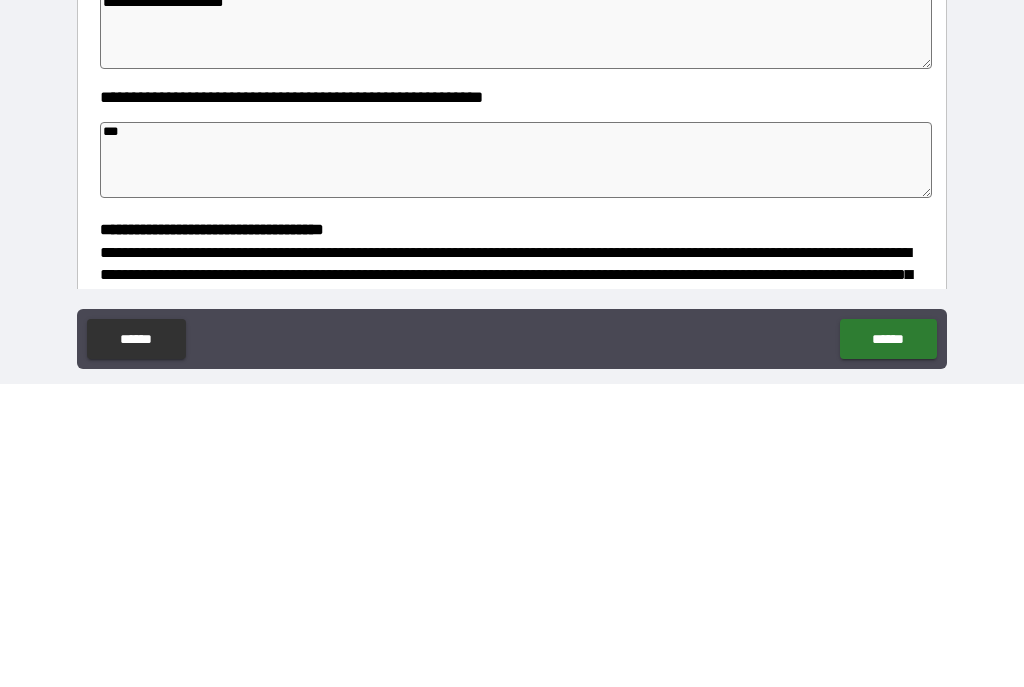 type on "*" 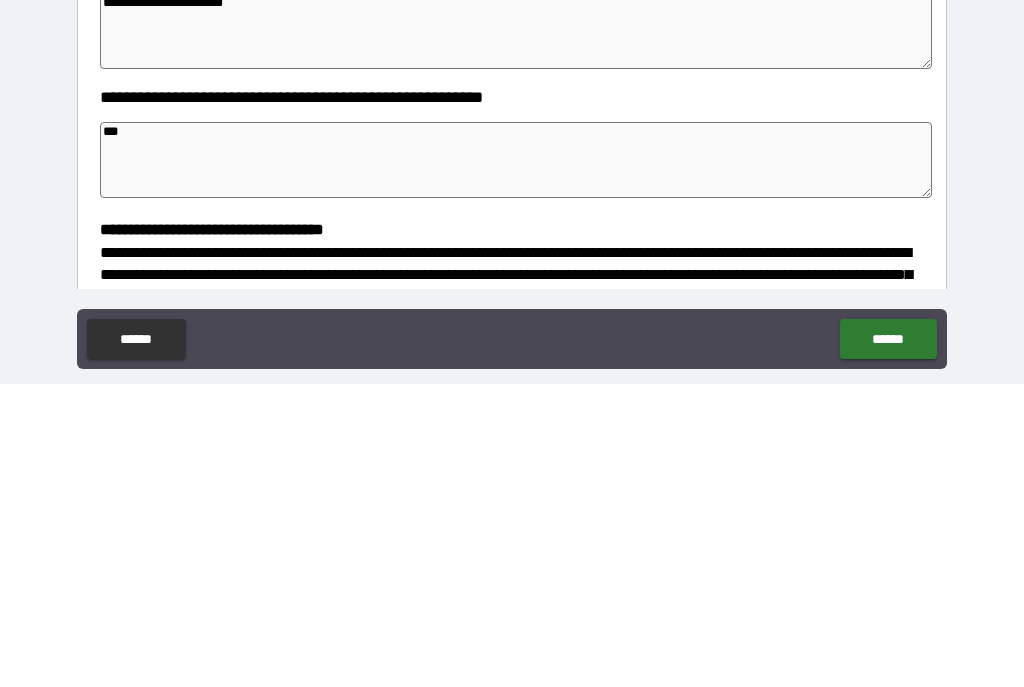 type on "*" 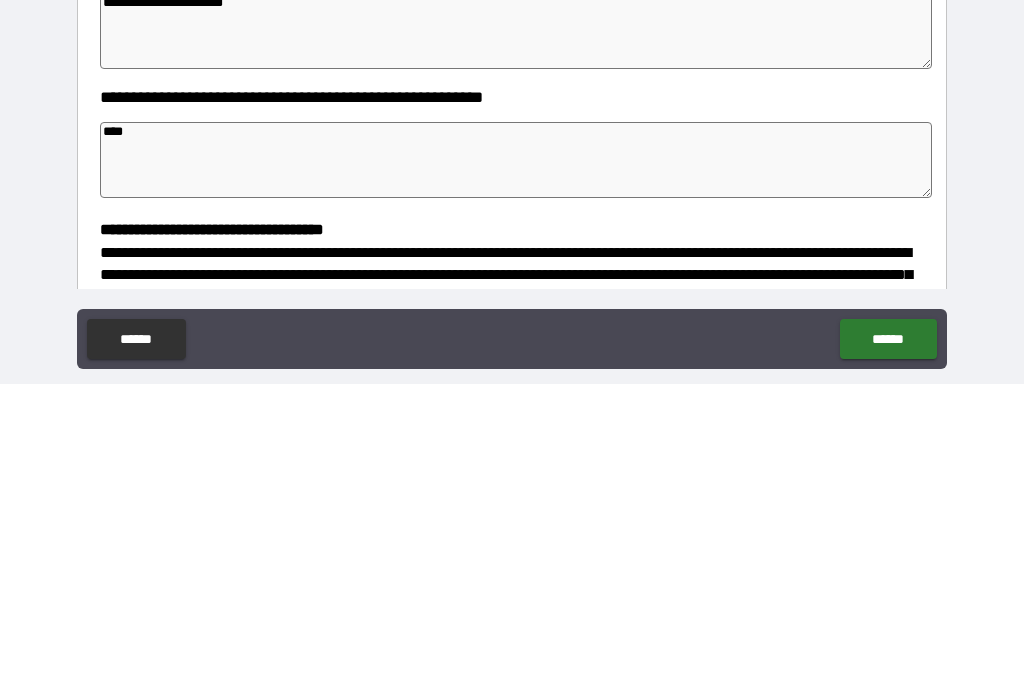 type on "*" 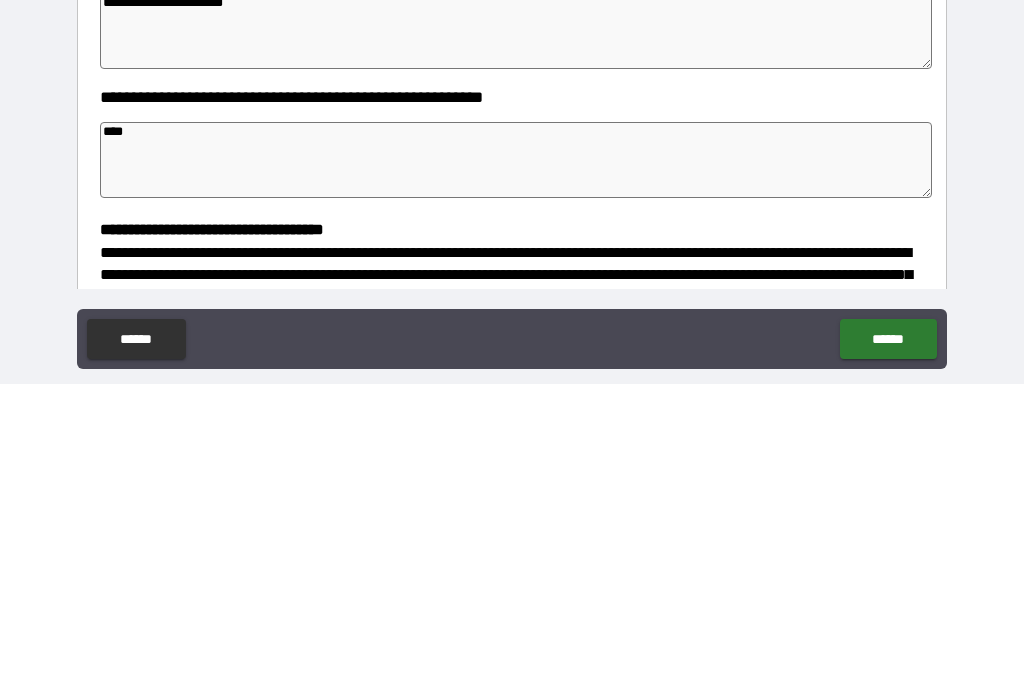 type on "*" 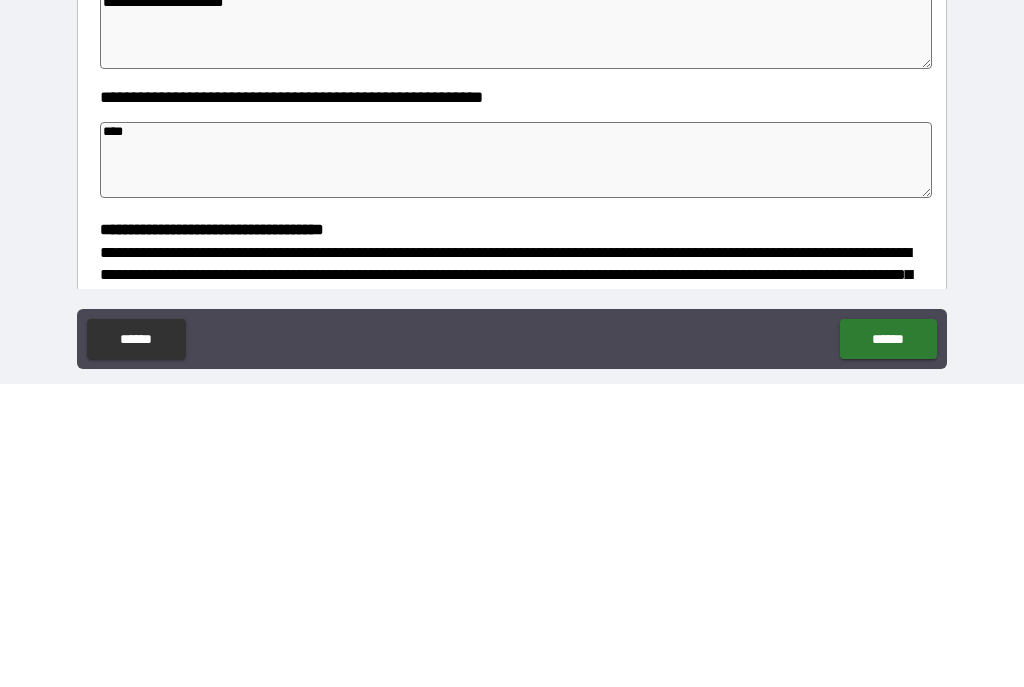 type on "*" 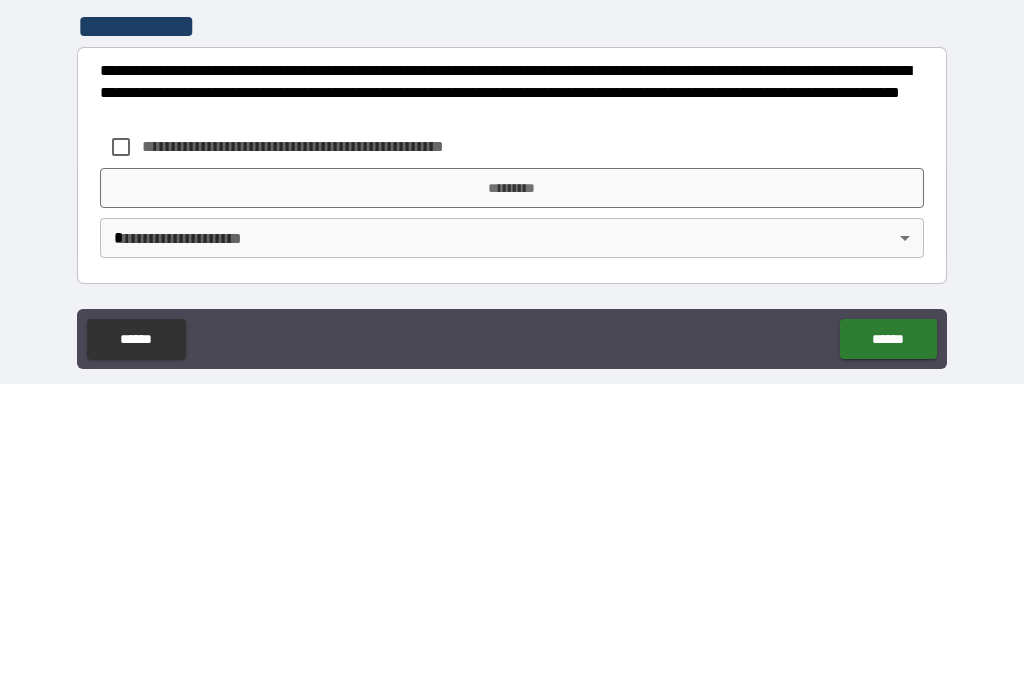 scroll, scrollTop: 547, scrollLeft: 0, axis: vertical 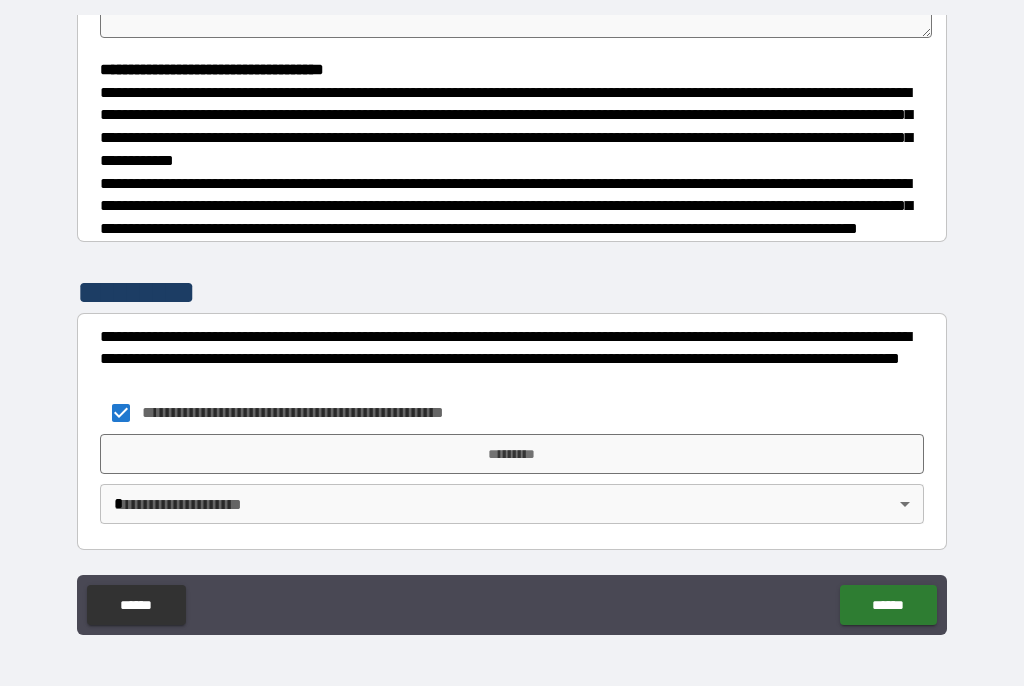 type on "*" 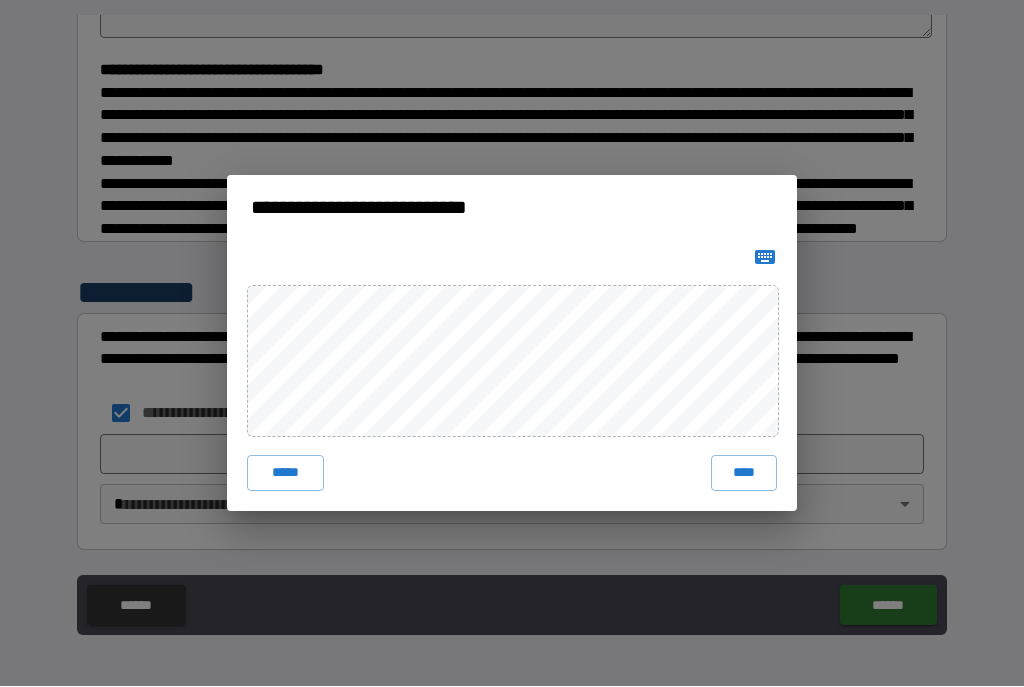 click on "****" at bounding box center [744, 474] 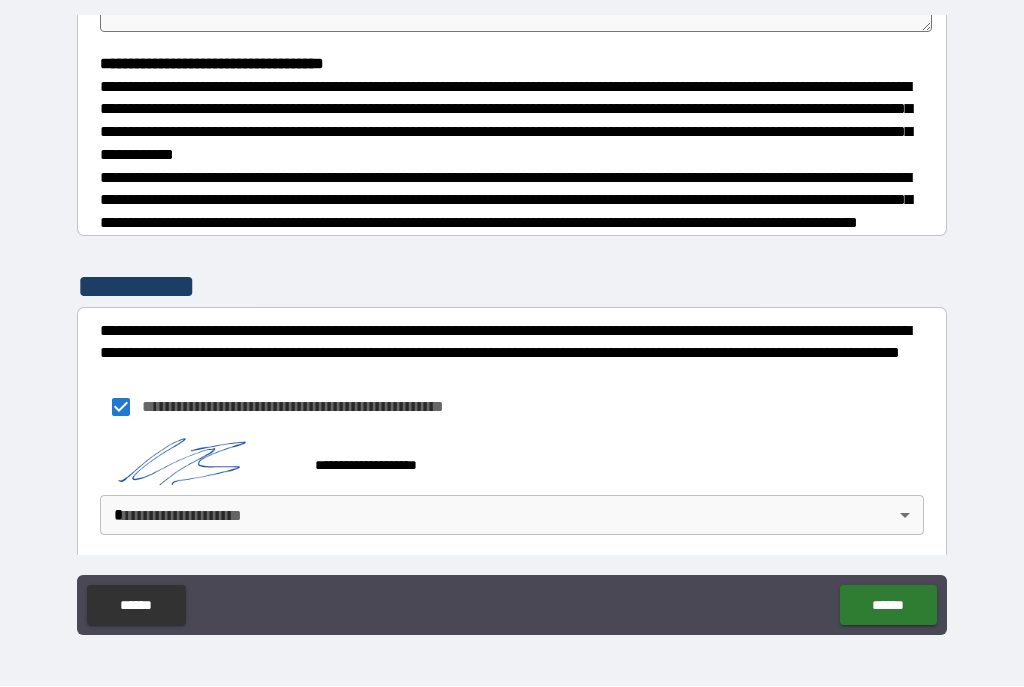type on "*" 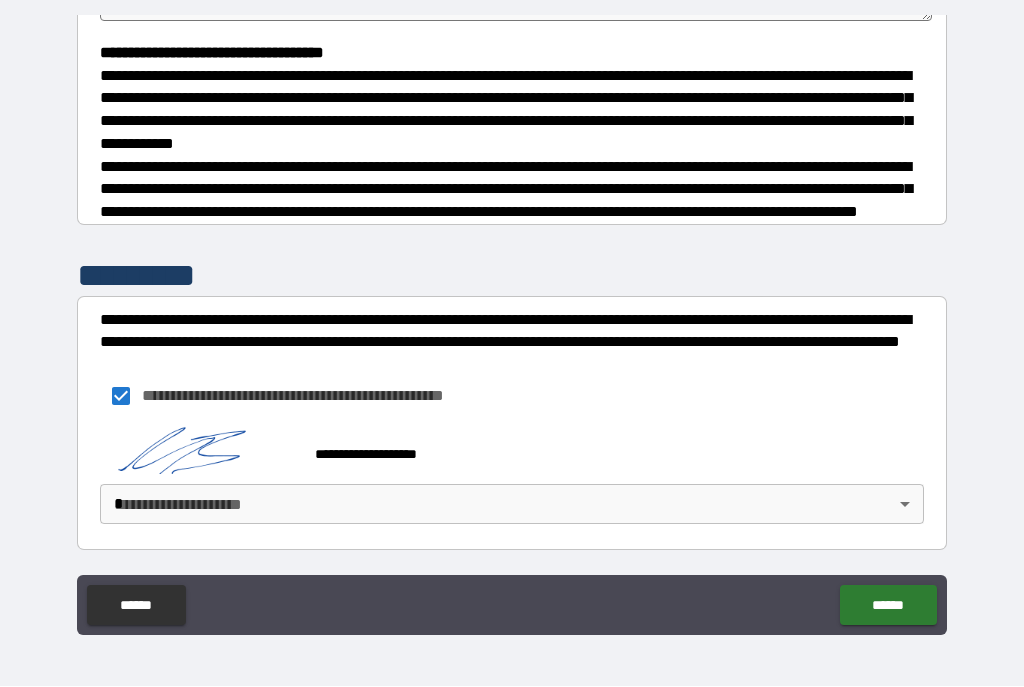 scroll, scrollTop: 567, scrollLeft: 0, axis: vertical 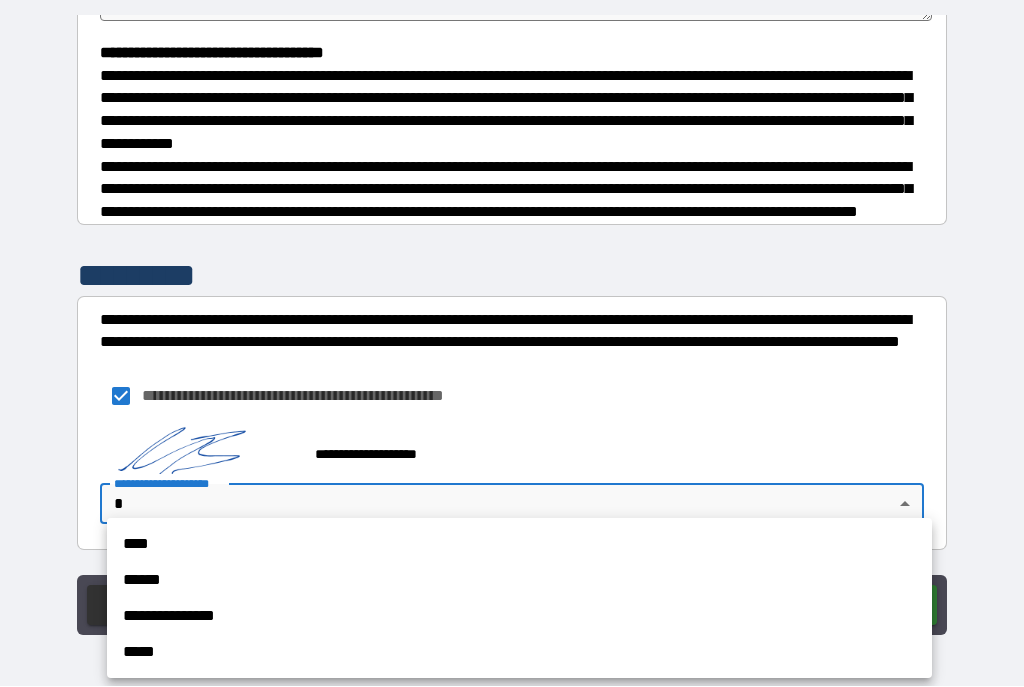 click on "****" at bounding box center [519, 545] 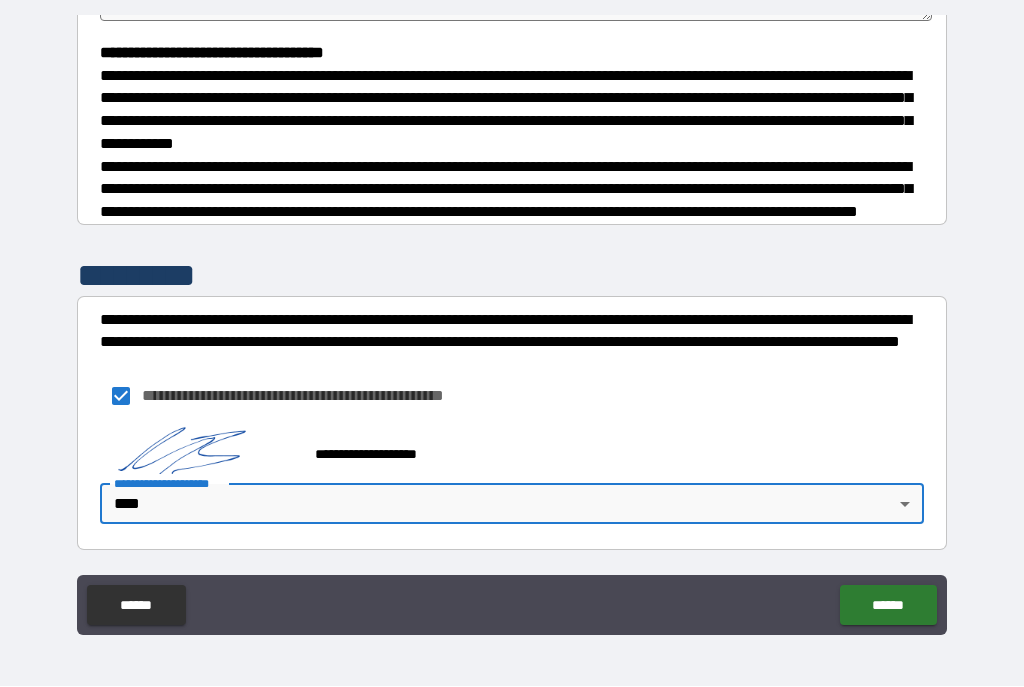 type on "*" 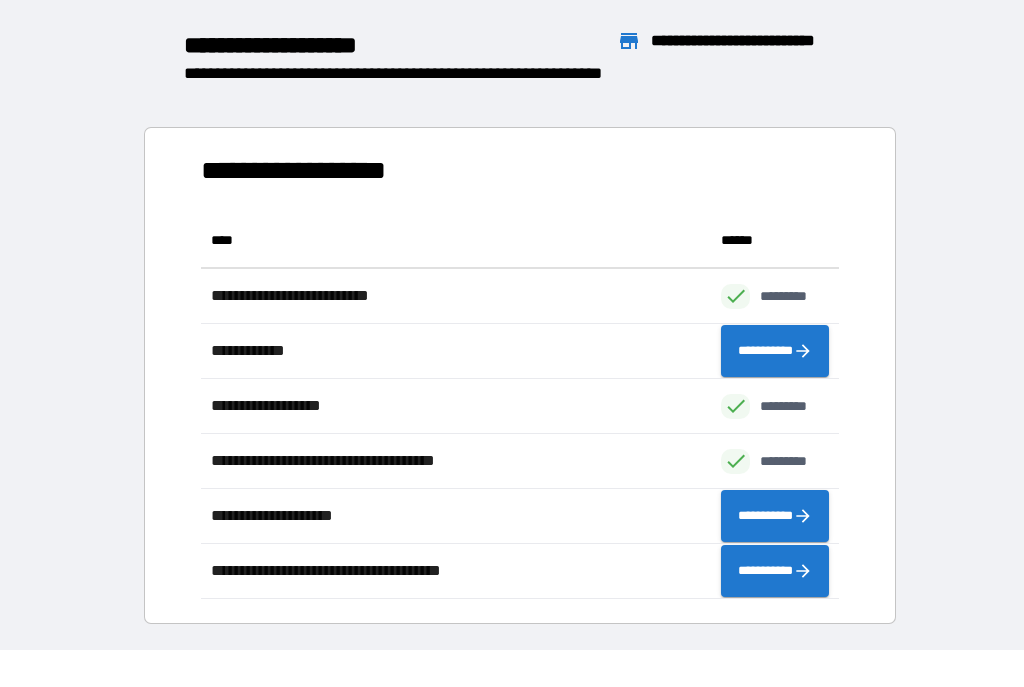 scroll, scrollTop: 1, scrollLeft: 1, axis: both 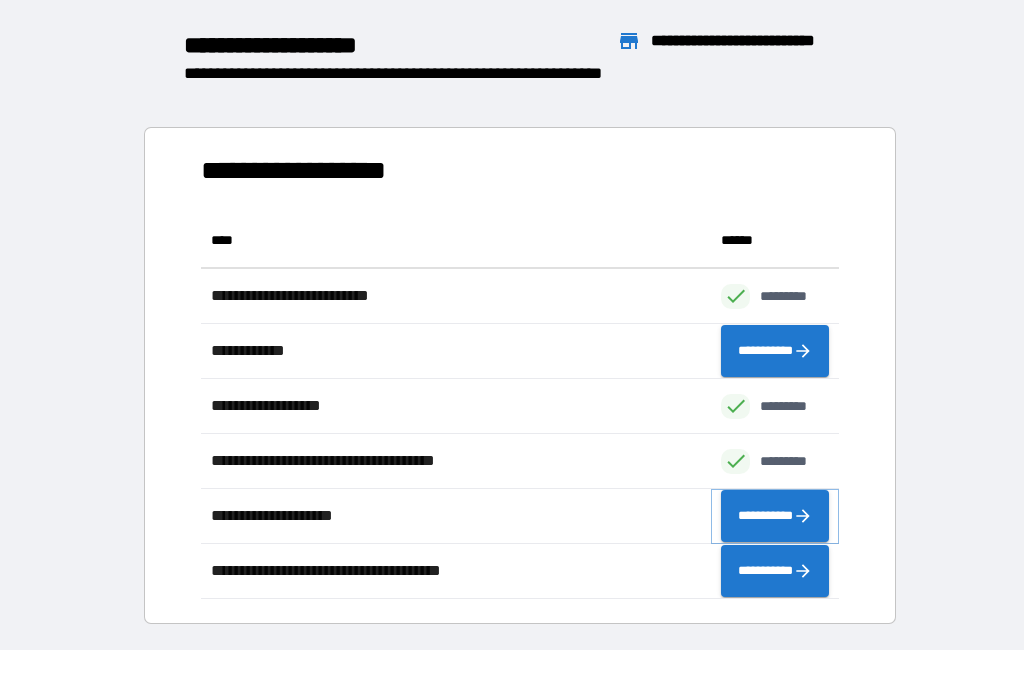 click on "**********" at bounding box center [775, 517] 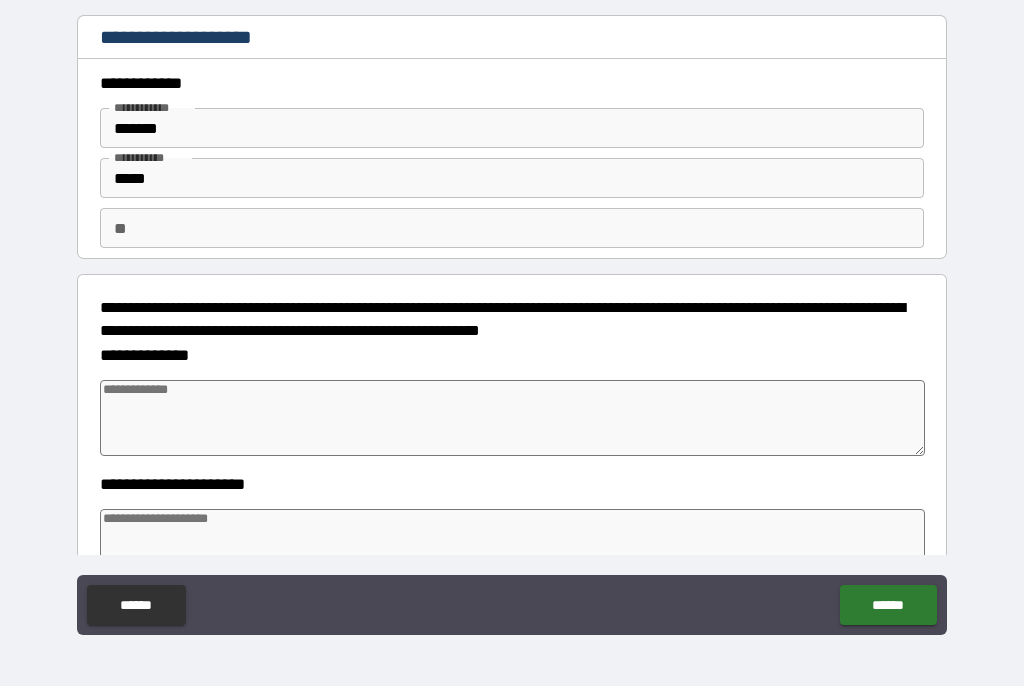 type on "*" 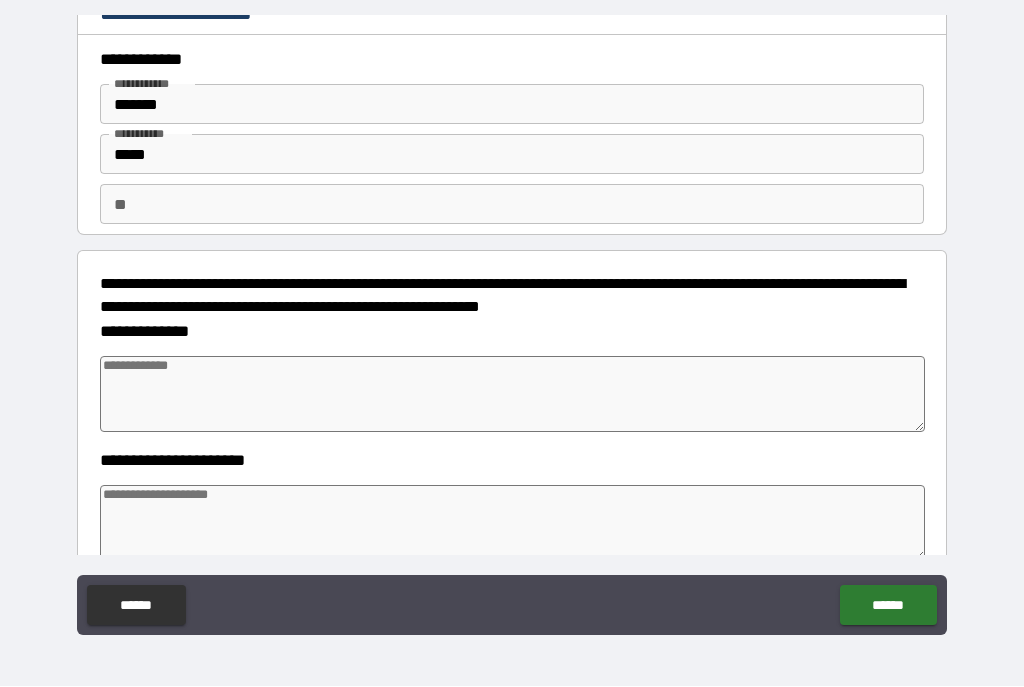 scroll, scrollTop: 4, scrollLeft: 0, axis: vertical 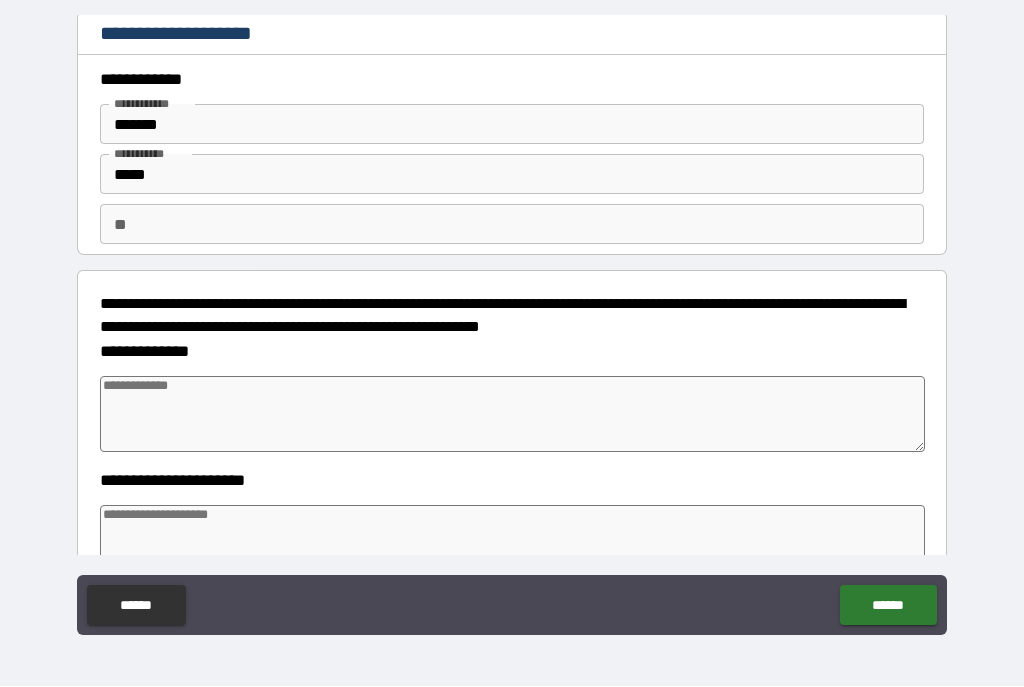 click at bounding box center (513, 415) 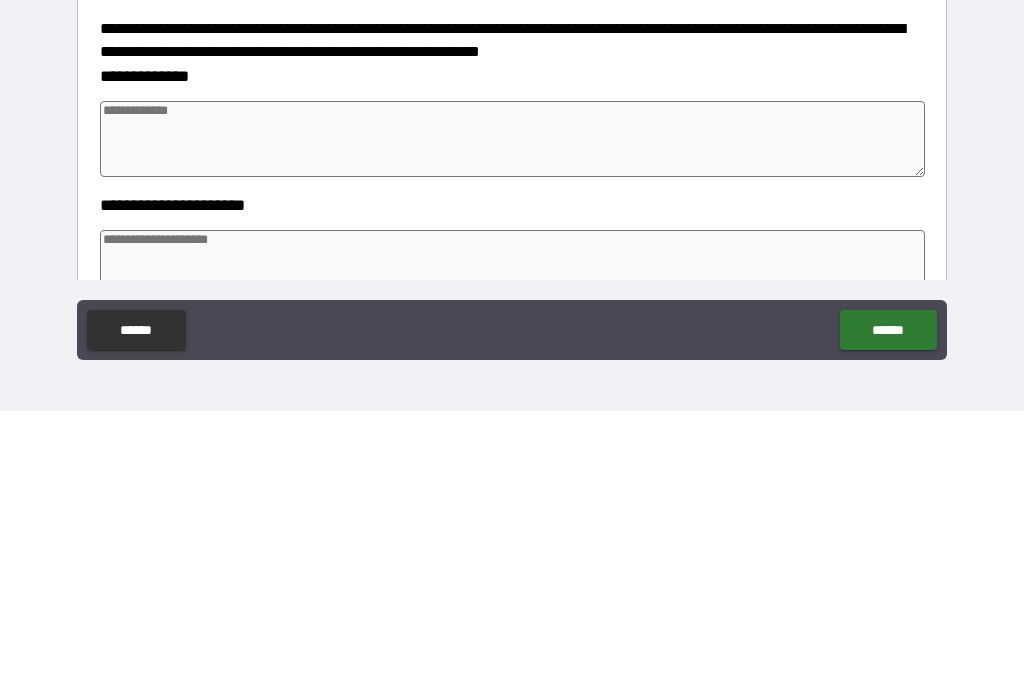 type on "*" 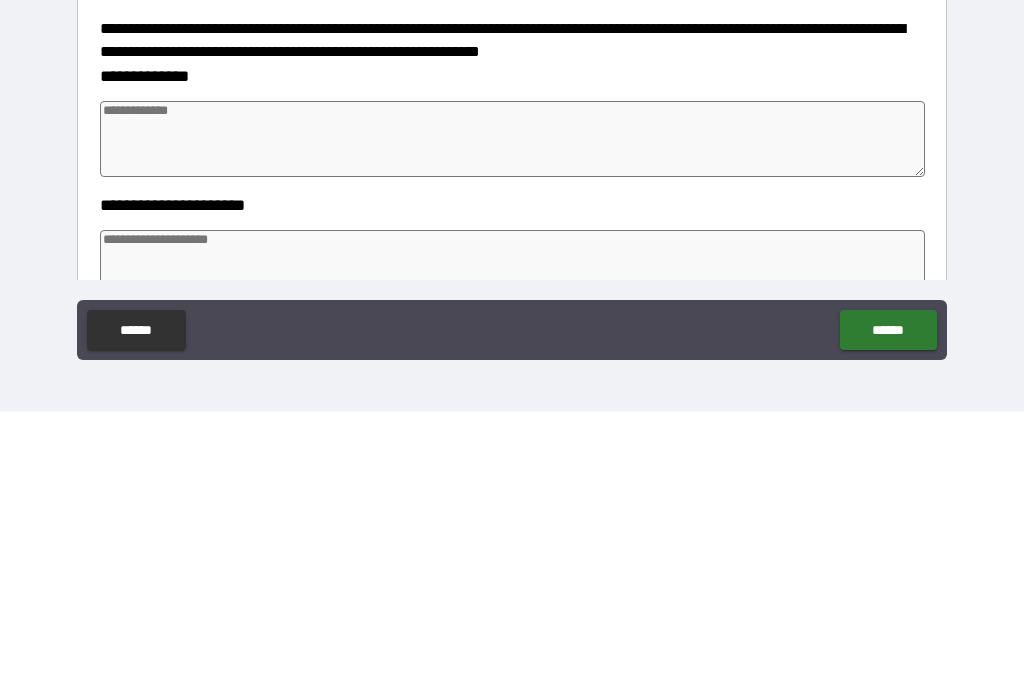 type on "*" 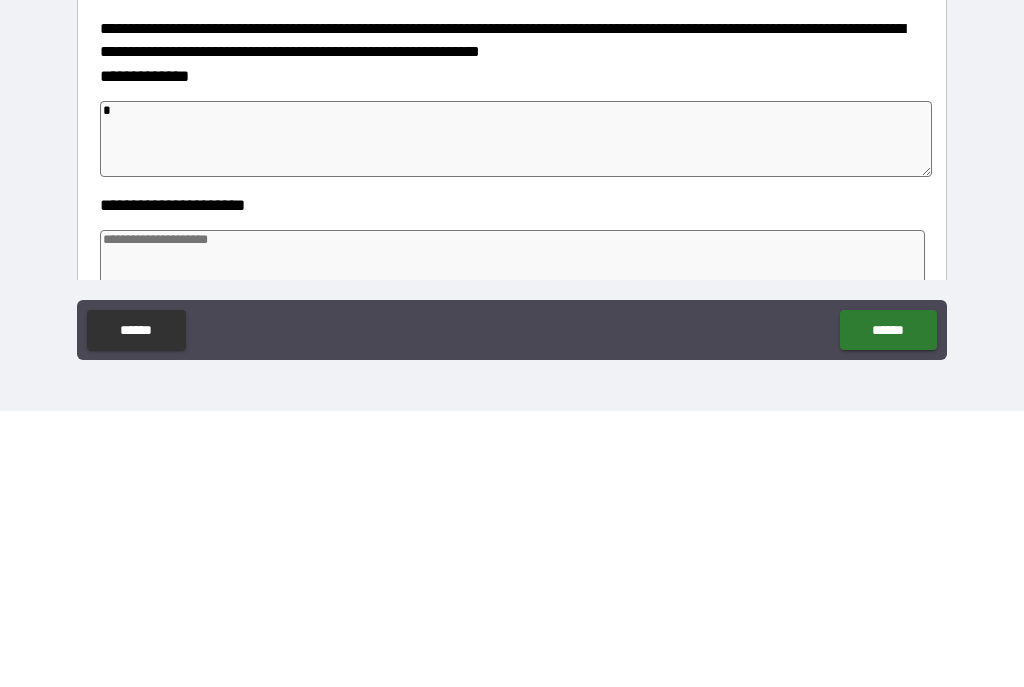 type on "*" 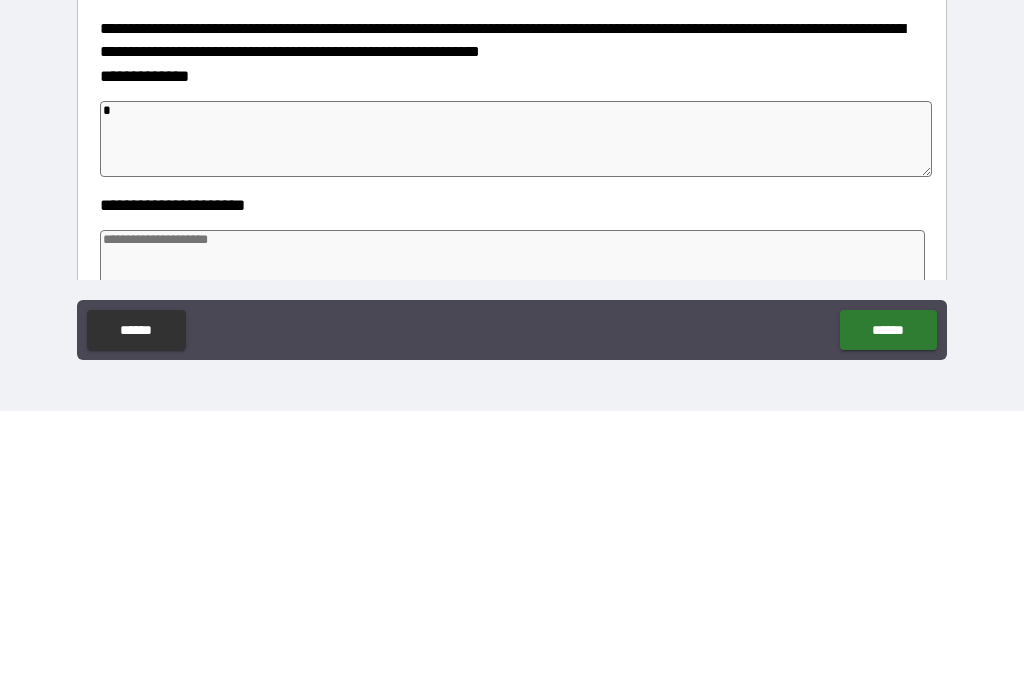 type on "*" 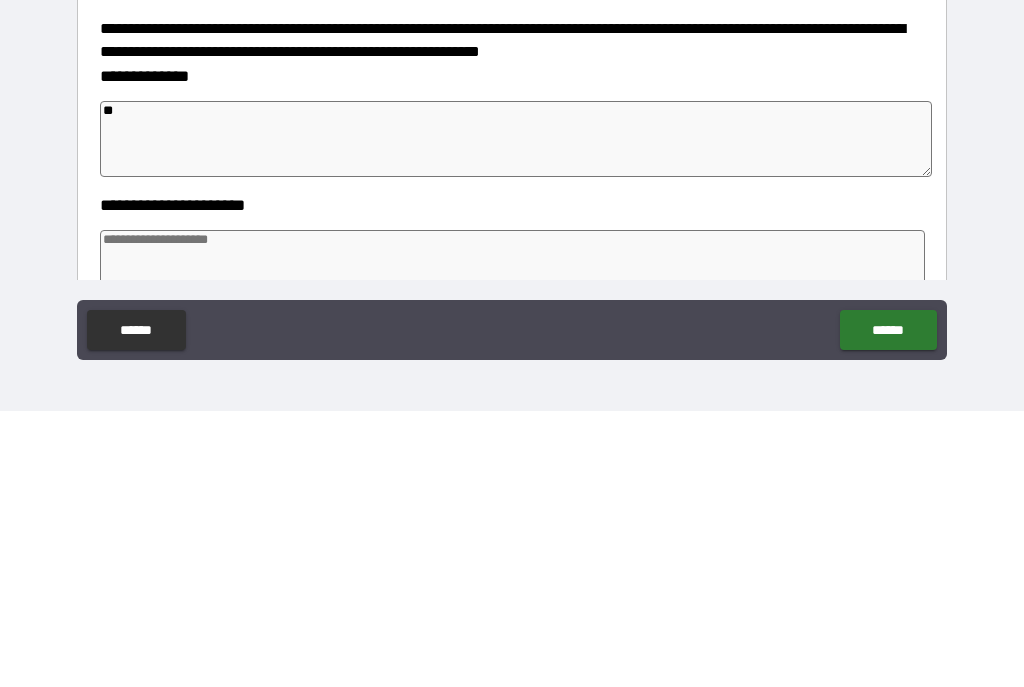 type on "*" 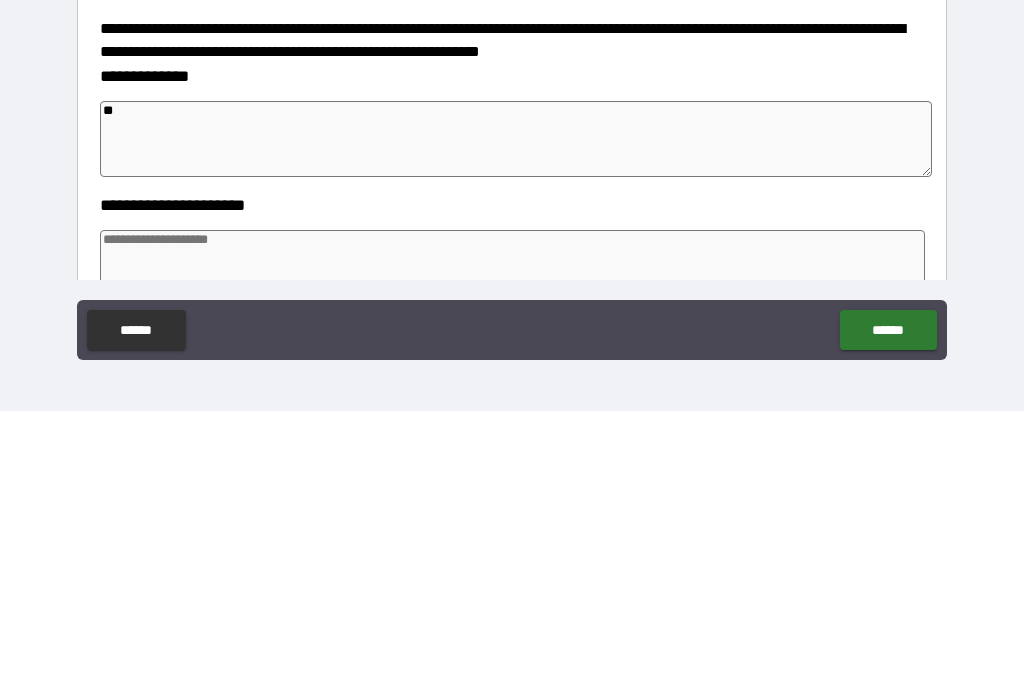 type on "***" 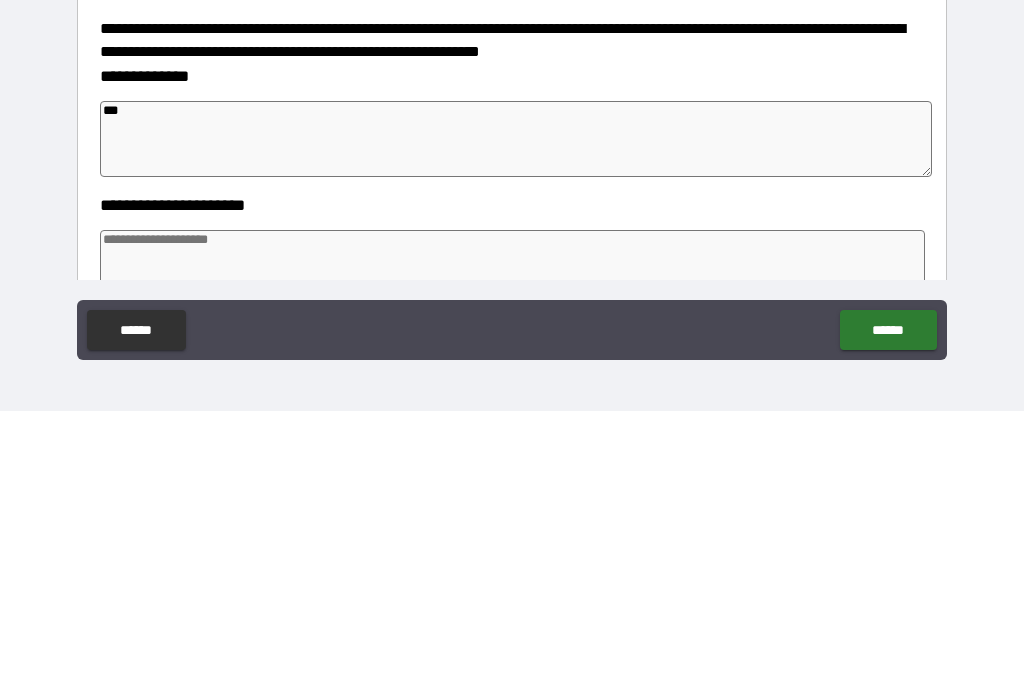type on "*" 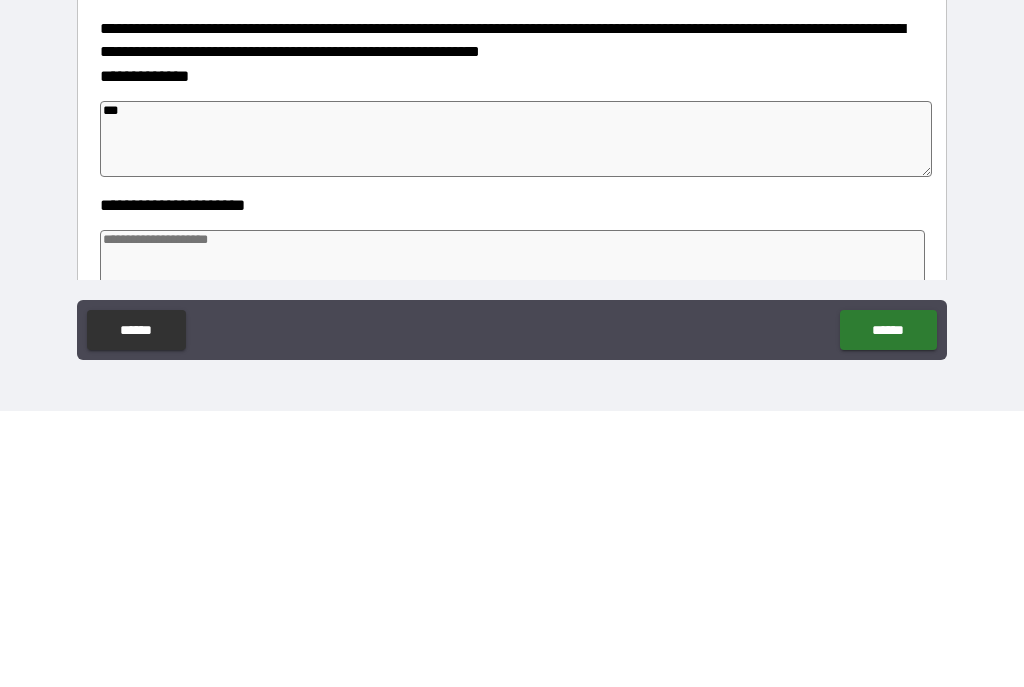 type on "*" 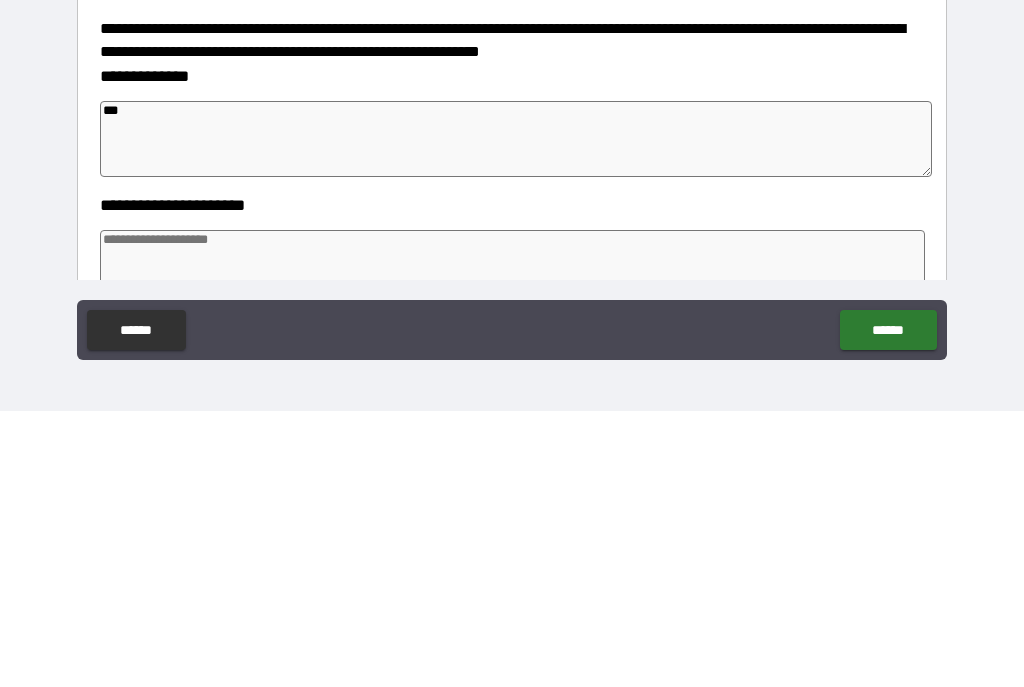 type on "*" 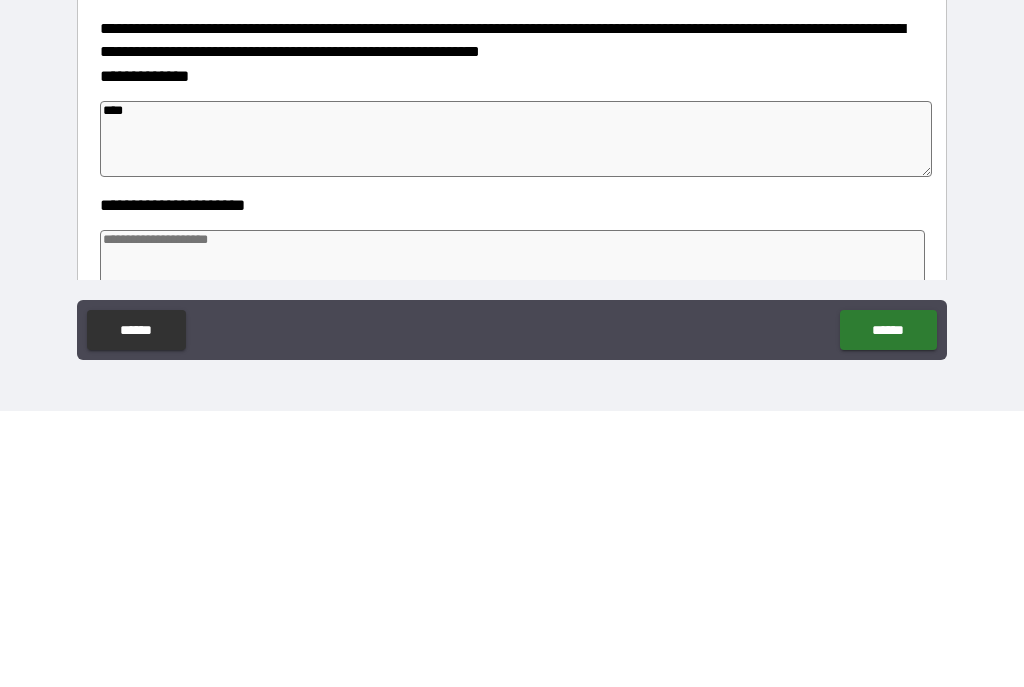 type on "*" 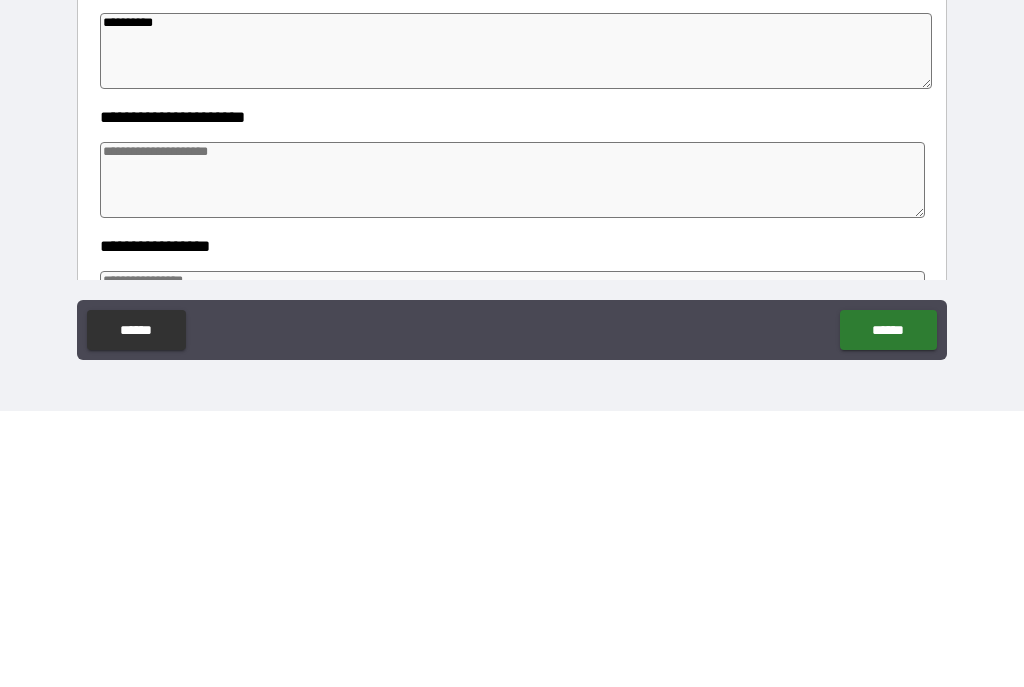 scroll, scrollTop: 90, scrollLeft: 0, axis: vertical 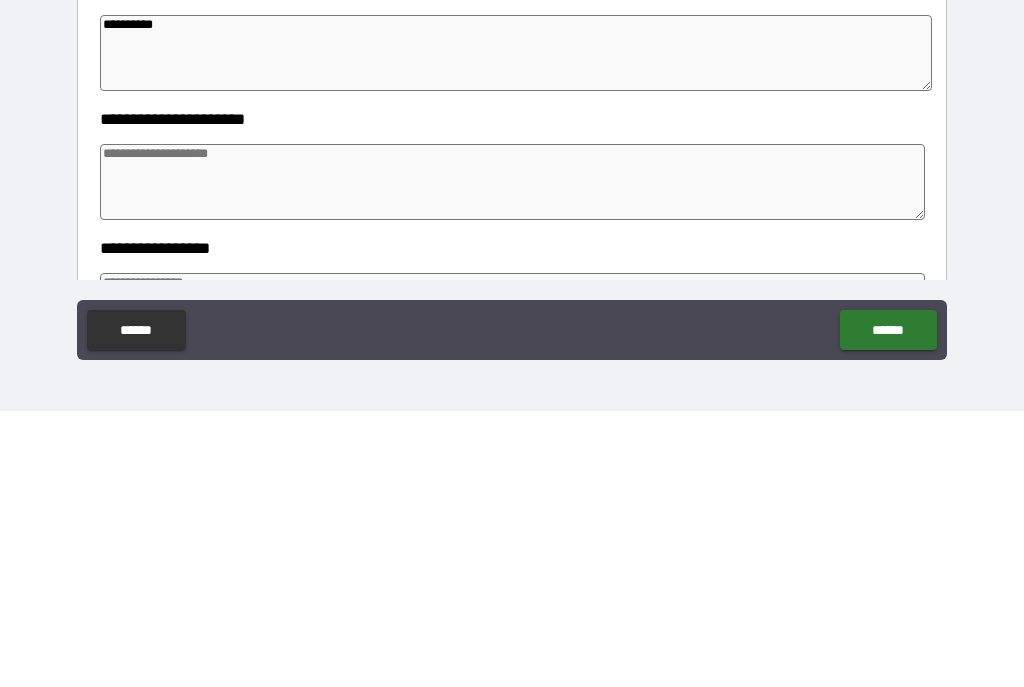 click at bounding box center [513, 458] 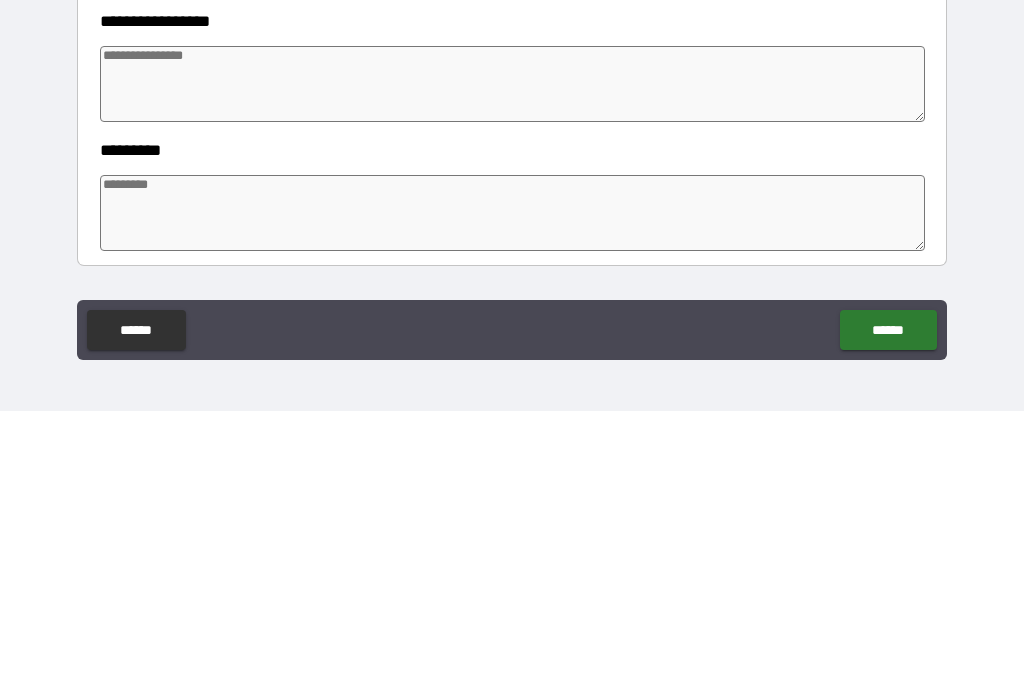 scroll, scrollTop: 318, scrollLeft: 0, axis: vertical 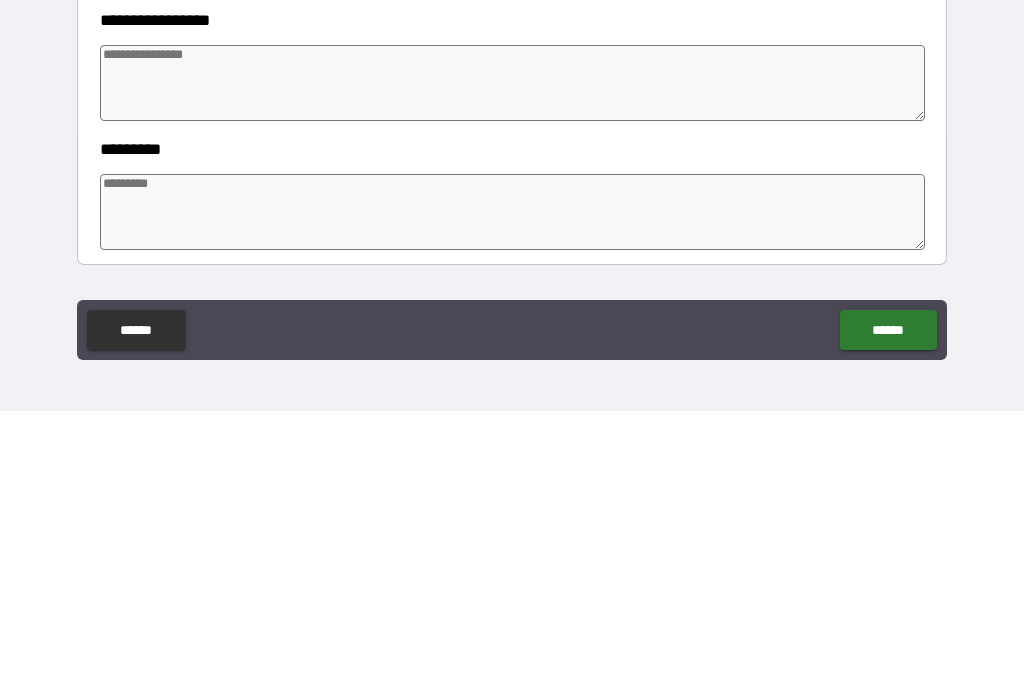 click at bounding box center [513, 359] 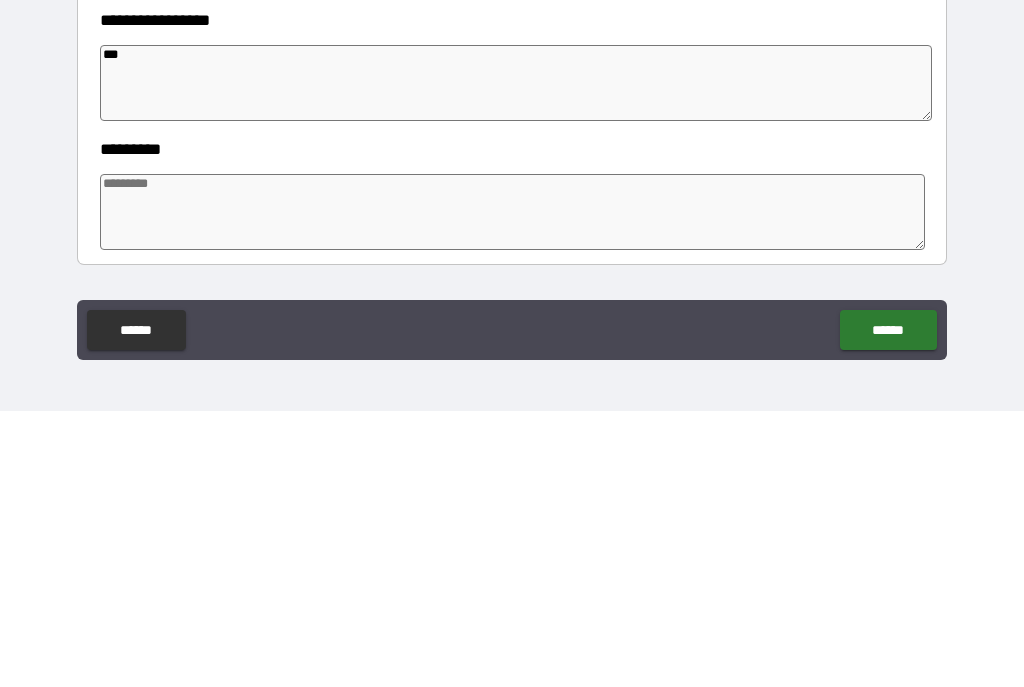 click at bounding box center [513, 488] 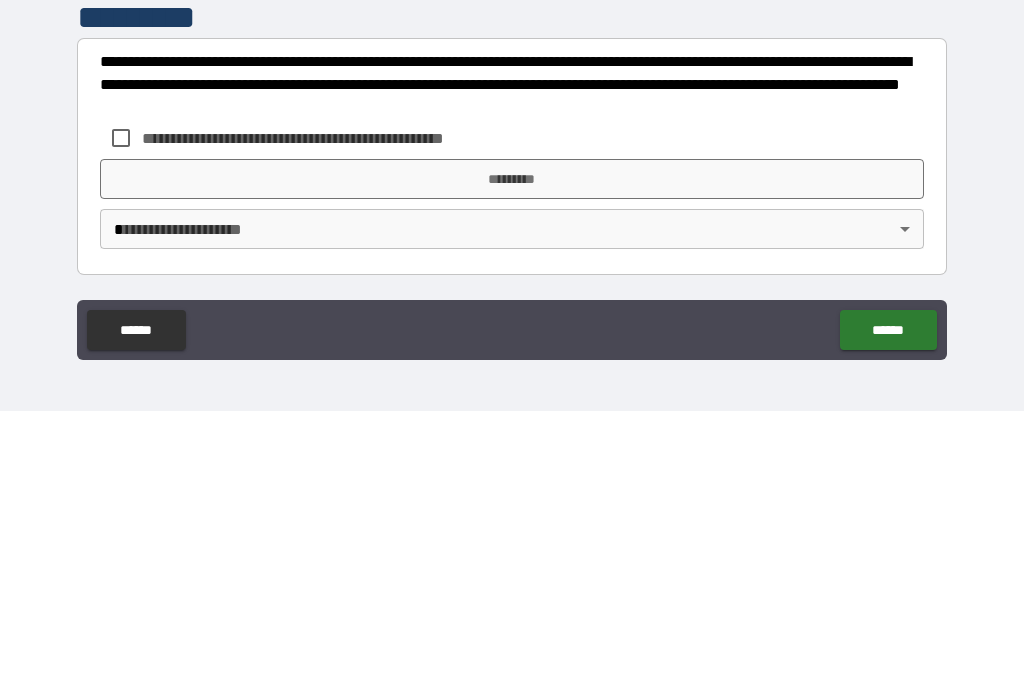 scroll, scrollTop: 616, scrollLeft: 0, axis: vertical 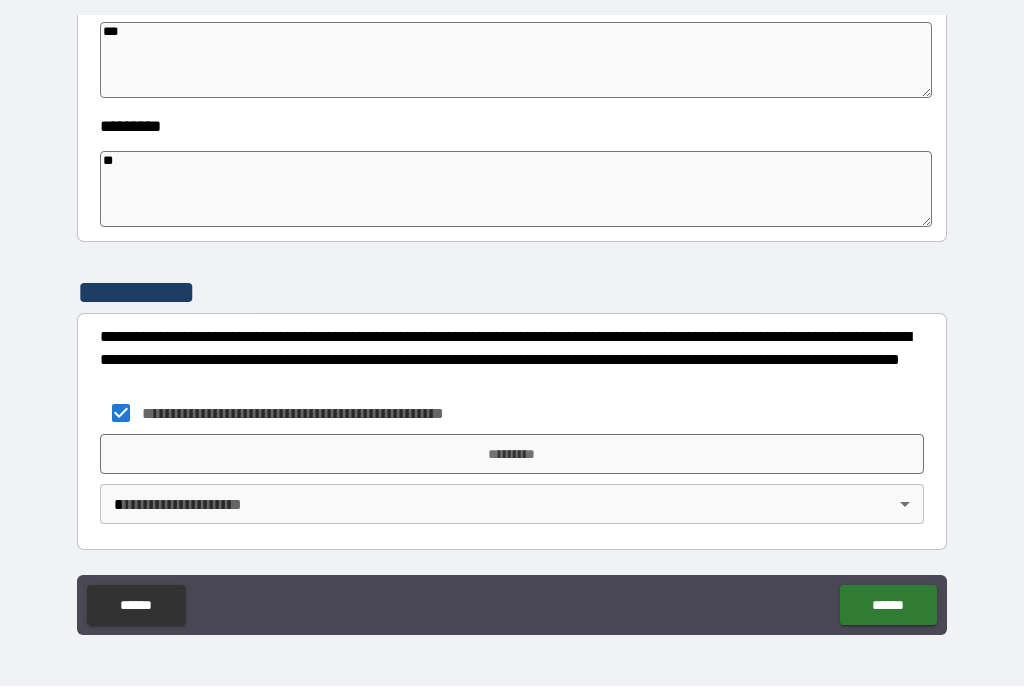 click on "*********" at bounding box center (512, 455) 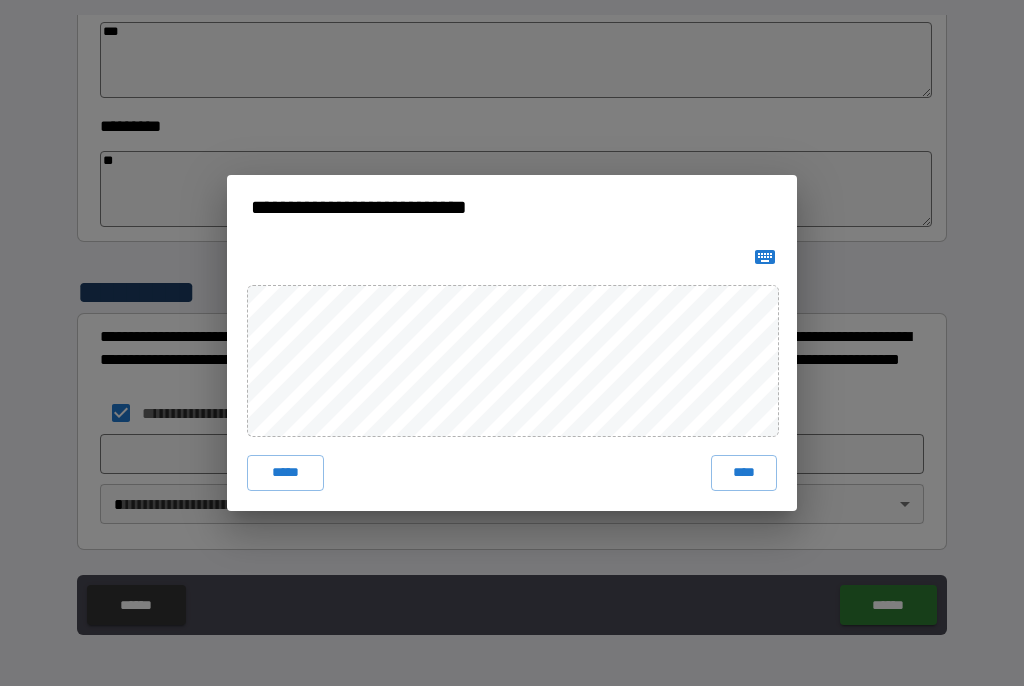 click on "****" at bounding box center [744, 474] 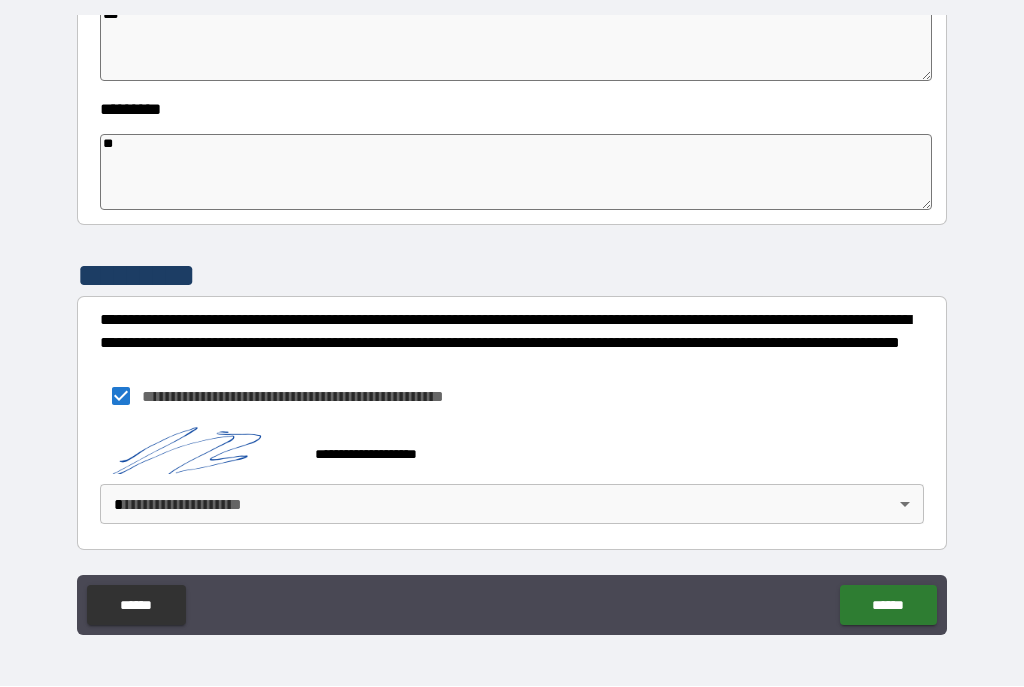 scroll, scrollTop: 633, scrollLeft: 0, axis: vertical 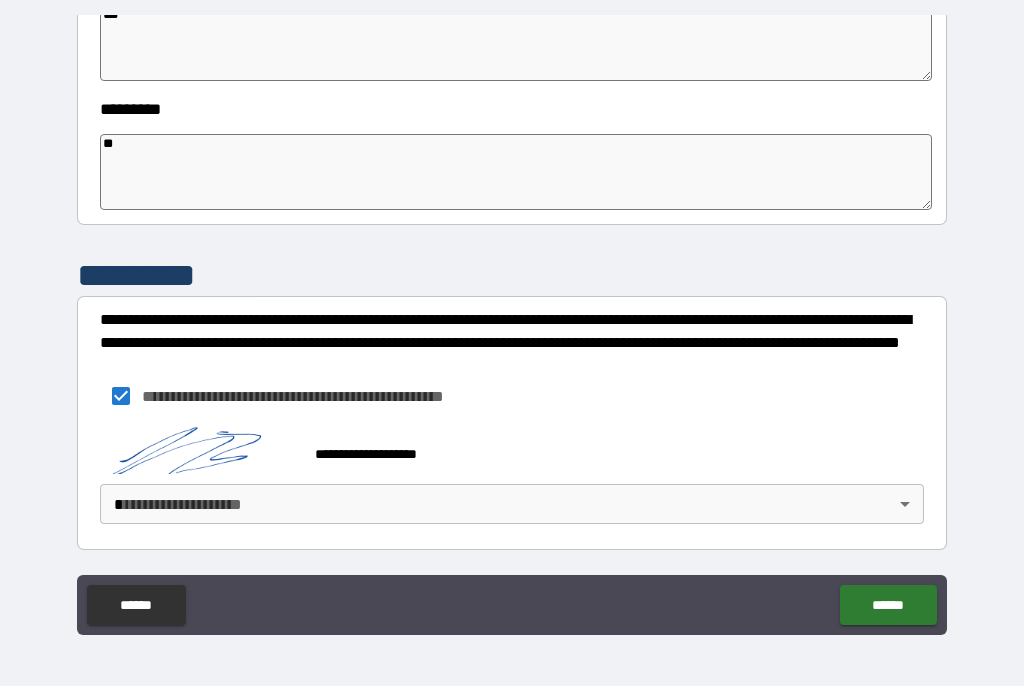 click on "**********" at bounding box center (512, 325) 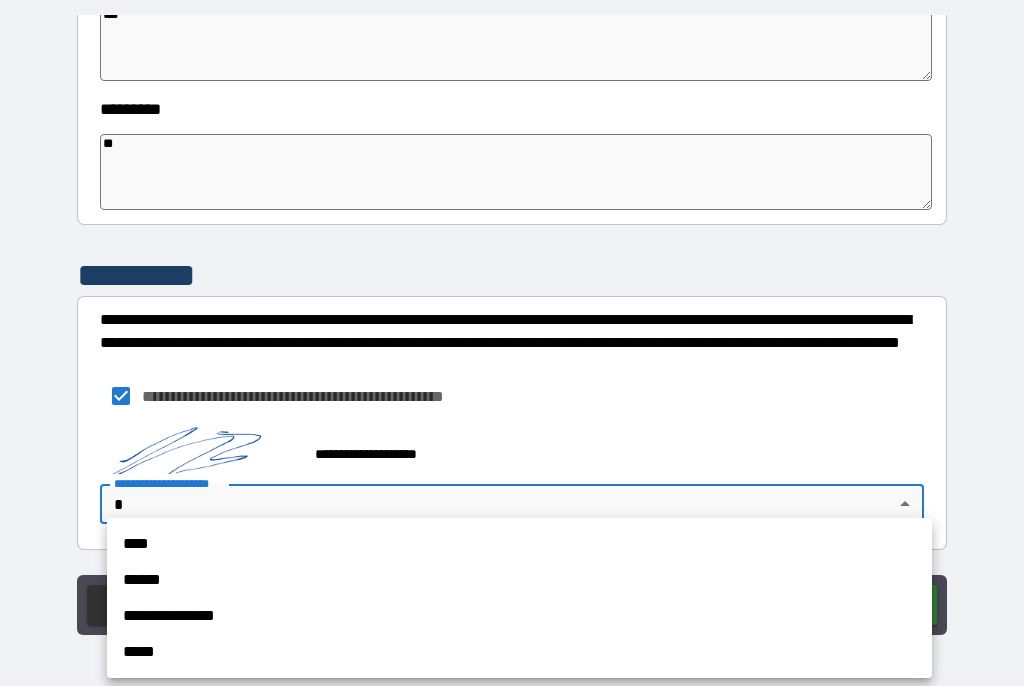 click on "****" at bounding box center (519, 545) 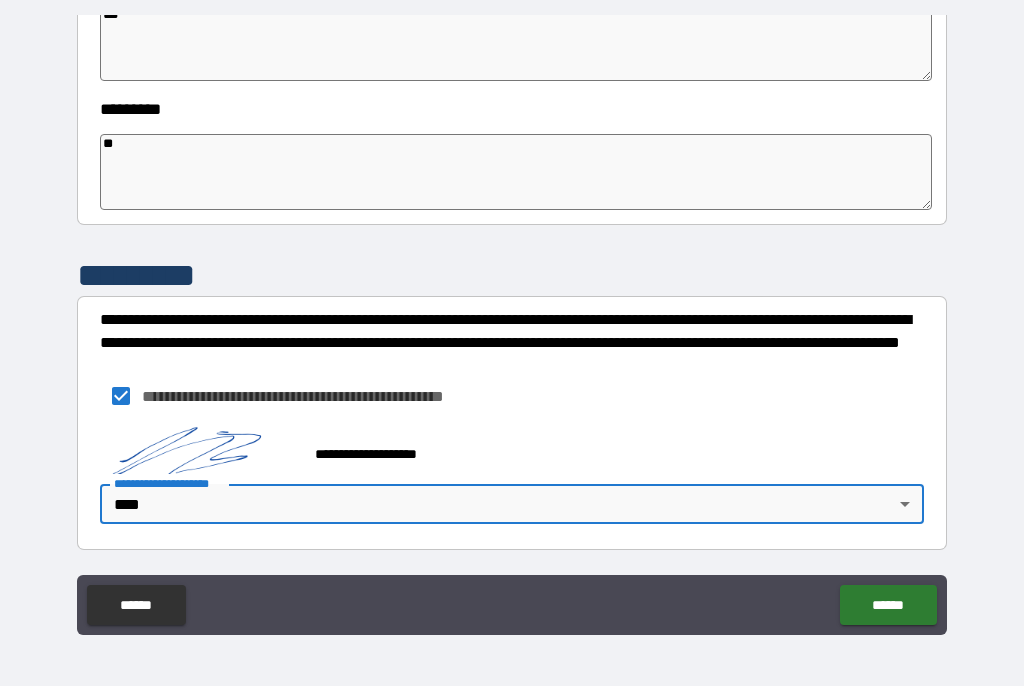 click on "******" at bounding box center (888, 606) 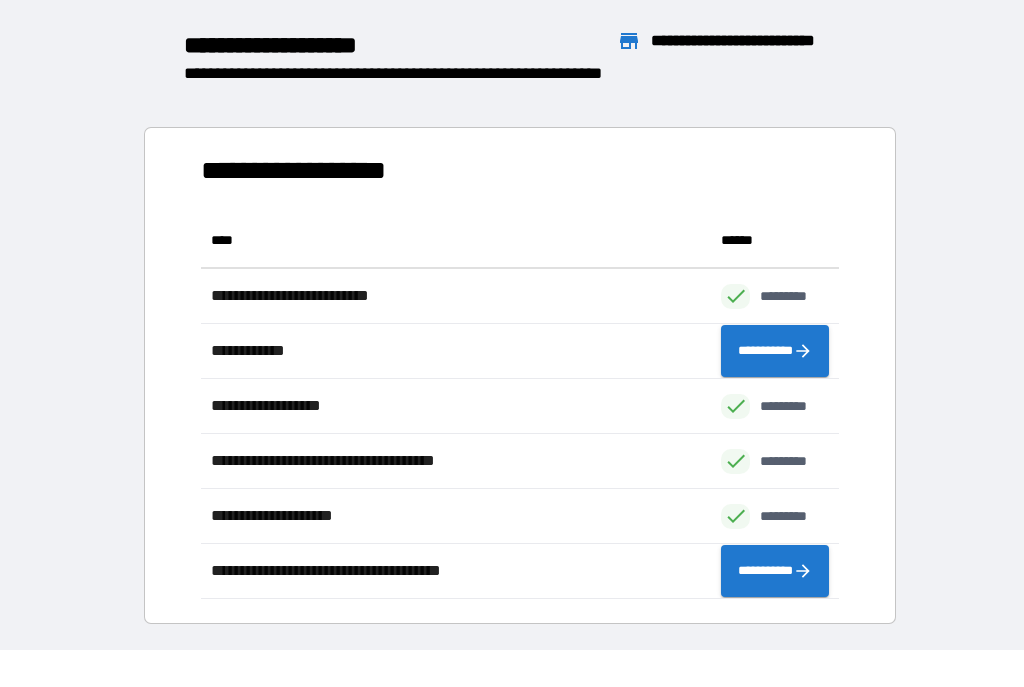 scroll, scrollTop: 386, scrollLeft: 638, axis: both 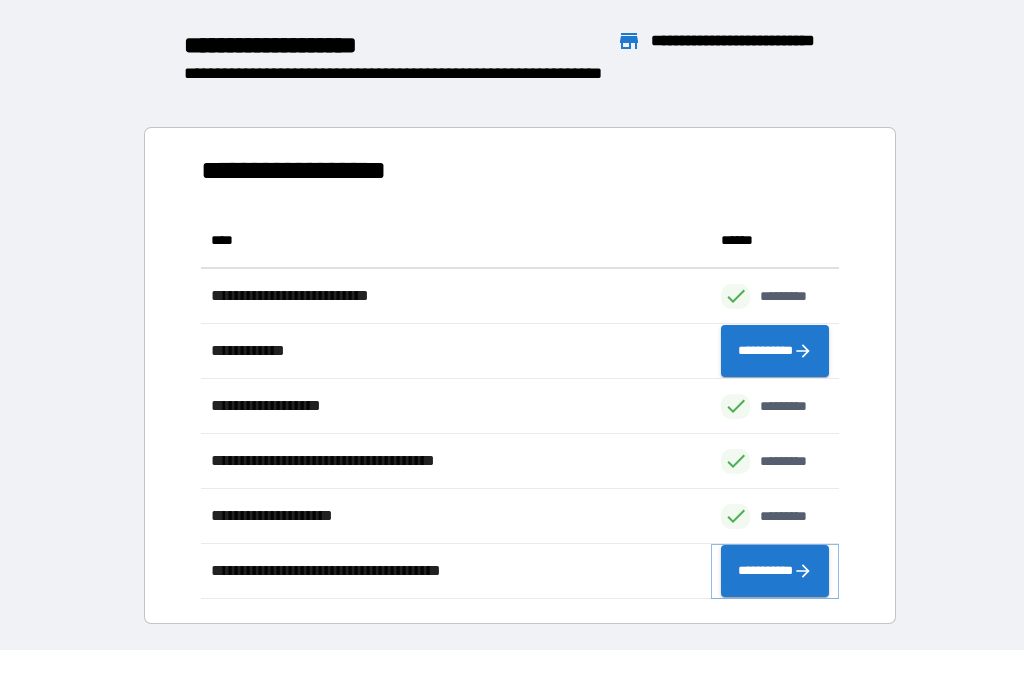 click on "**********" at bounding box center [775, 572] 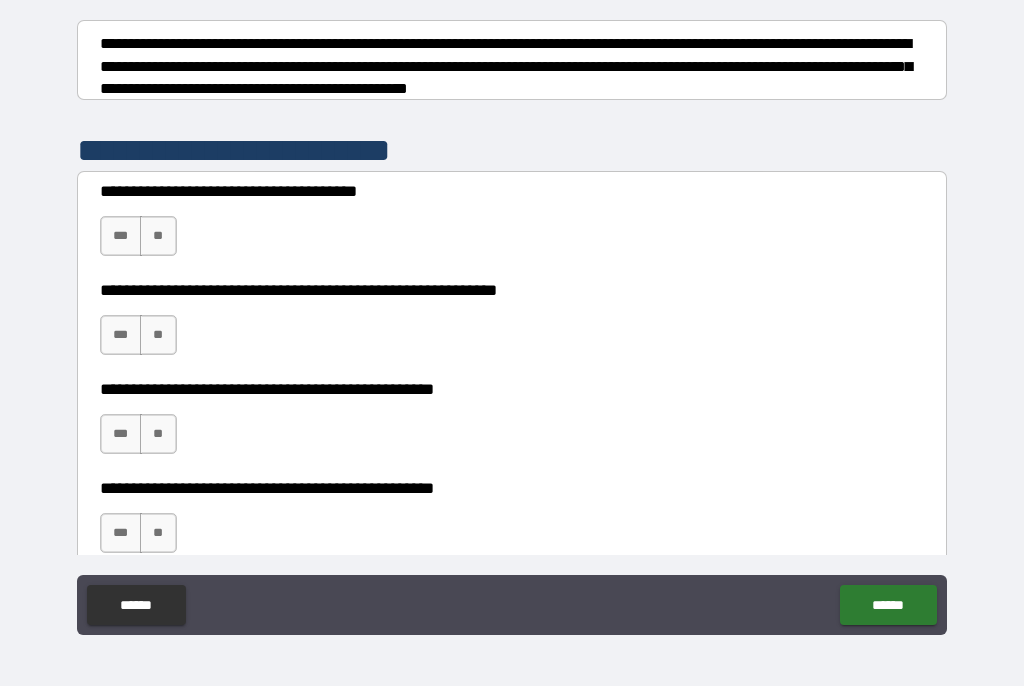scroll, scrollTop: 320, scrollLeft: 0, axis: vertical 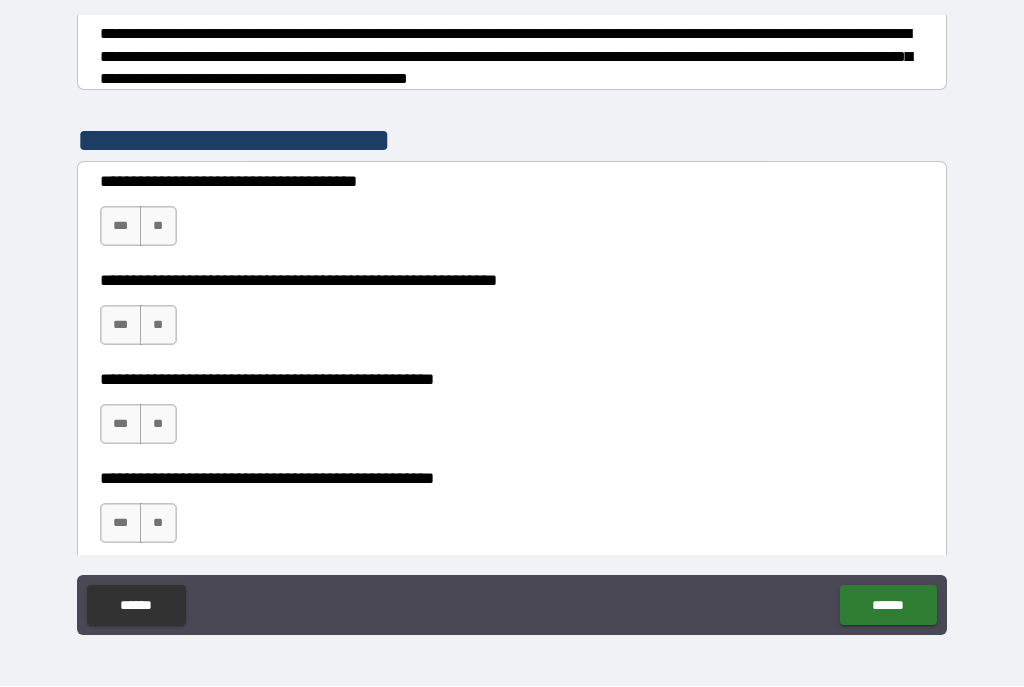 click on "**" at bounding box center (158, 227) 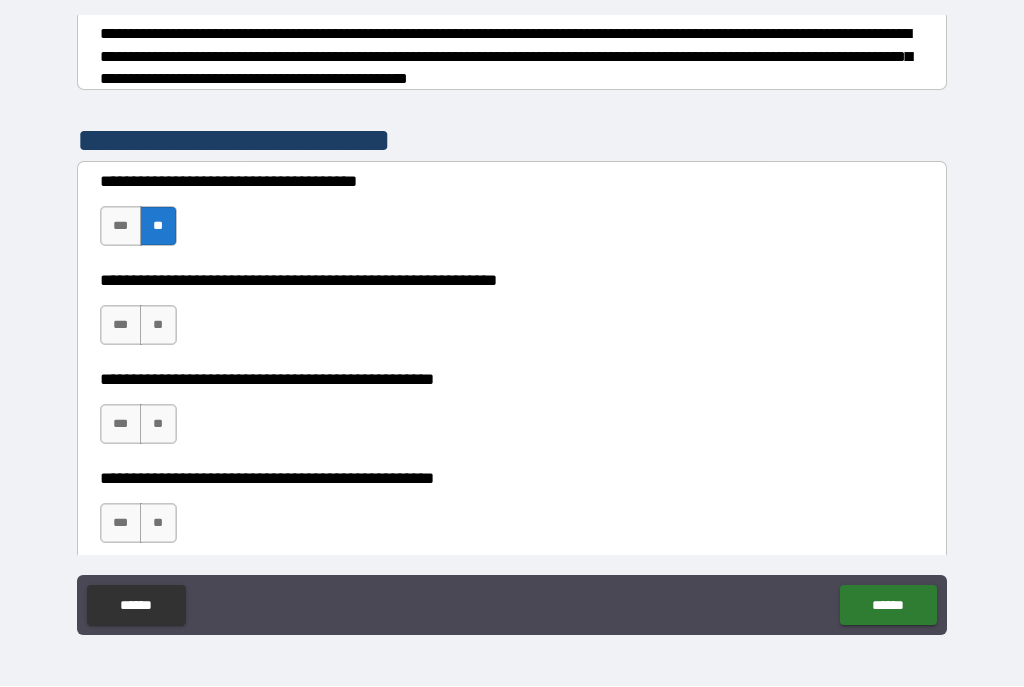 click on "***" at bounding box center (121, 326) 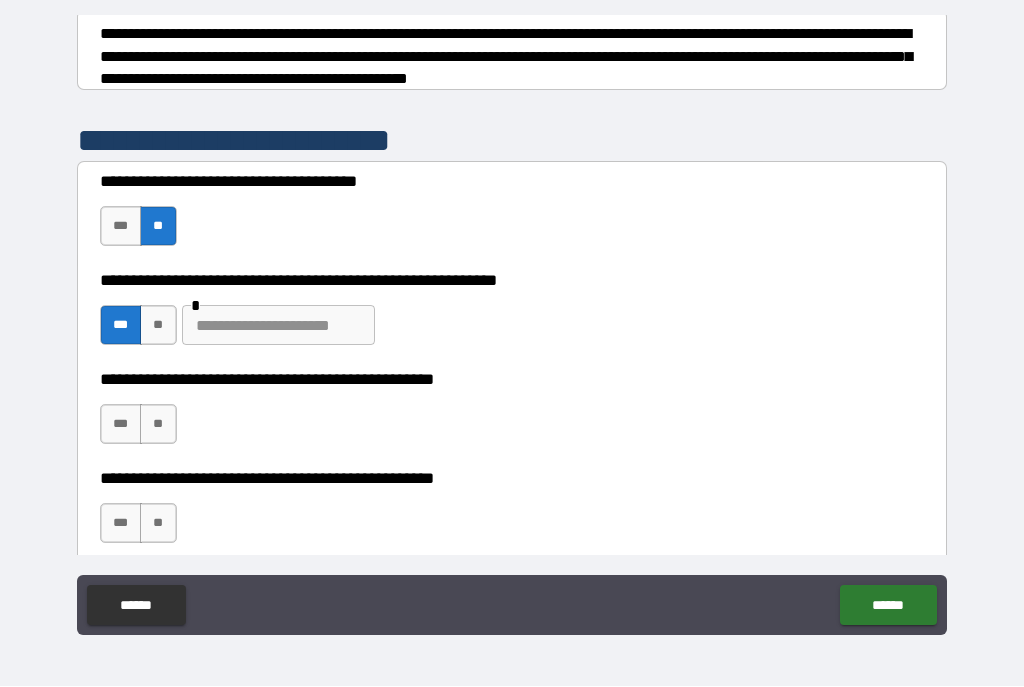 click on "***" at bounding box center [121, 425] 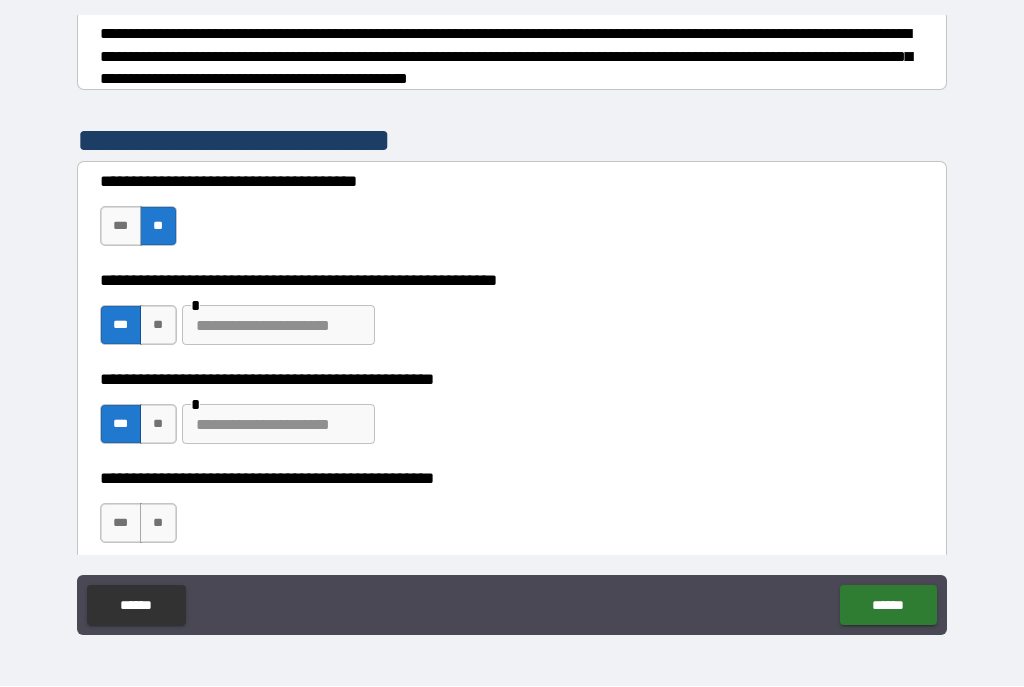 click on "**" at bounding box center (158, 524) 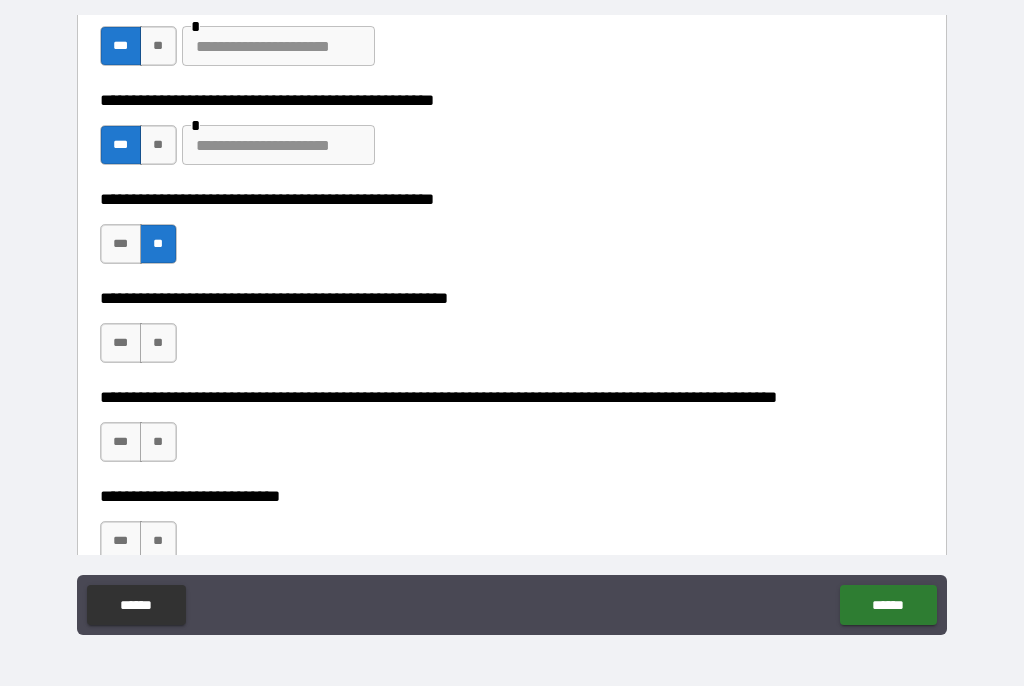 scroll, scrollTop: 602, scrollLeft: 0, axis: vertical 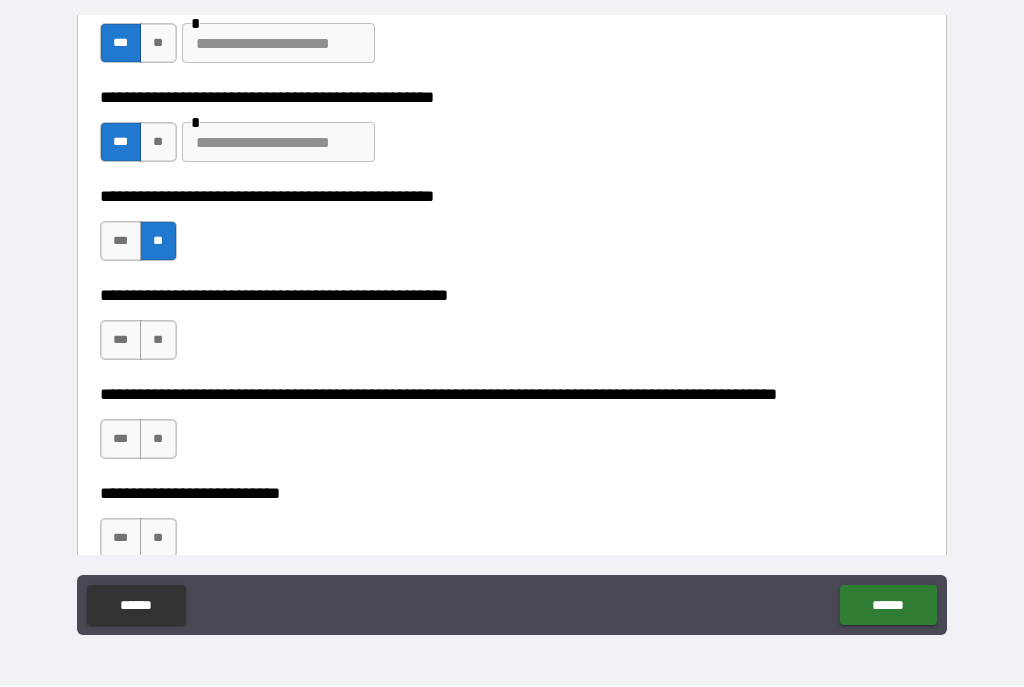 click on "**" at bounding box center (158, 341) 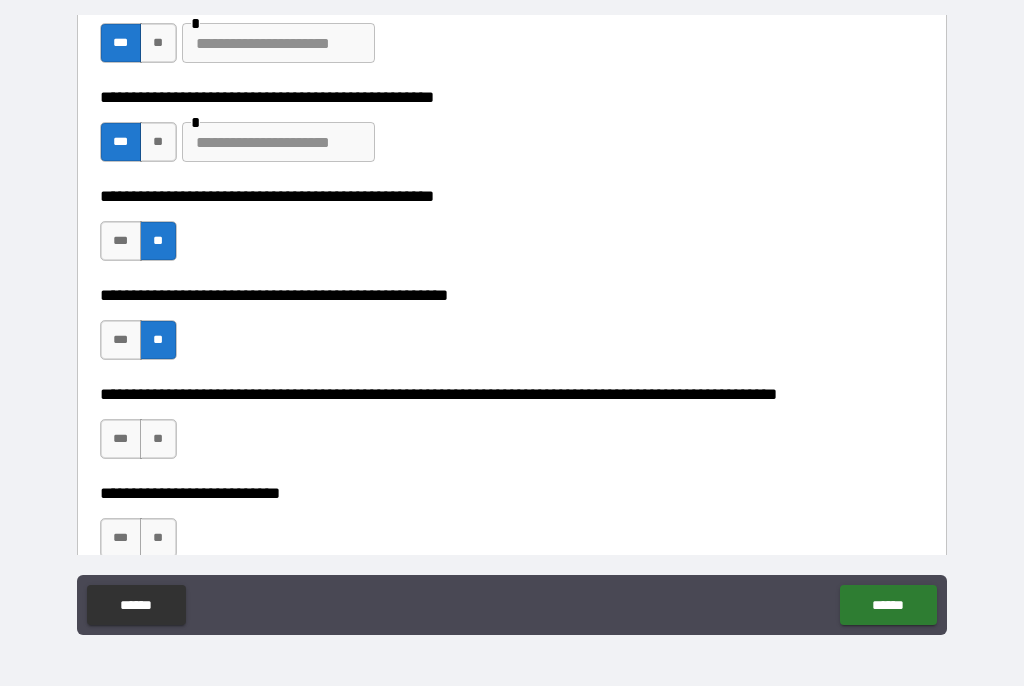 click on "**" at bounding box center [158, 440] 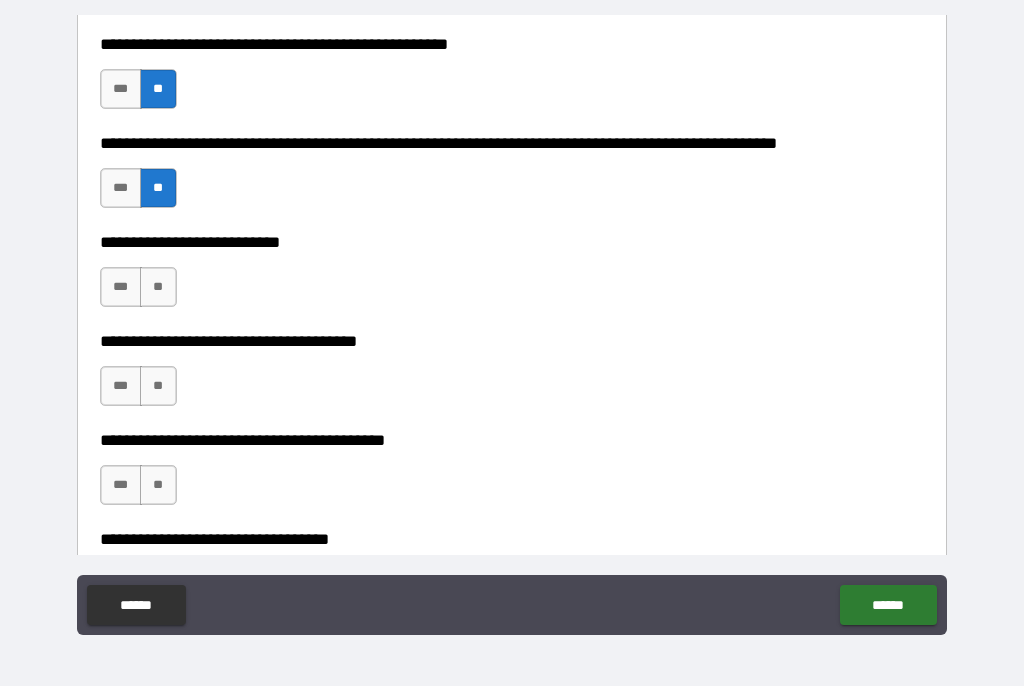 scroll, scrollTop: 857, scrollLeft: 0, axis: vertical 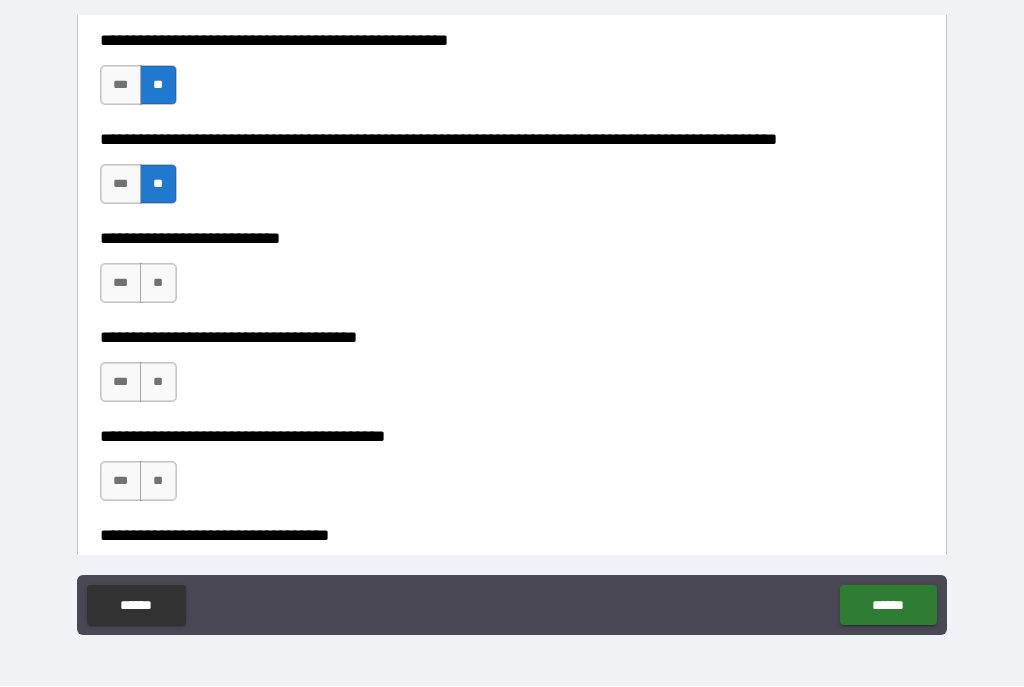 click on "**" at bounding box center [158, 284] 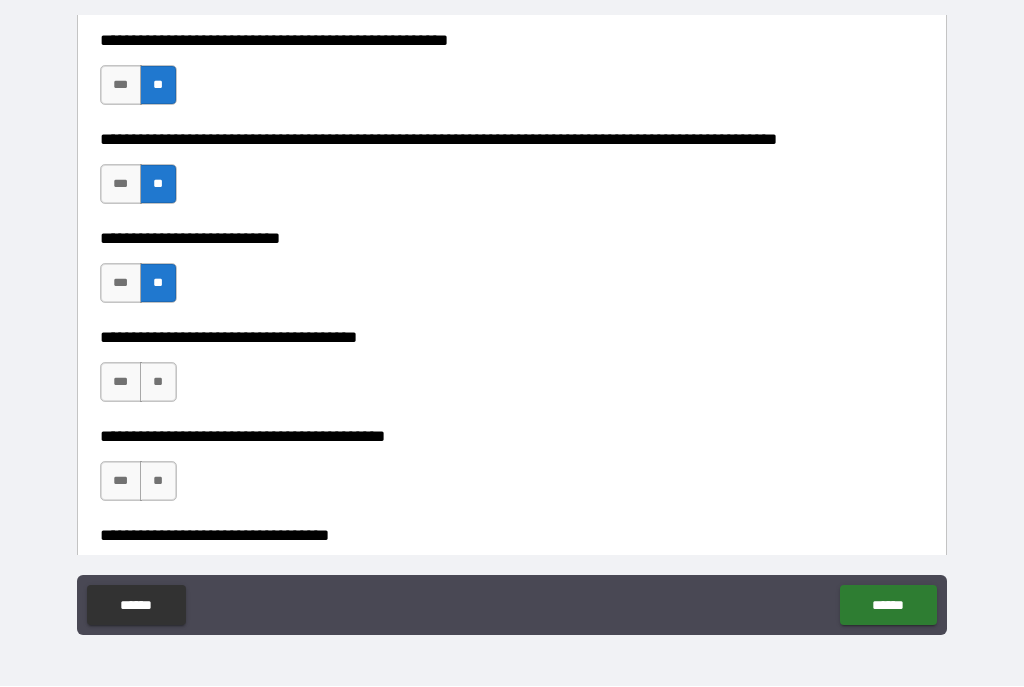 click on "**" at bounding box center (158, 383) 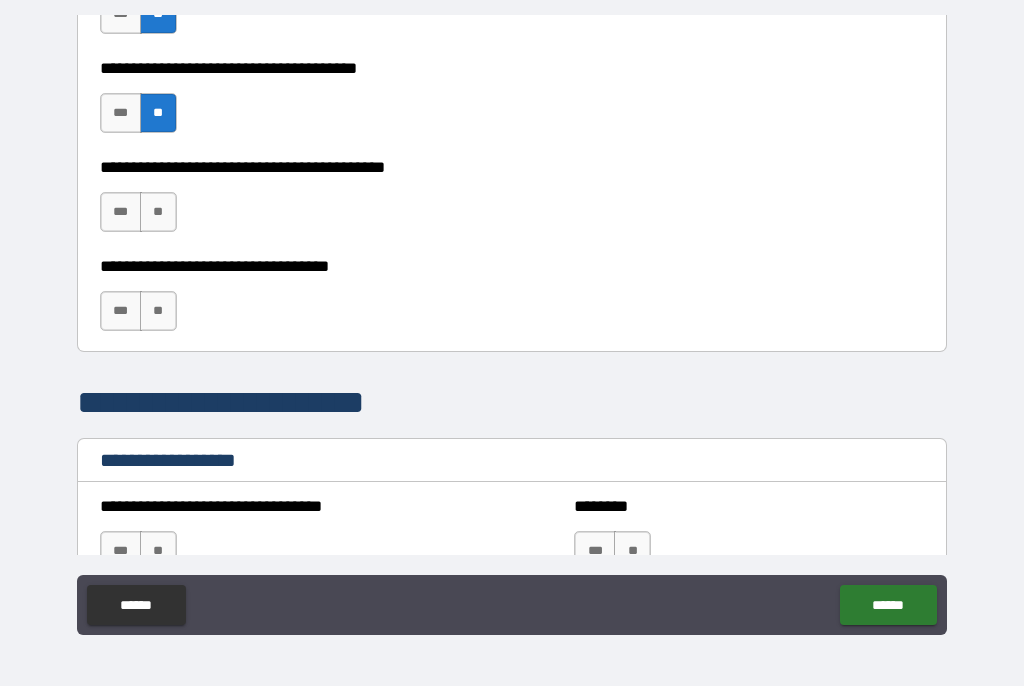 scroll, scrollTop: 1144, scrollLeft: 0, axis: vertical 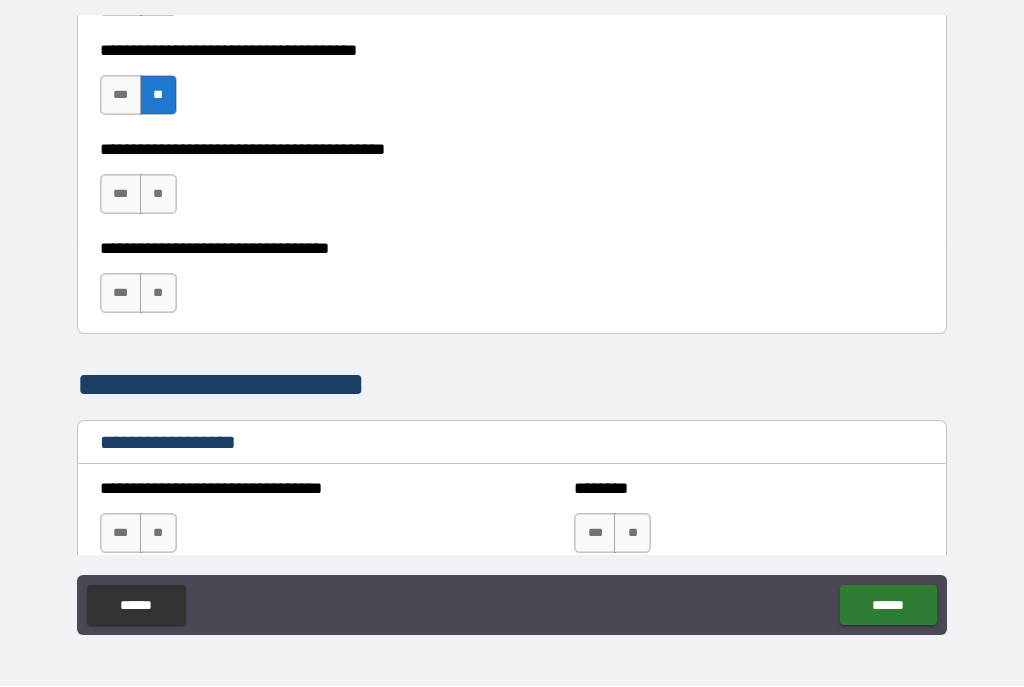click on "**" at bounding box center (158, 195) 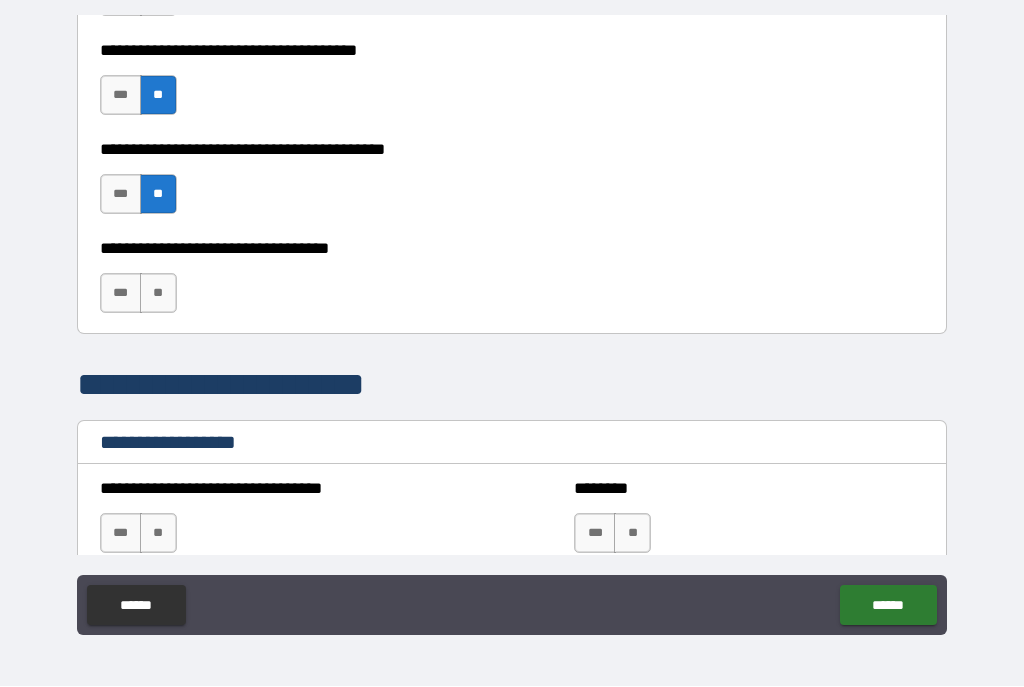 click on "**" at bounding box center [158, 294] 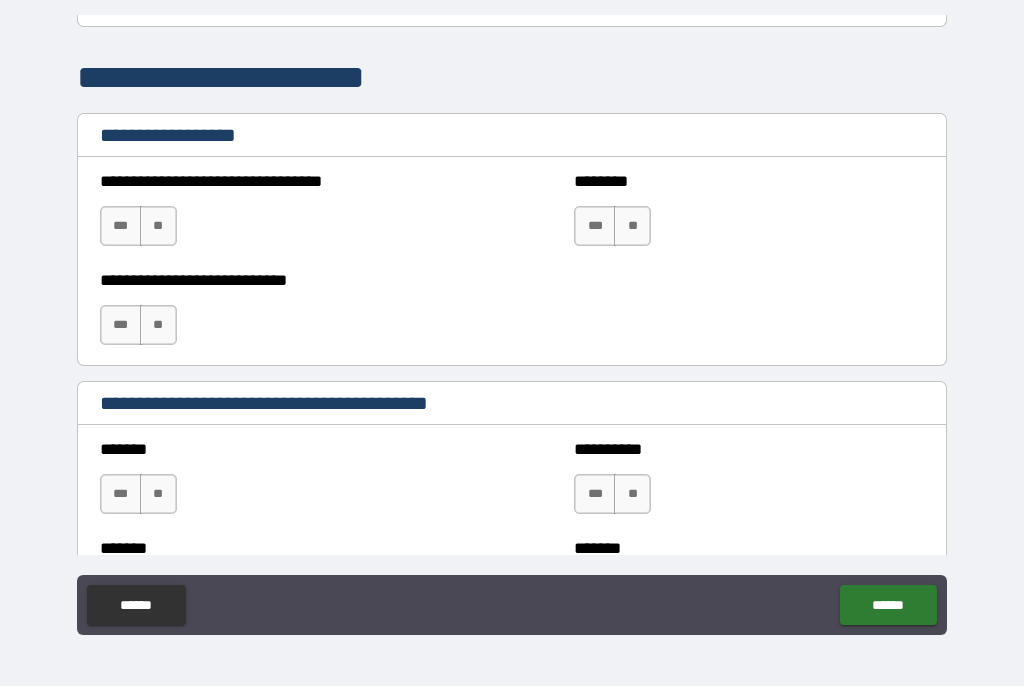 scroll, scrollTop: 1453, scrollLeft: 0, axis: vertical 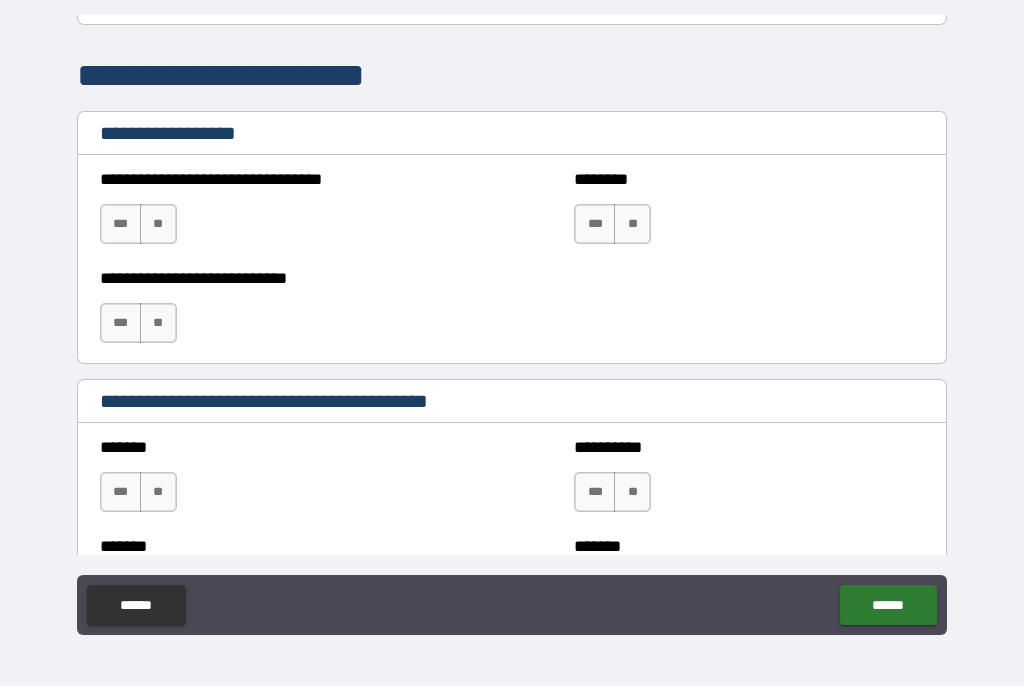 click on "******" at bounding box center [888, 606] 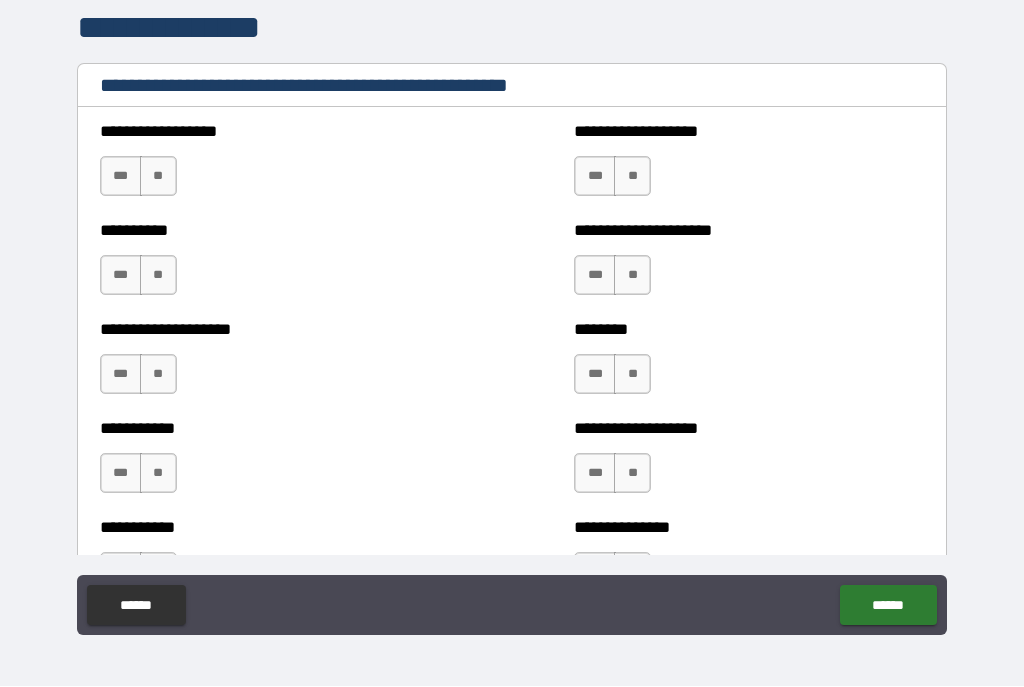 scroll, scrollTop: 2405, scrollLeft: 0, axis: vertical 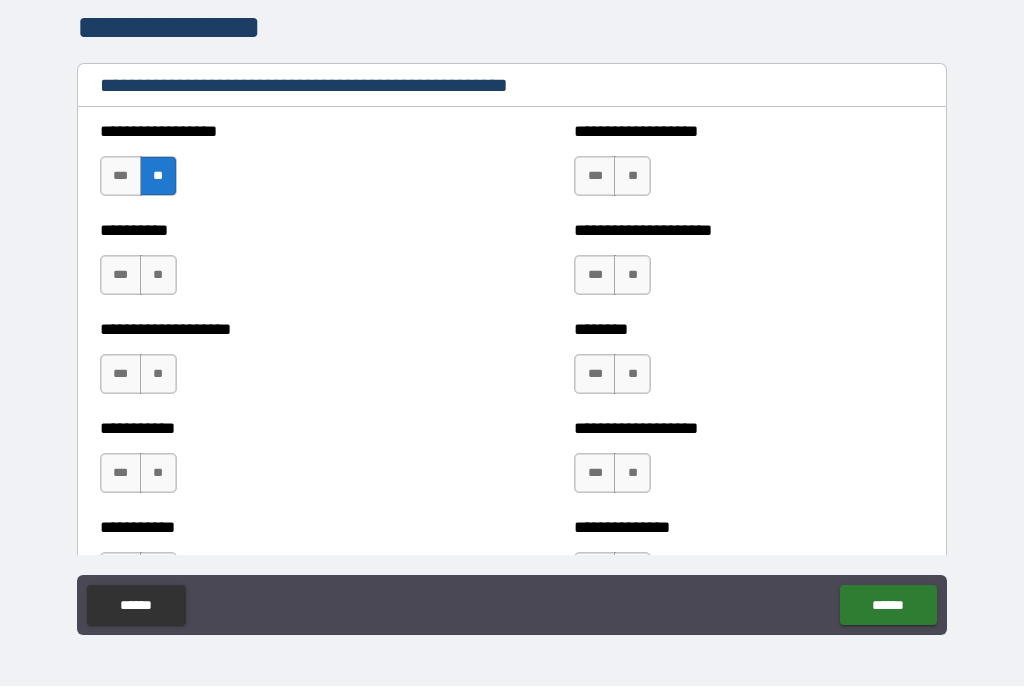 click on "**" at bounding box center [158, 276] 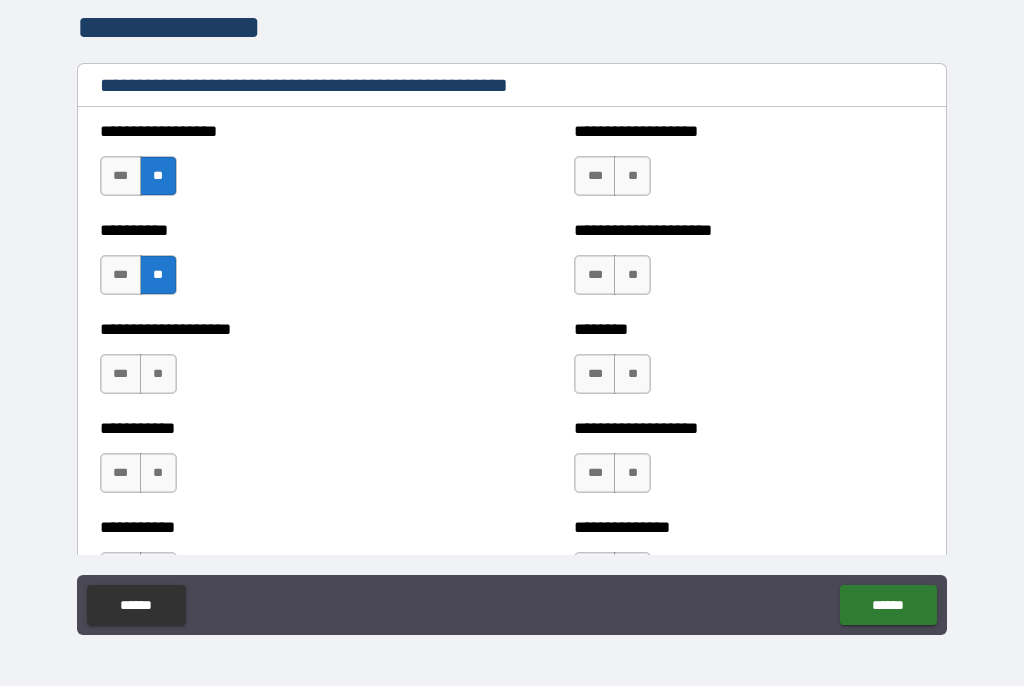 click on "**" at bounding box center (158, 375) 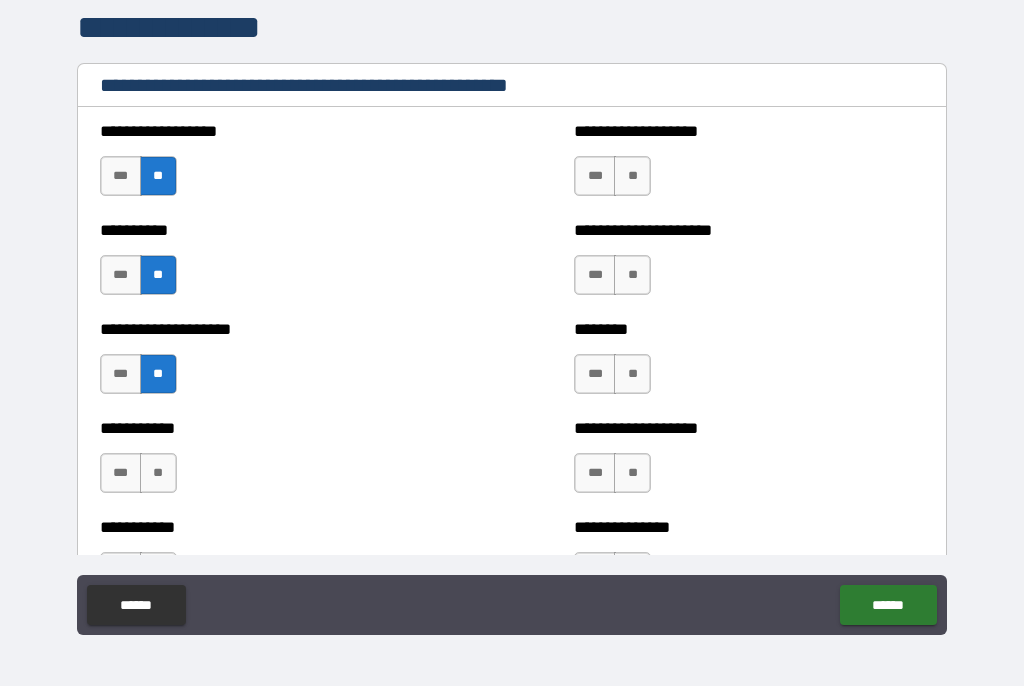 click on "**" at bounding box center (158, 474) 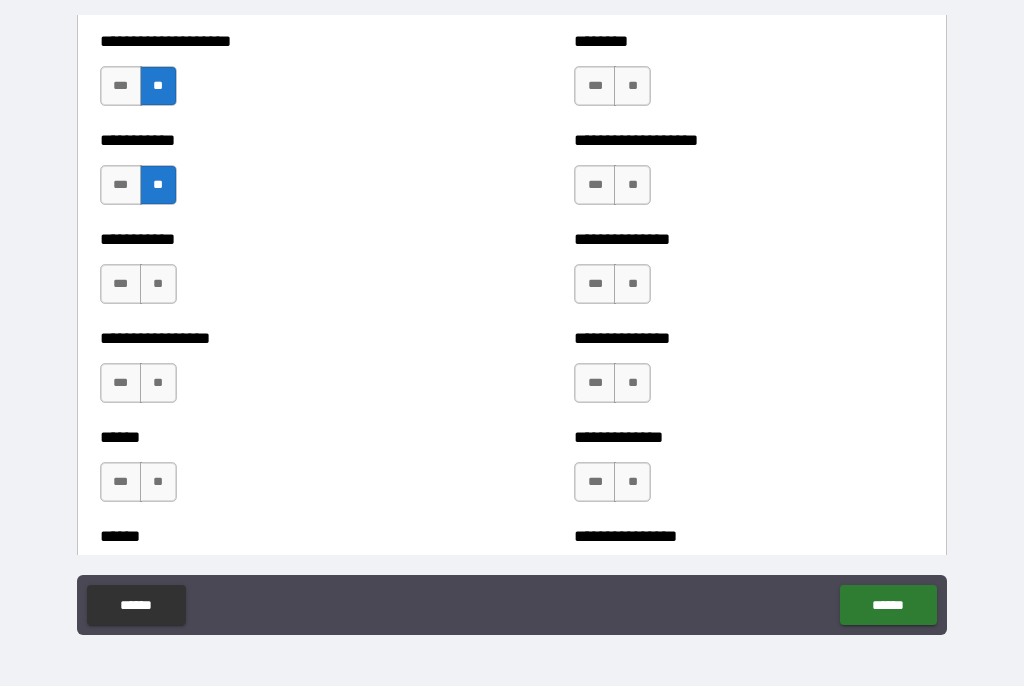 scroll, scrollTop: 2692, scrollLeft: 0, axis: vertical 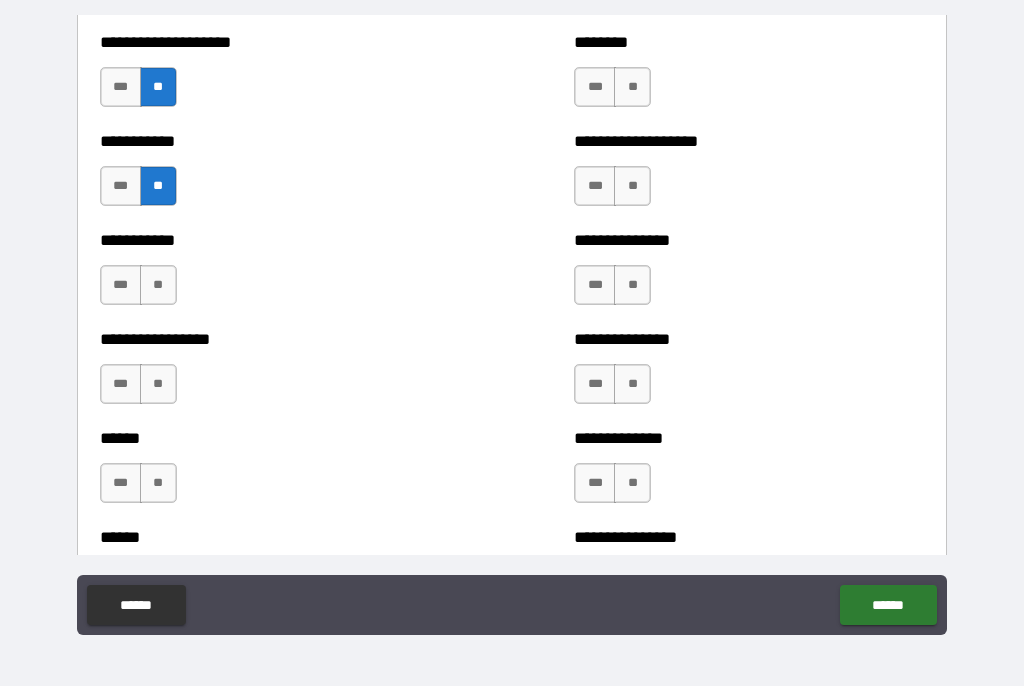 click on "**" at bounding box center [158, 286] 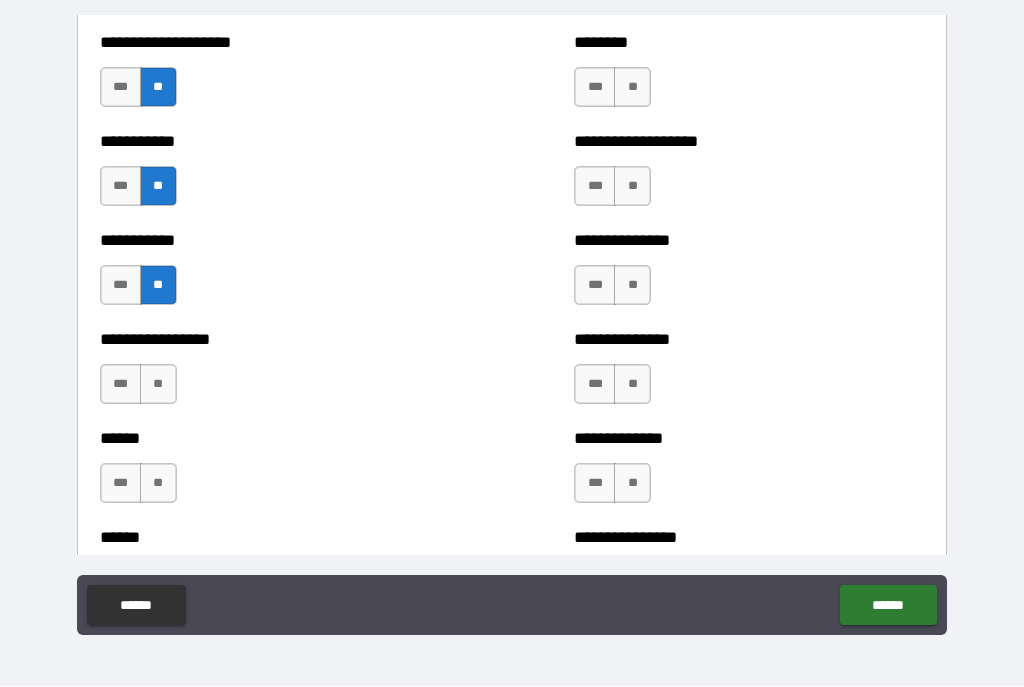 click on "**" at bounding box center [158, 385] 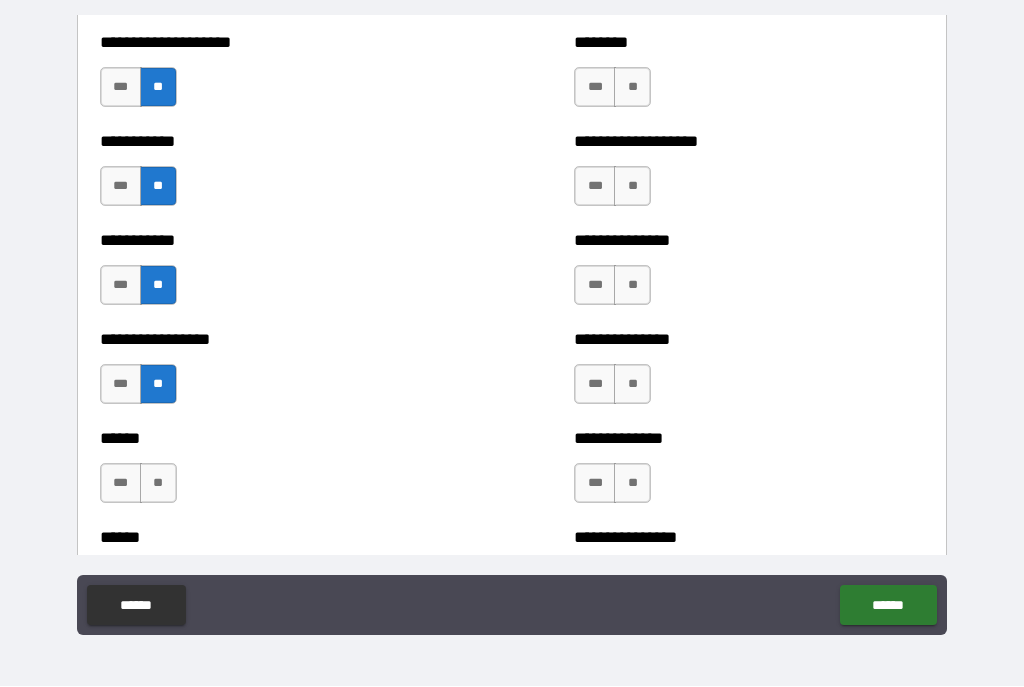 click on "**" at bounding box center [158, 484] 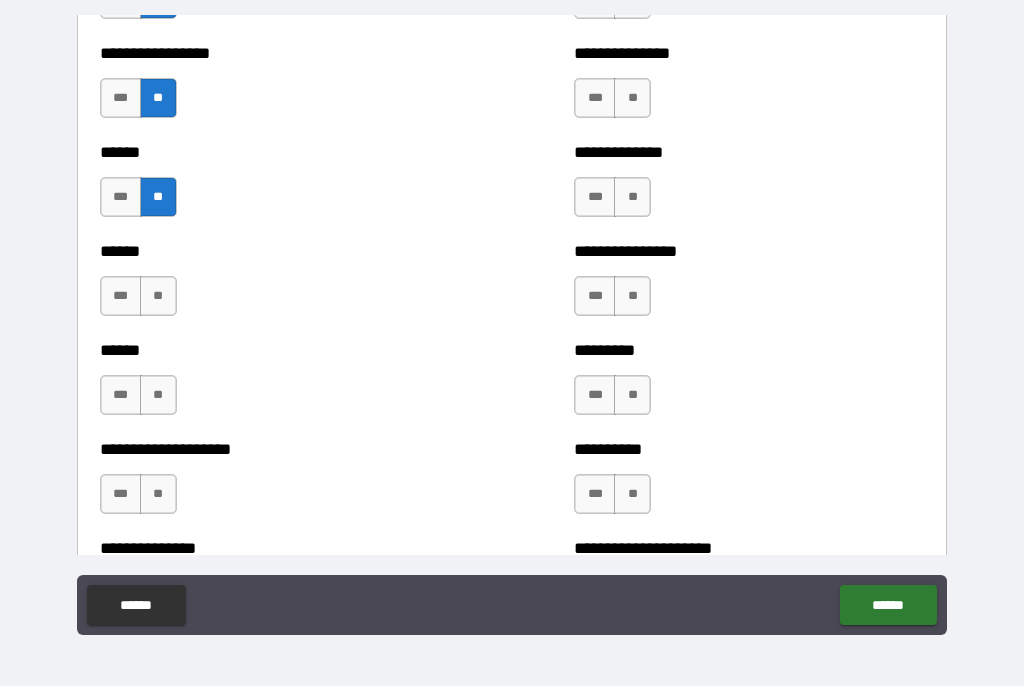 scroll, scrollTop: 2977, scrollLeft: 0, axis: vertical 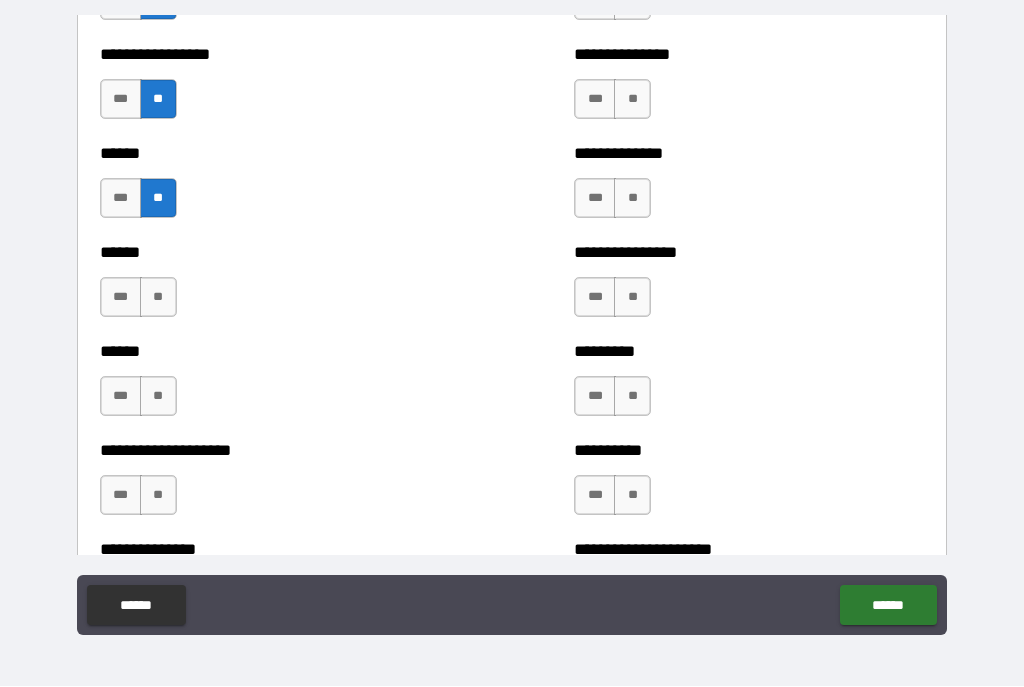 click on "**" at bounding box center [158, 298] 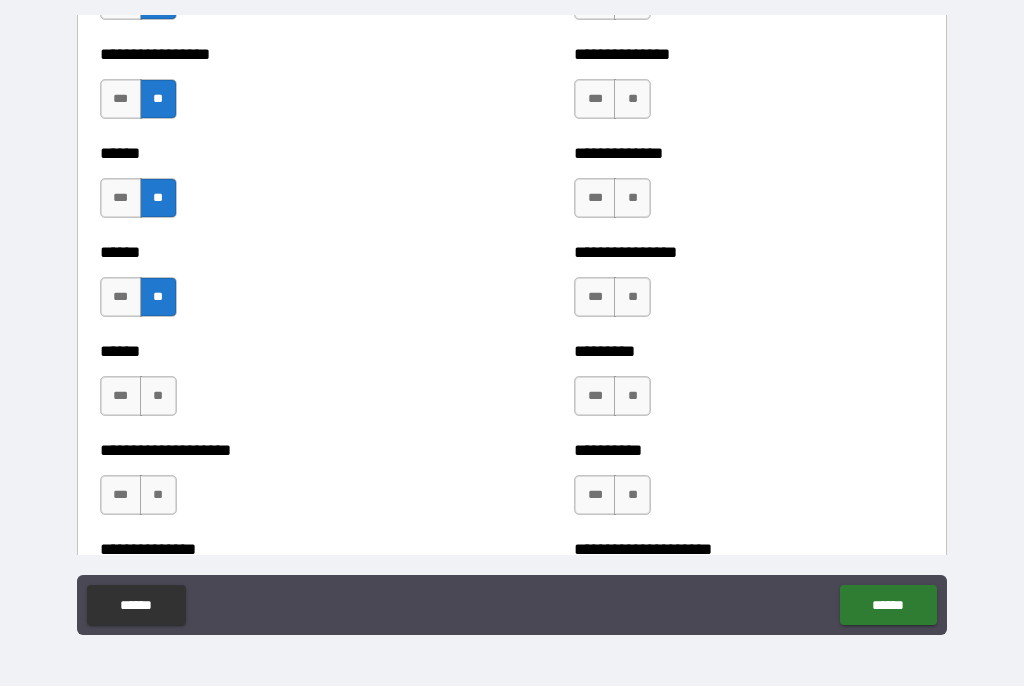 click on "**" at bounding box center (158, 397) 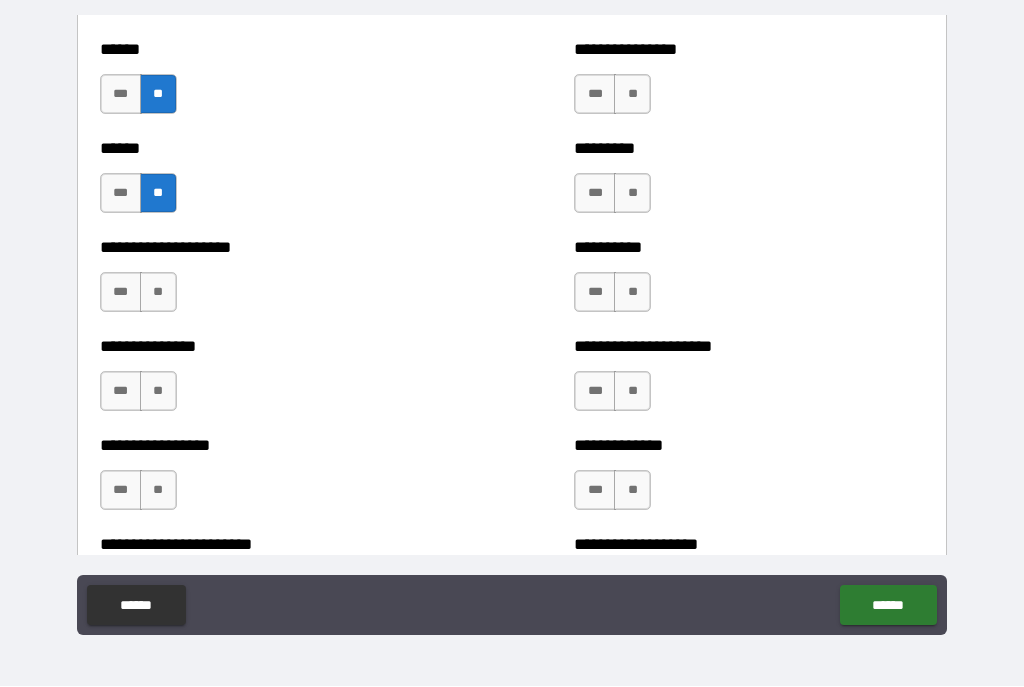 scroll, scrollTop: 3181, scrollLeft: 0, axis: vertical 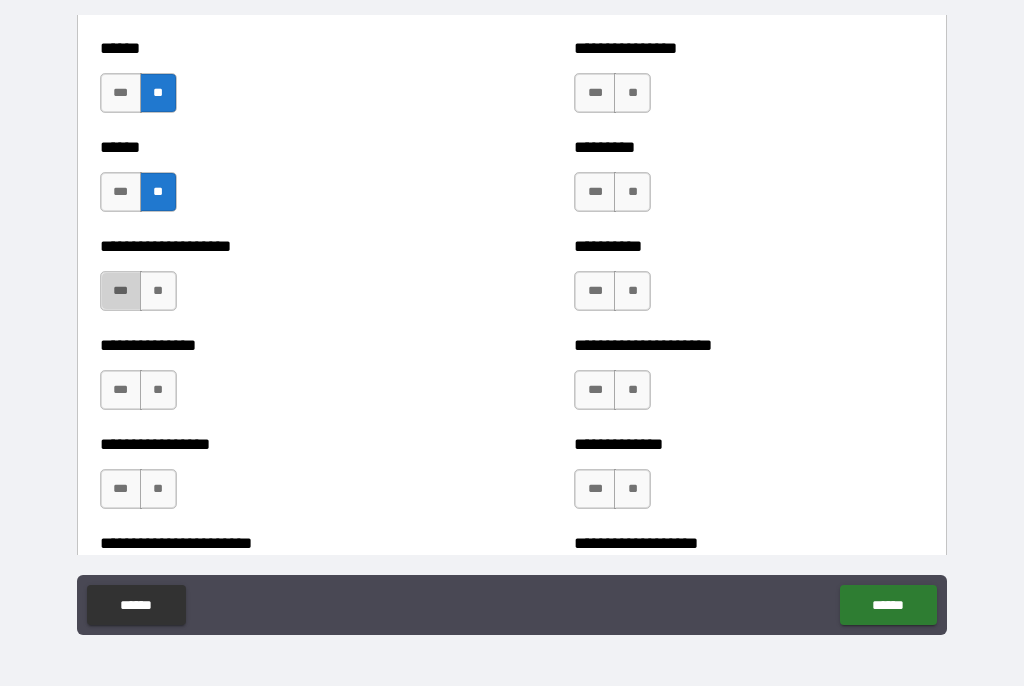 click on "***" at bounding box center (121, 292) 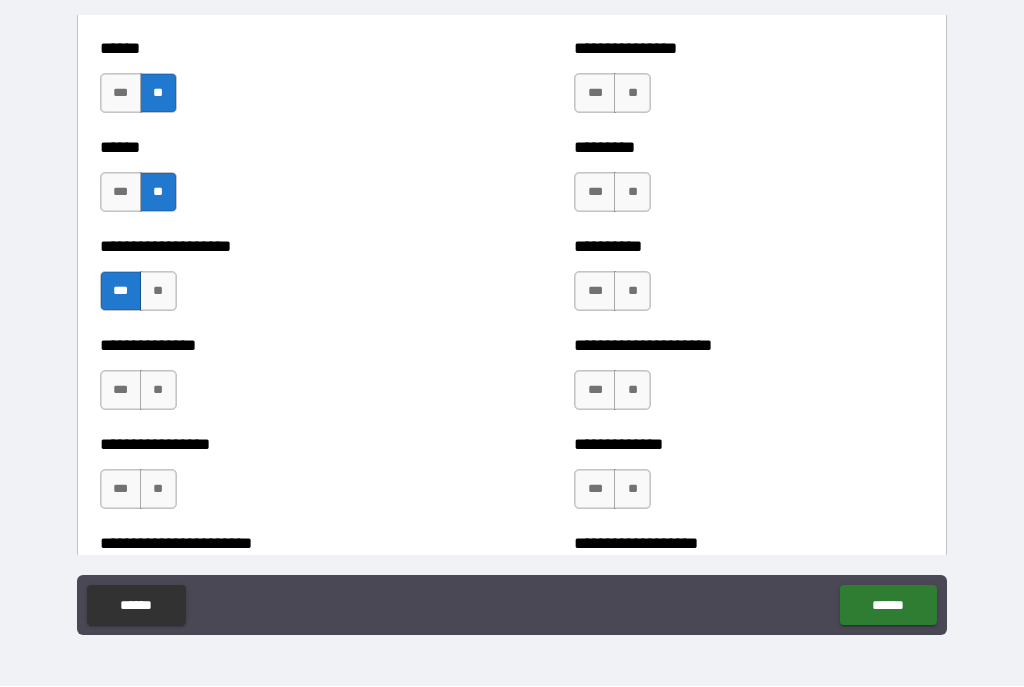 click on "**" at bounding box center (158, 391) 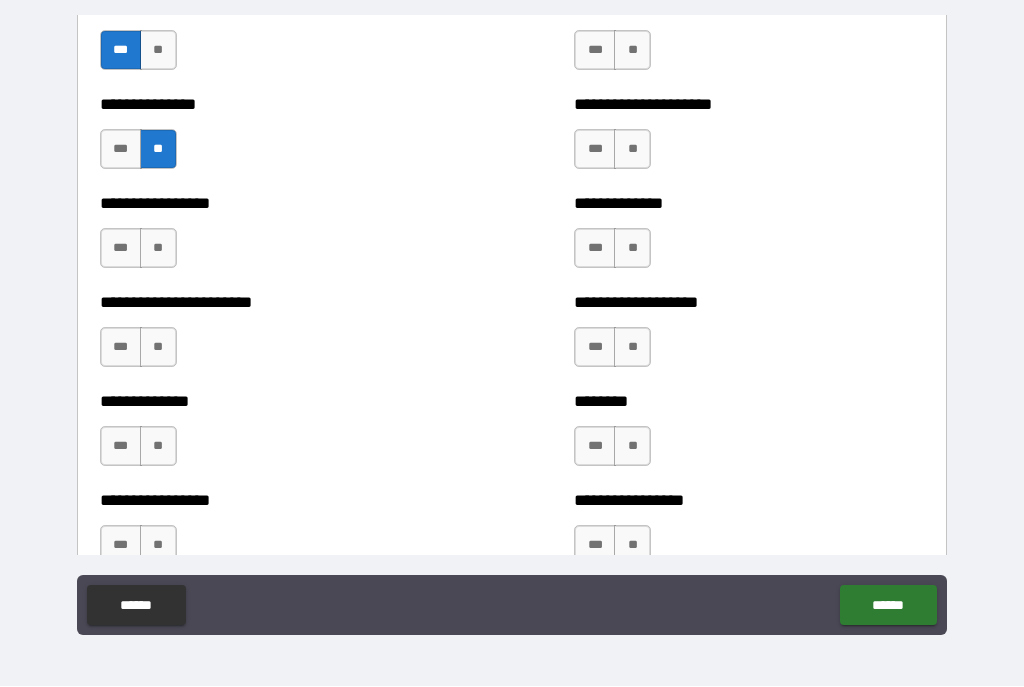 scroll, scrollTop: 3423, scrollLeft: 0, axis: vertical 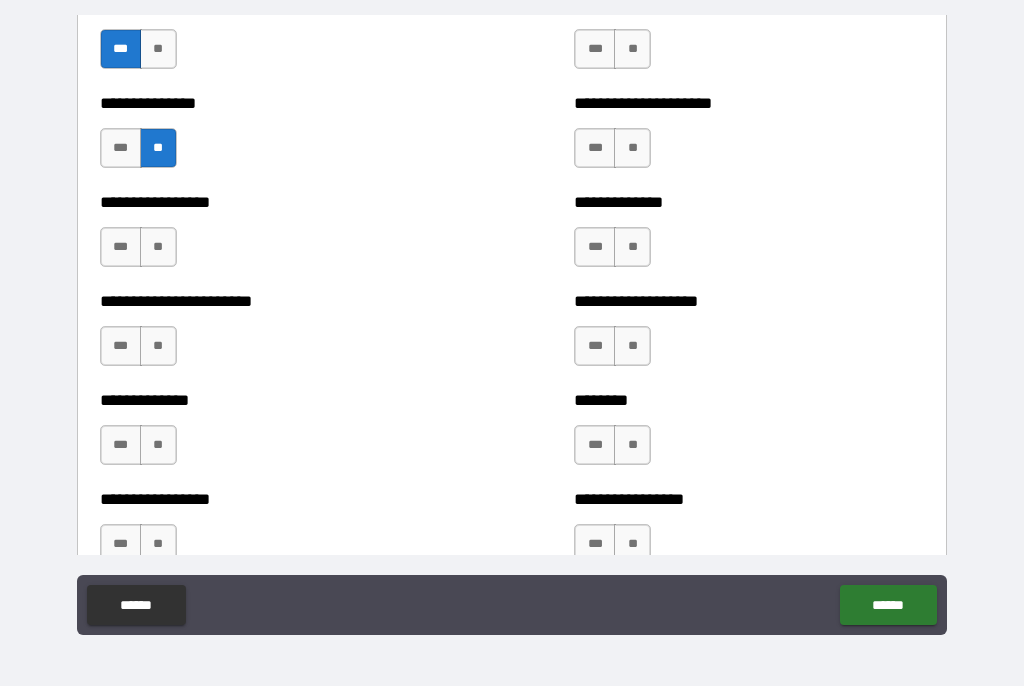 click on "**" at bounding box center [158, 248] 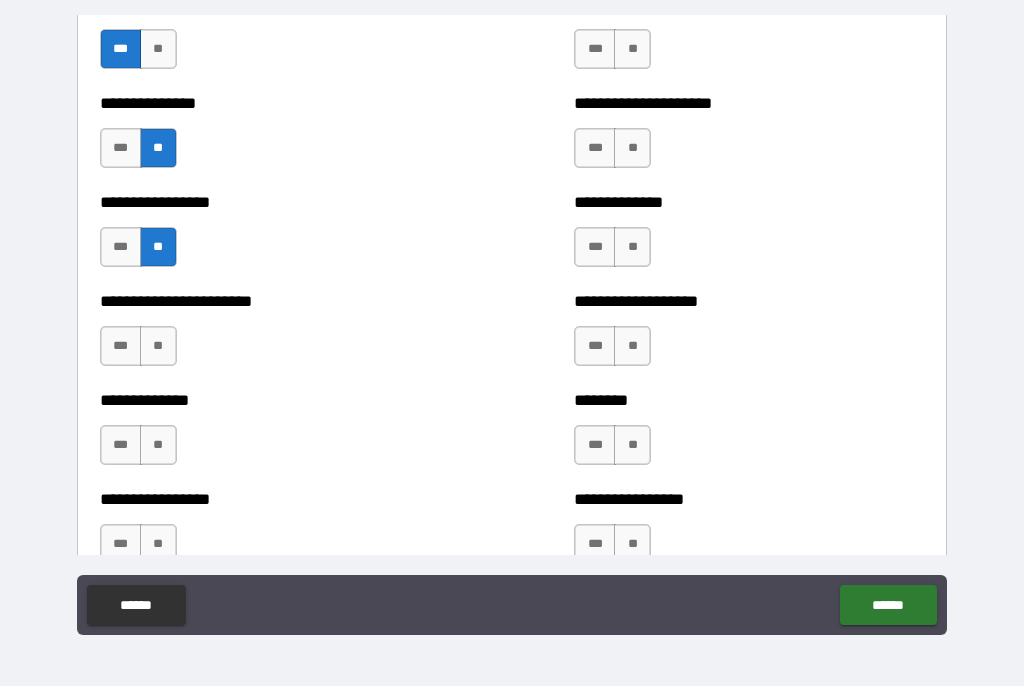 click on "**" at bounding box center [158, 347] 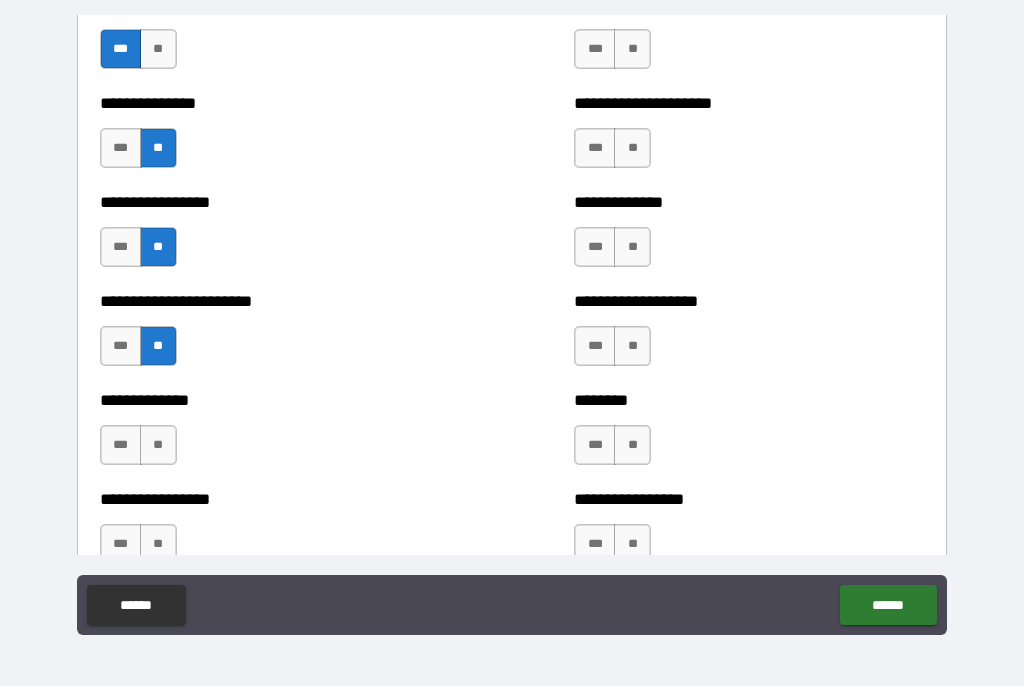 click on "**" at bounding box center [158, 446] 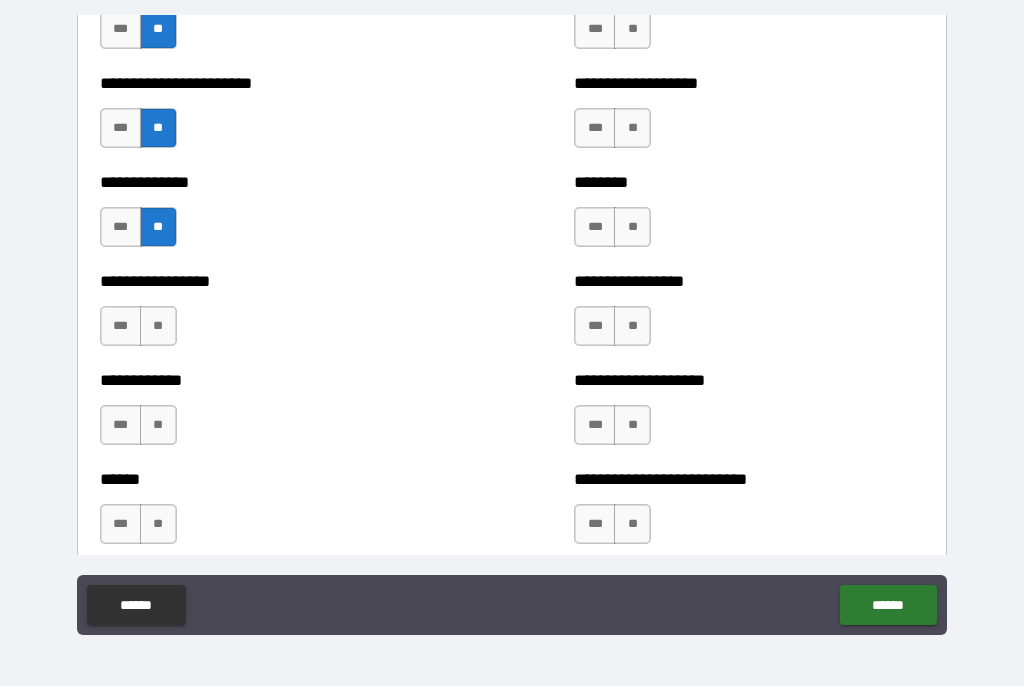 scroll, scrollTop: 3656, scrollLeft: 0, axis: vertical 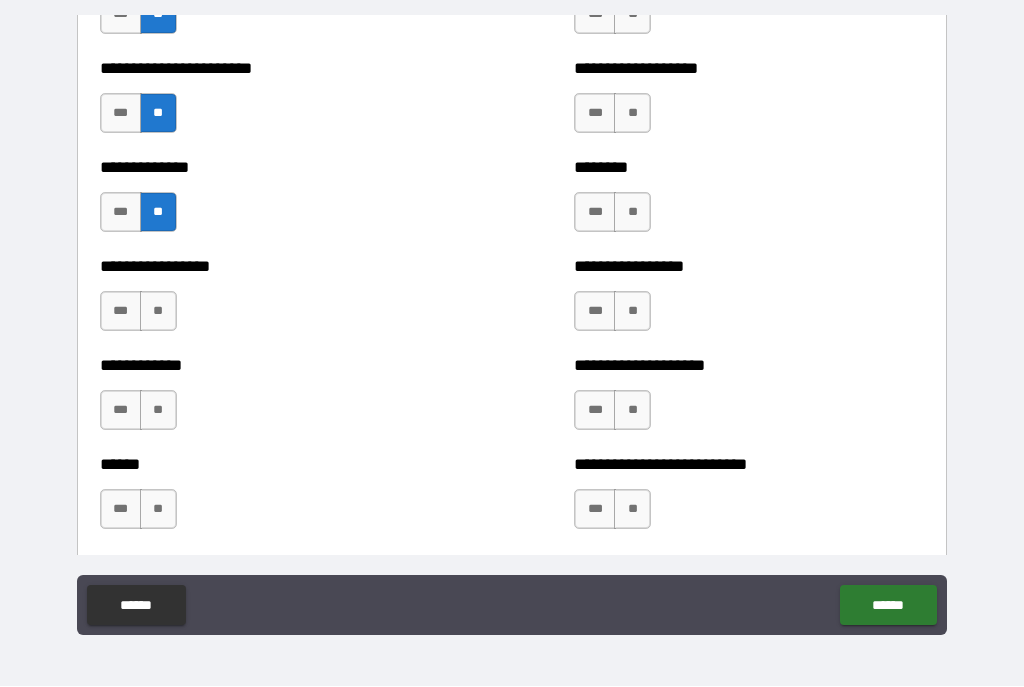 click on "**" at bounding box center [158, 312] 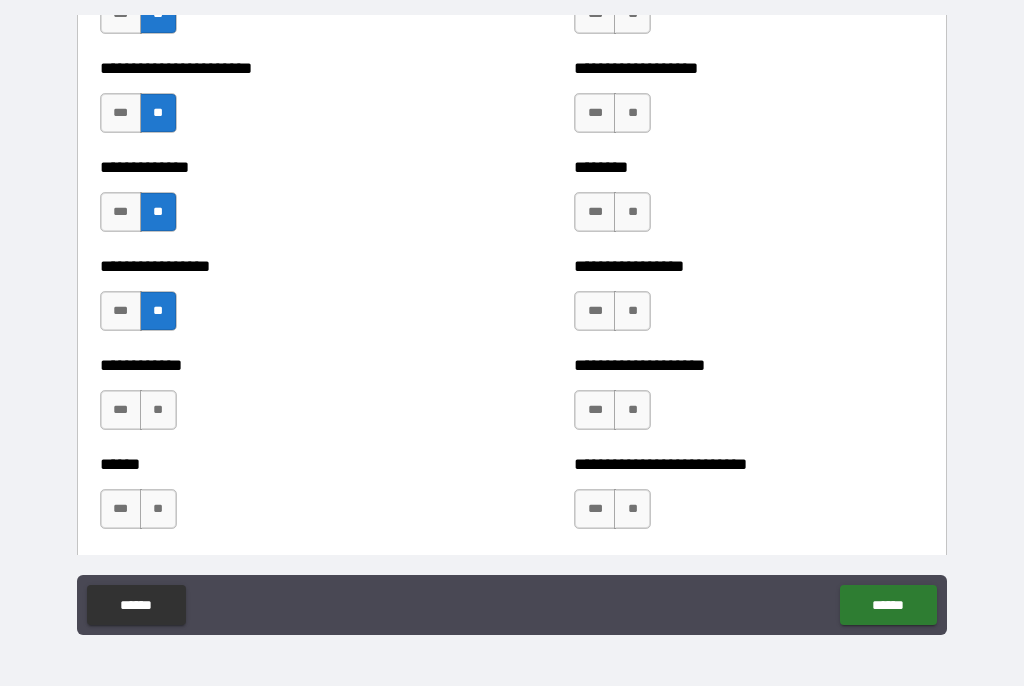 click on "**" at bounding box center (158, 411) 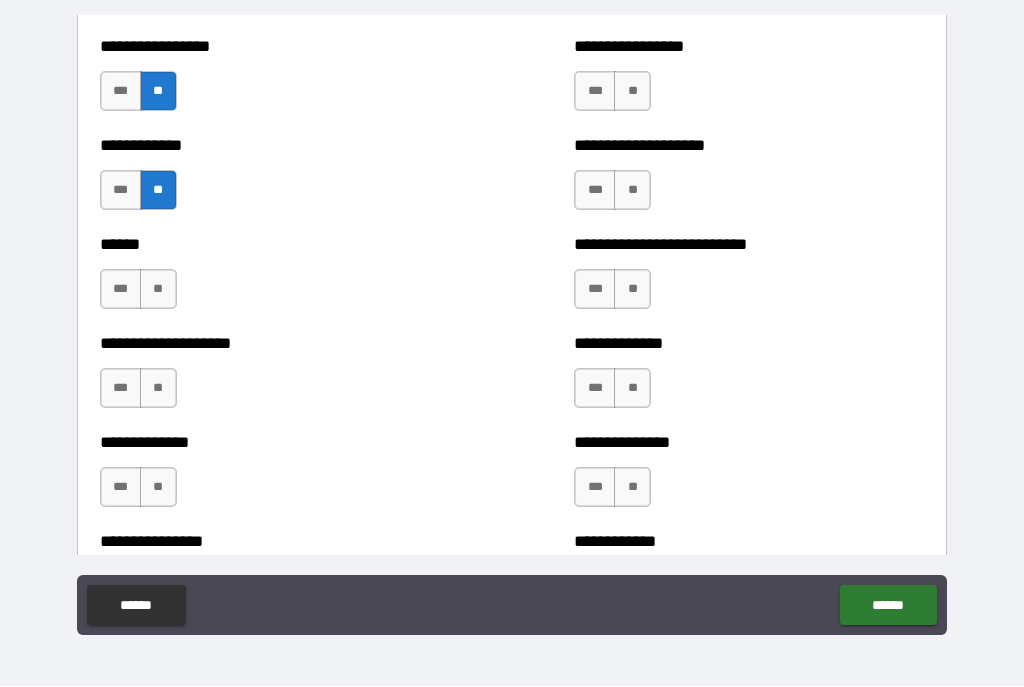 scroll, scrollTop: 3876, scrollLeft: 0, axis: vertical 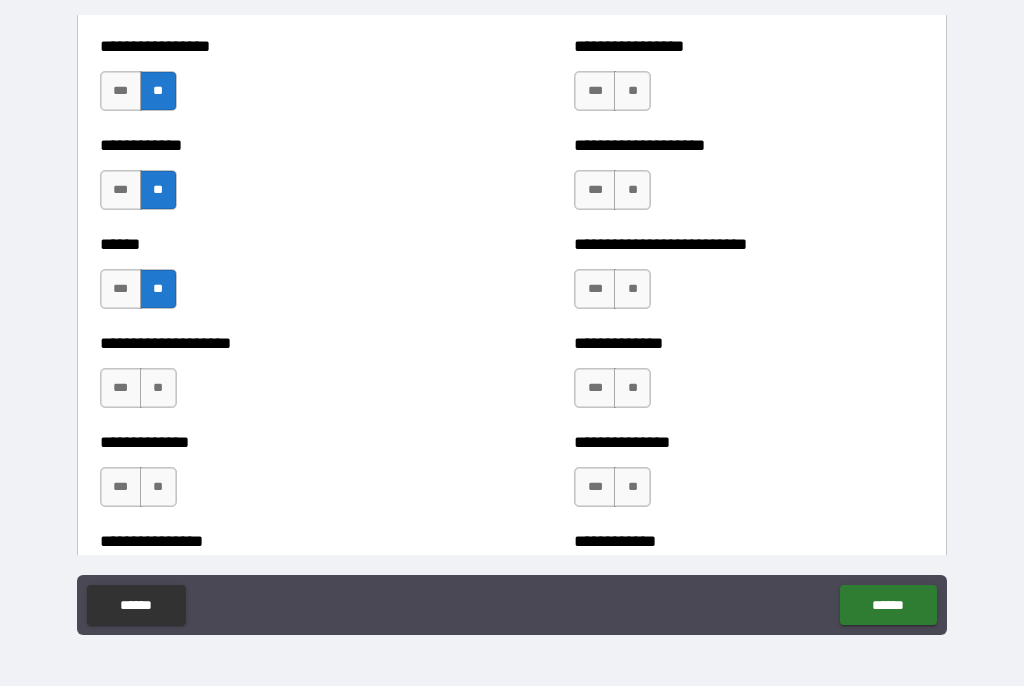 click on "**" at bounding box center [158, 389] 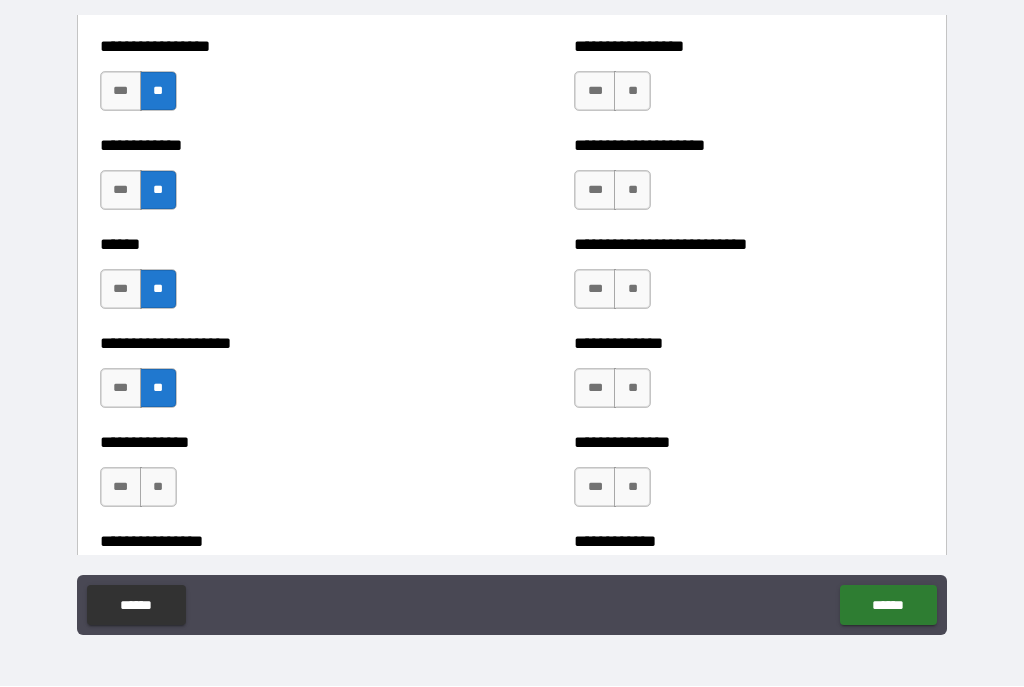 click on "**" at bounding box center [158, 488] 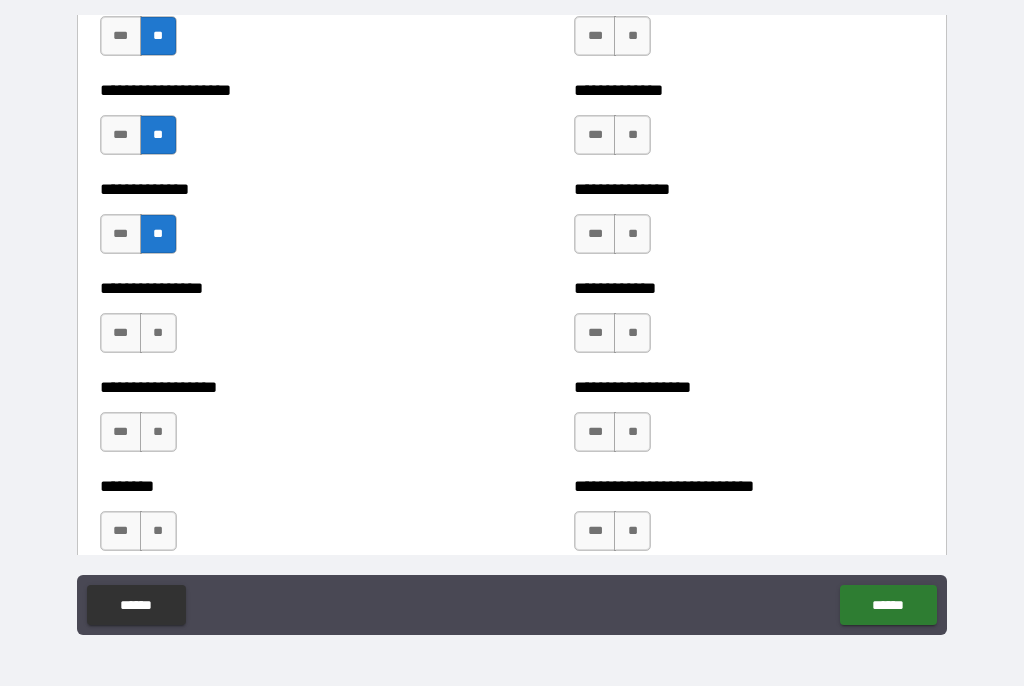 scroll, scrollTop: 4128, scrollLeft: 0, axis: vertical 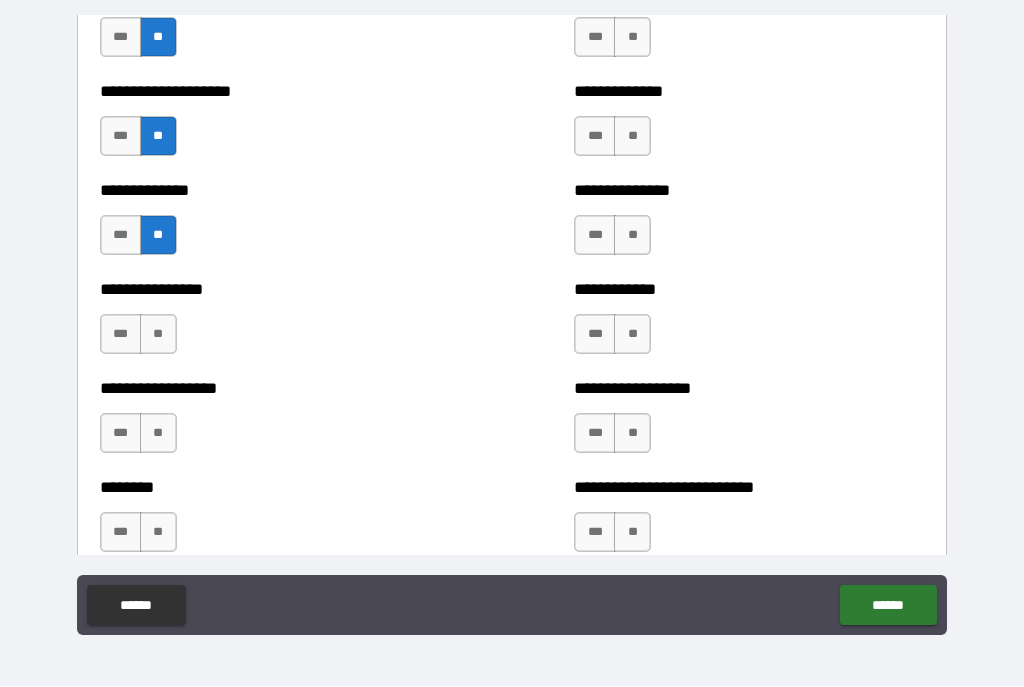 click on "**" at bounding box center (158, 335) 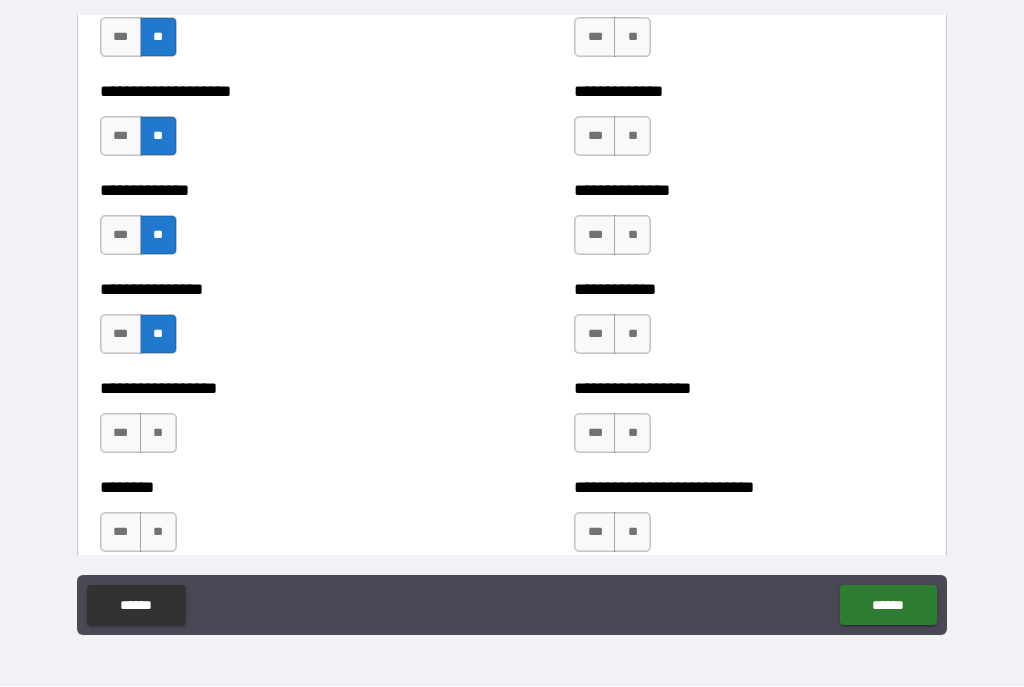 click on "**" at bounding box center (158, 434) 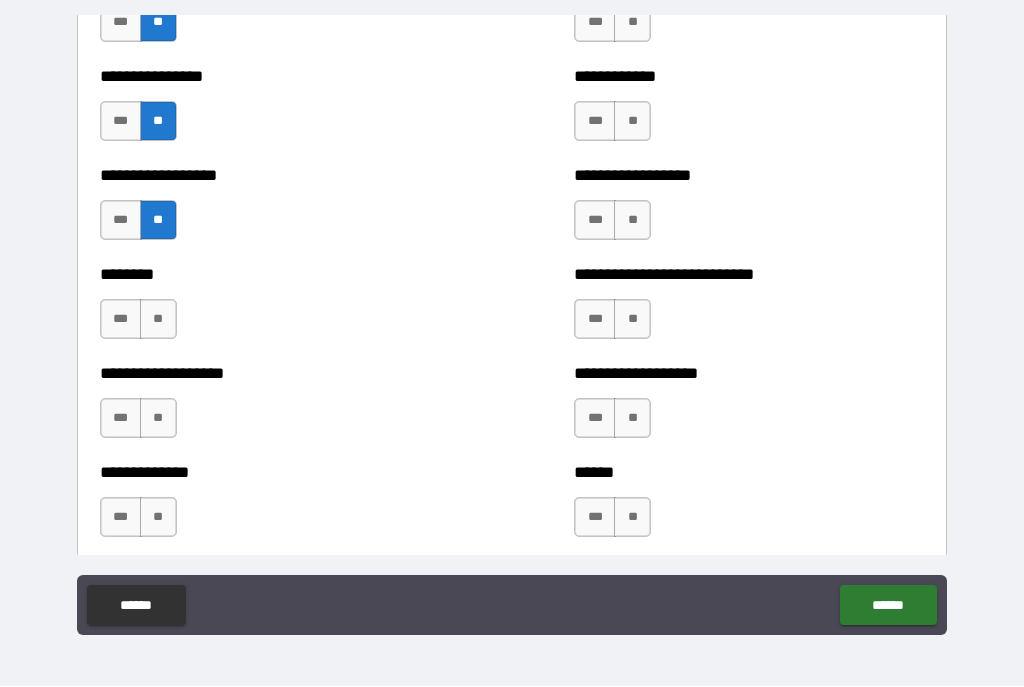 scroll, scrollTop: 4344, scrollLeft: 0, axis: vertical 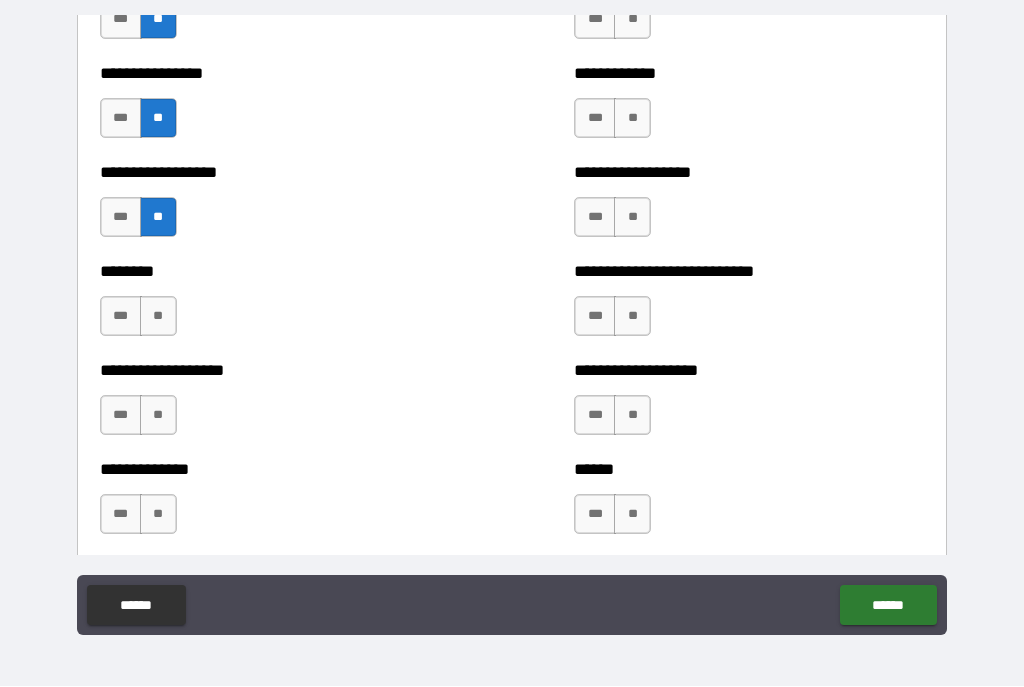 click on "**" at bounding box center [158, 317] 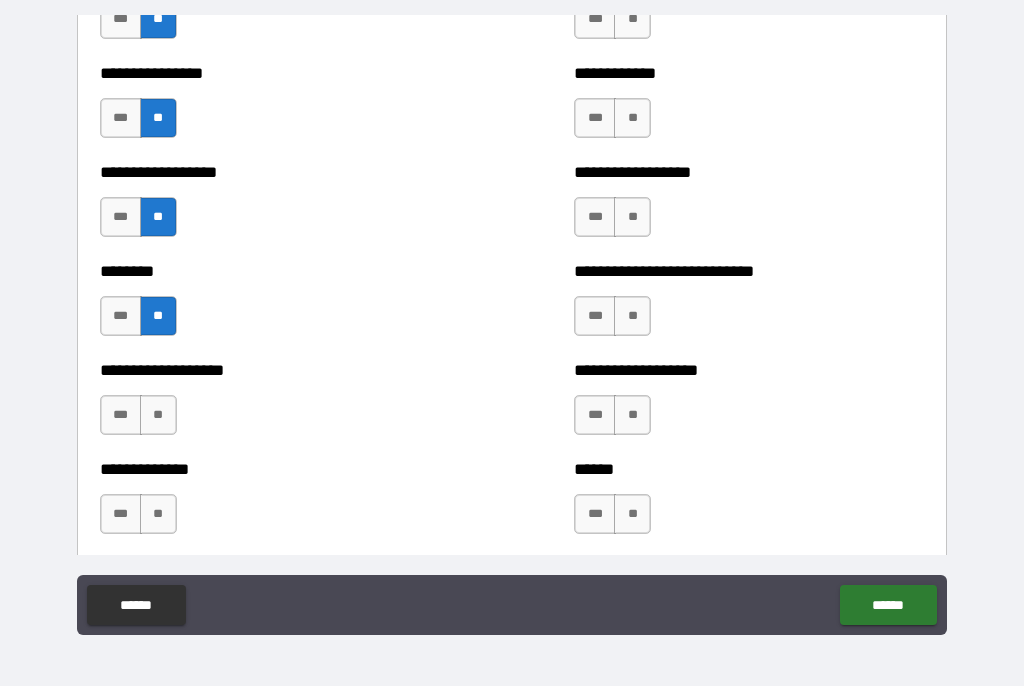 click on "**" at bounding box center [158, 416] 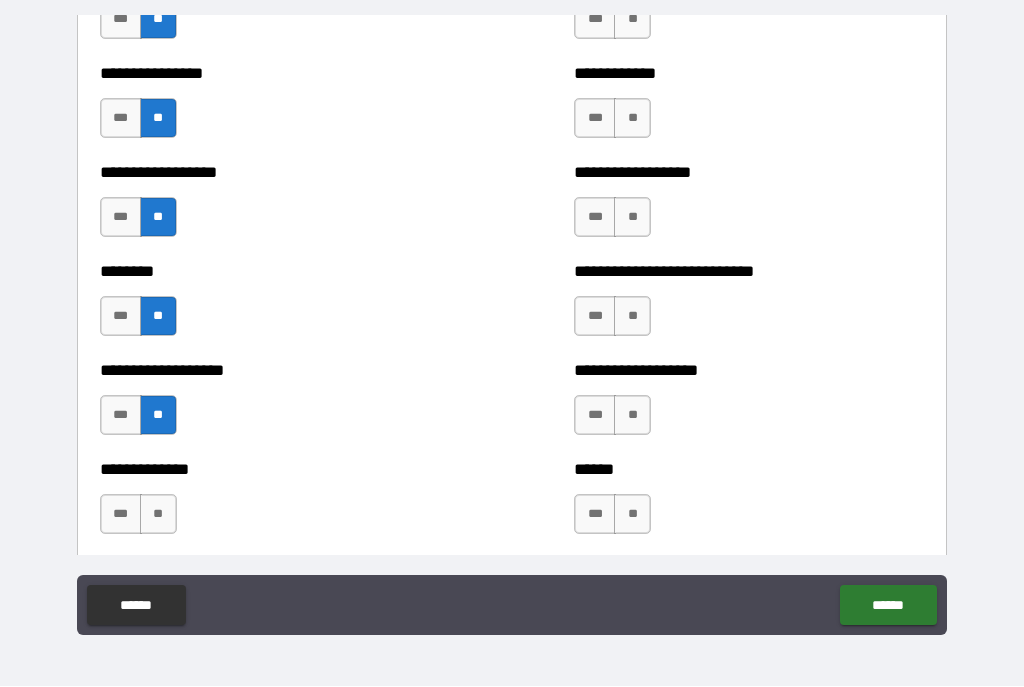 click on "**" at bounding box center (158, 515) 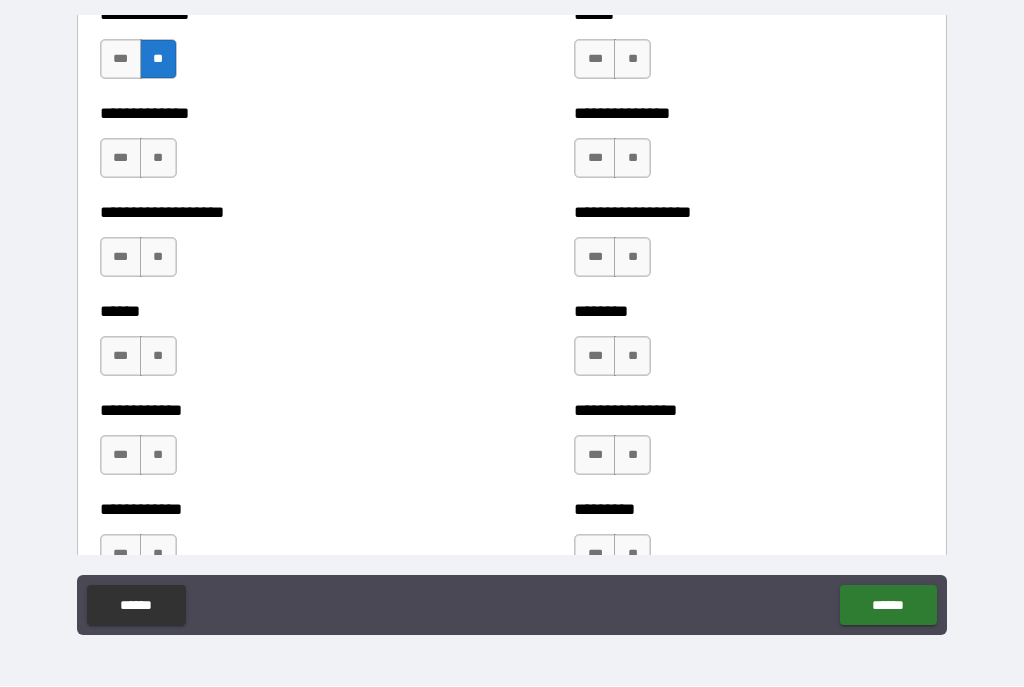 scroll, scrollTop: 4801, scrollLeft: 0, axis: vertical 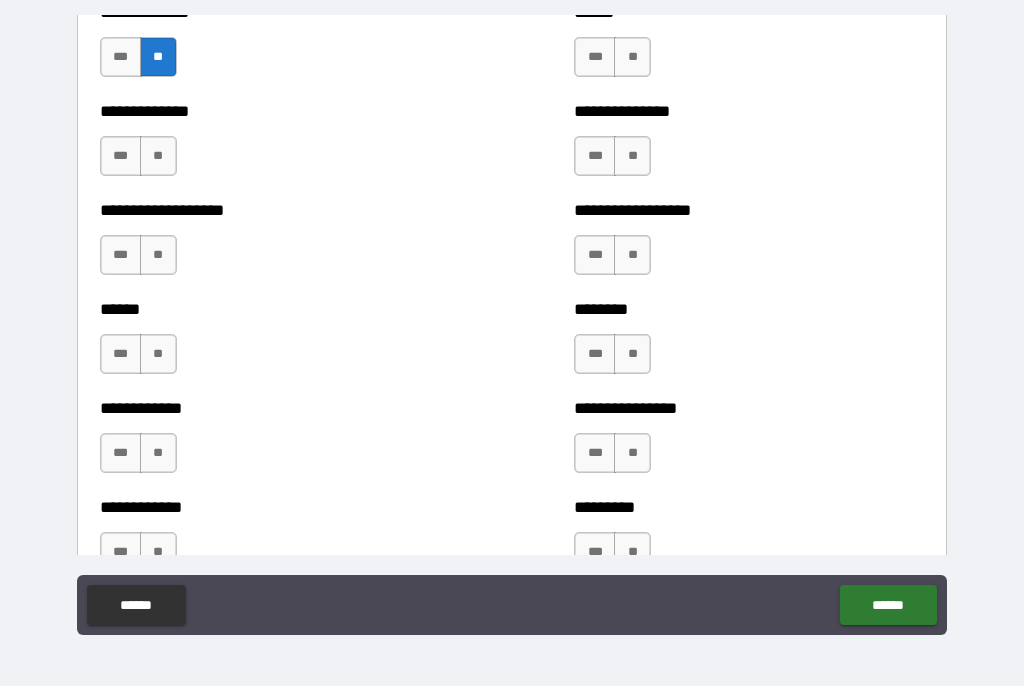 click on "**" at bounding box center [158, 157] 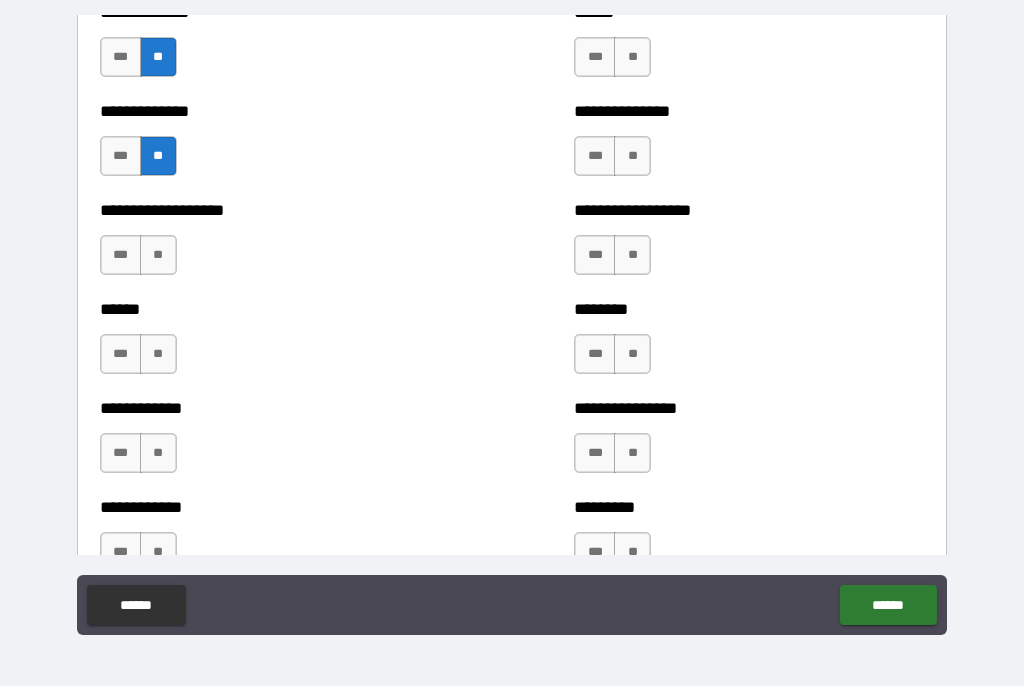 click on "**" at bounding box center (158, 256) 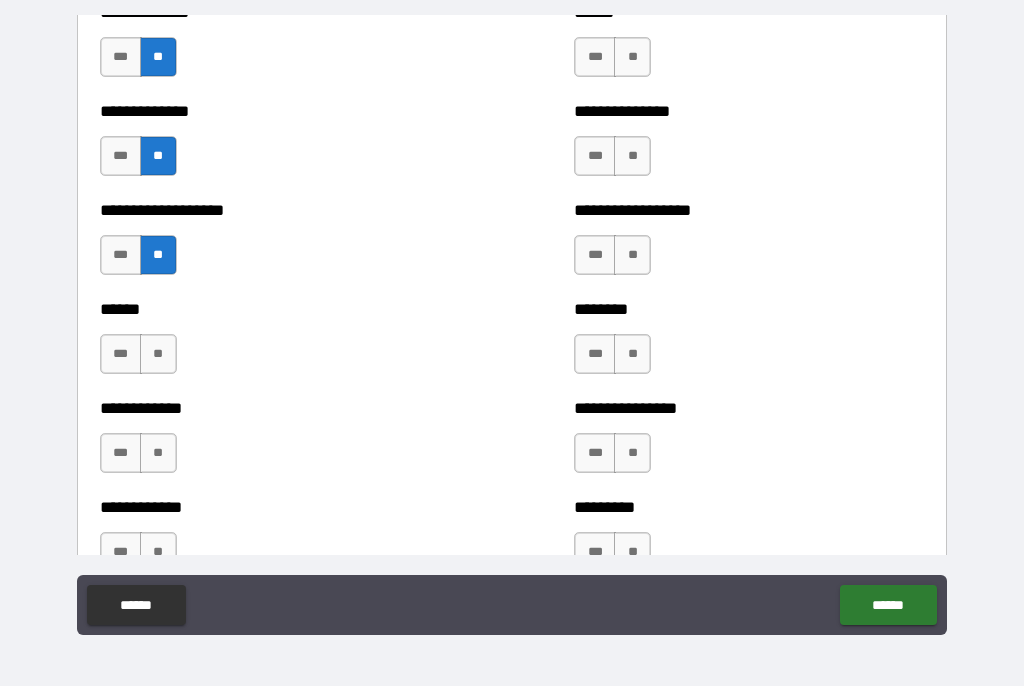 click on "**" at bounding box center (158, 355) 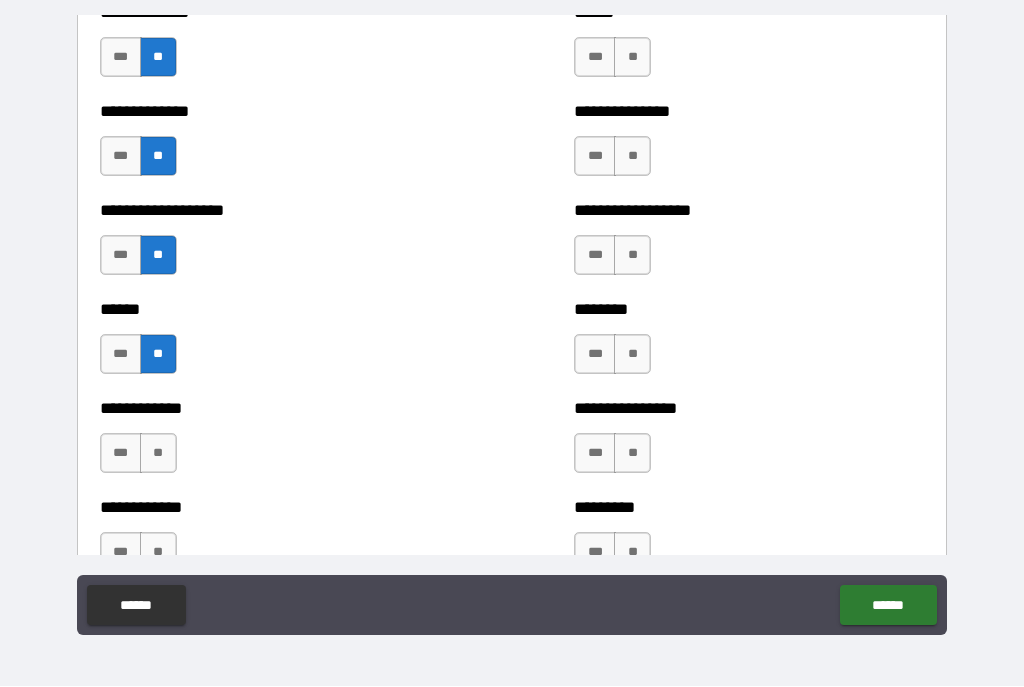 click on "**" at bounding box center [158, 454] 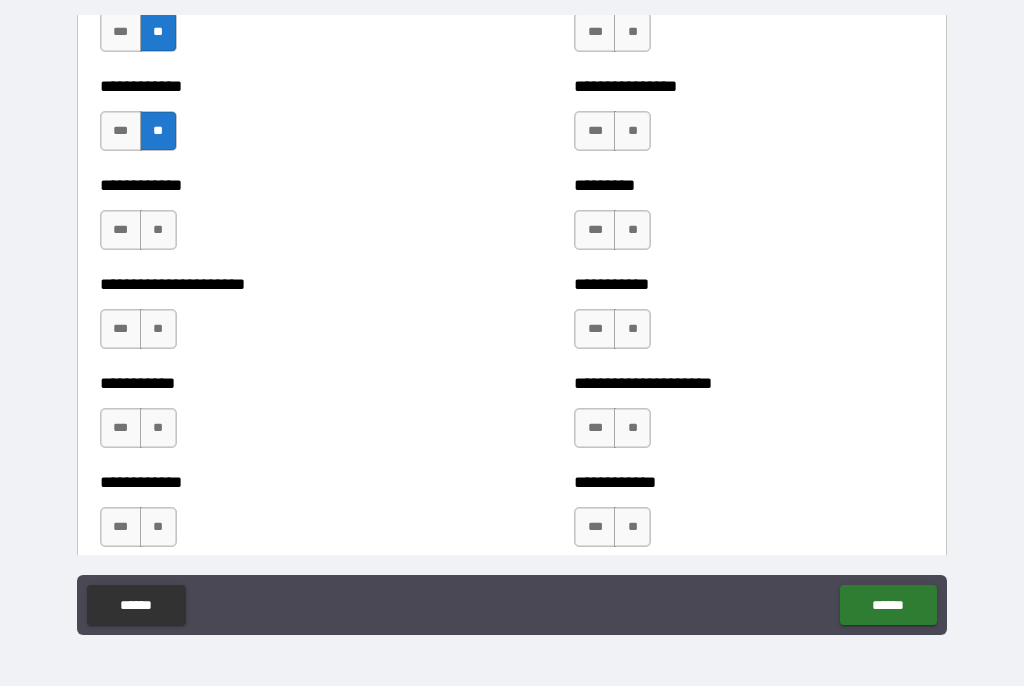 scroll, scrollTop: 5124, scrollLeft: 0, axis: vertical 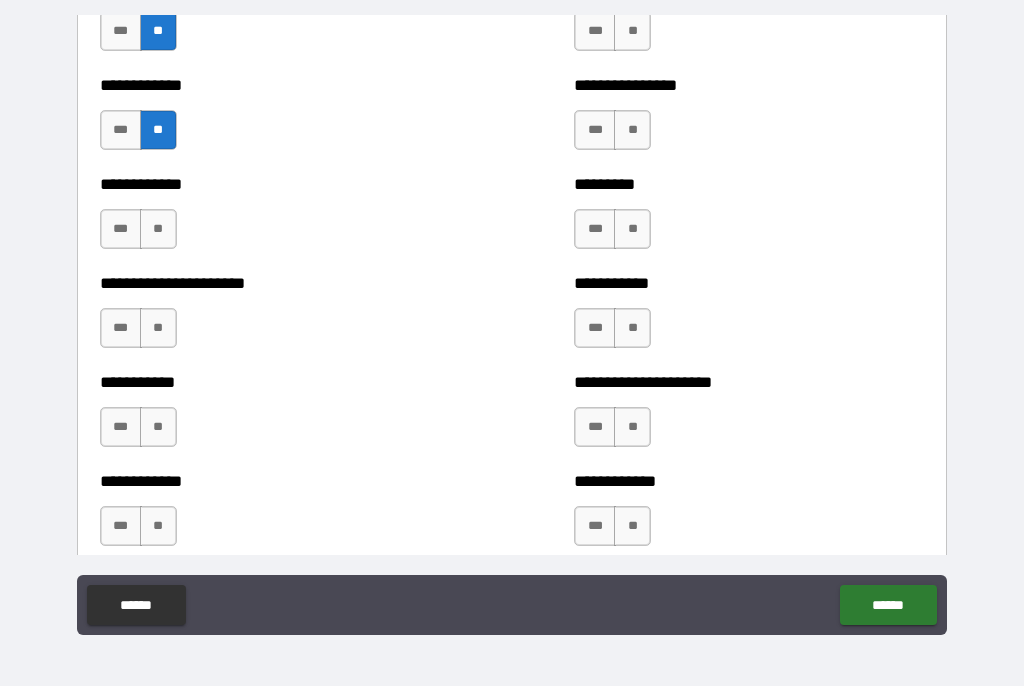 click on "**" at bounding box center (158, 230) 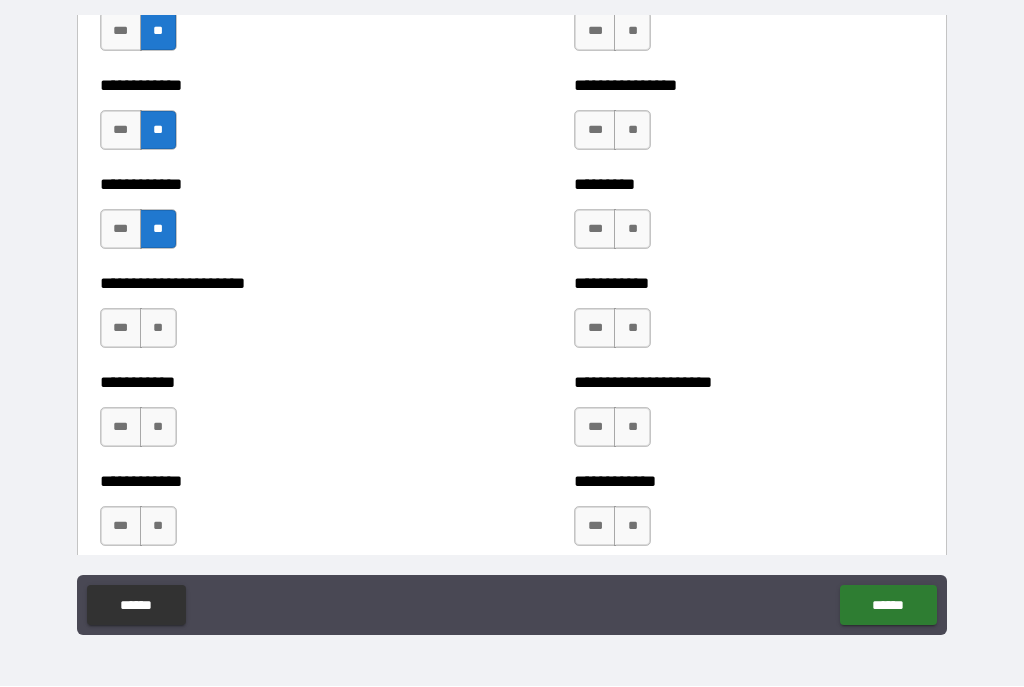 click on "**" at bounding box center (158, 329) 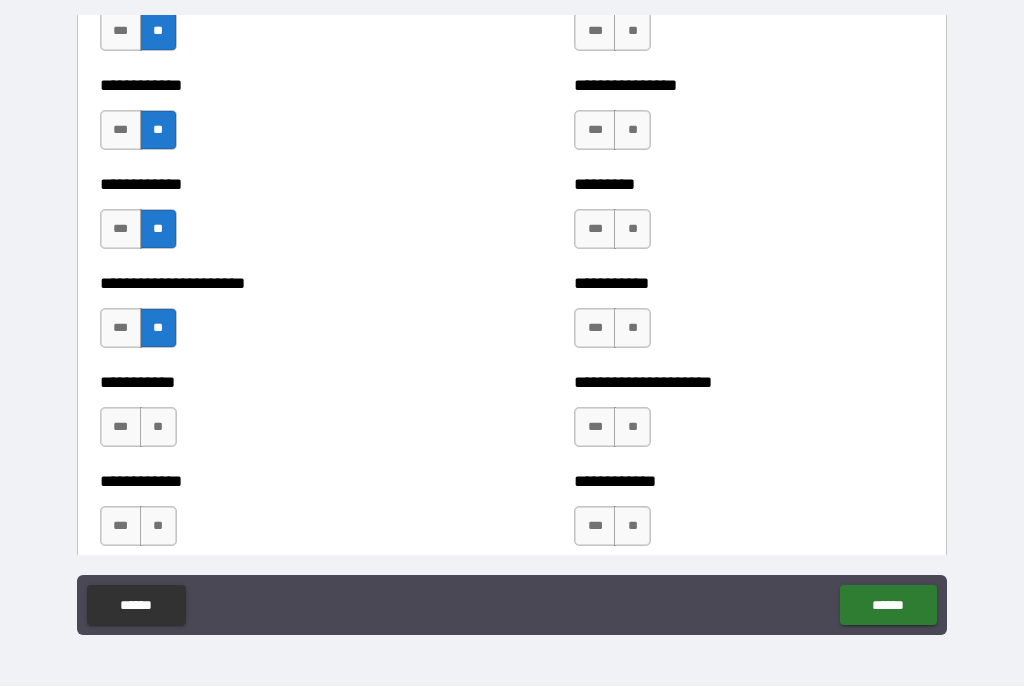 click on "**" at bounding box center (158, 428) 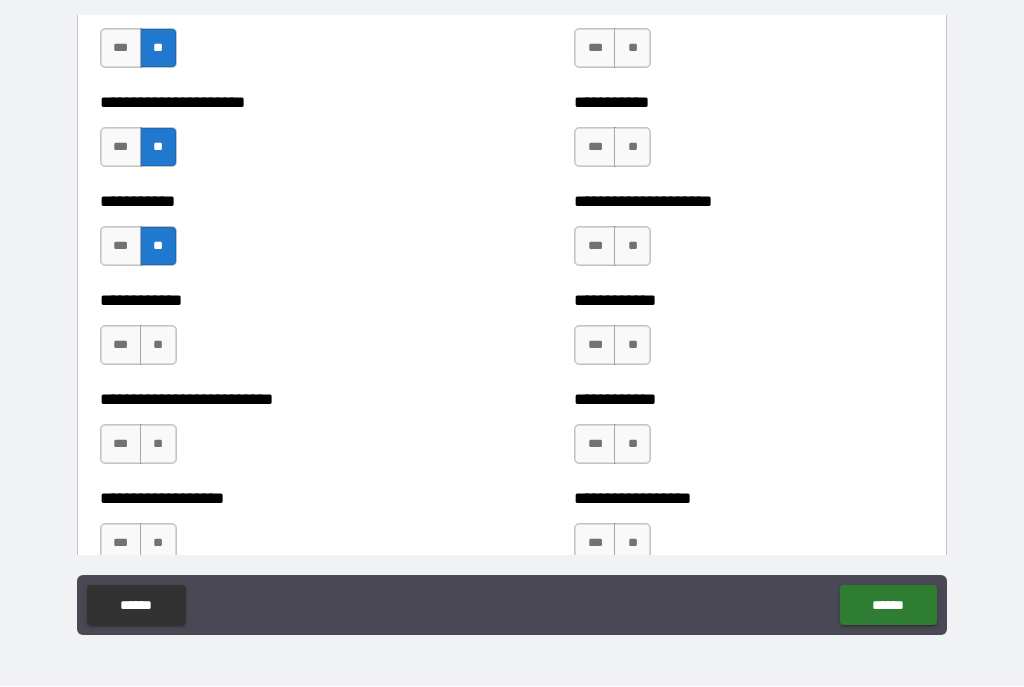 scroll, scrollTop: 5386, scrollLeft: 0, axis: vertical 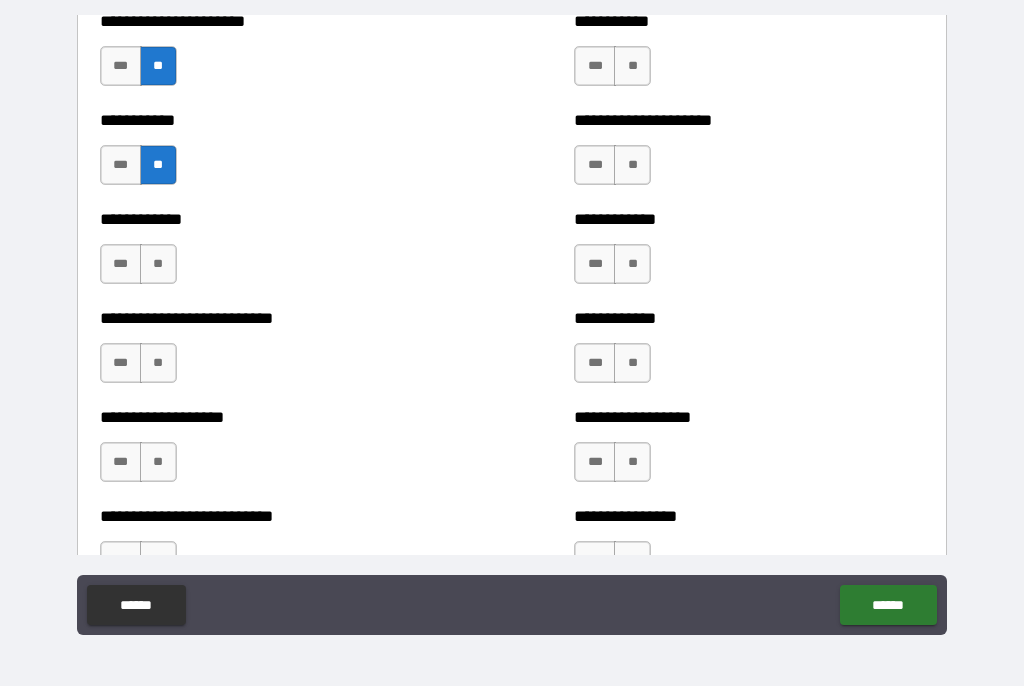 click on "**" at bounding box center [158, 265] 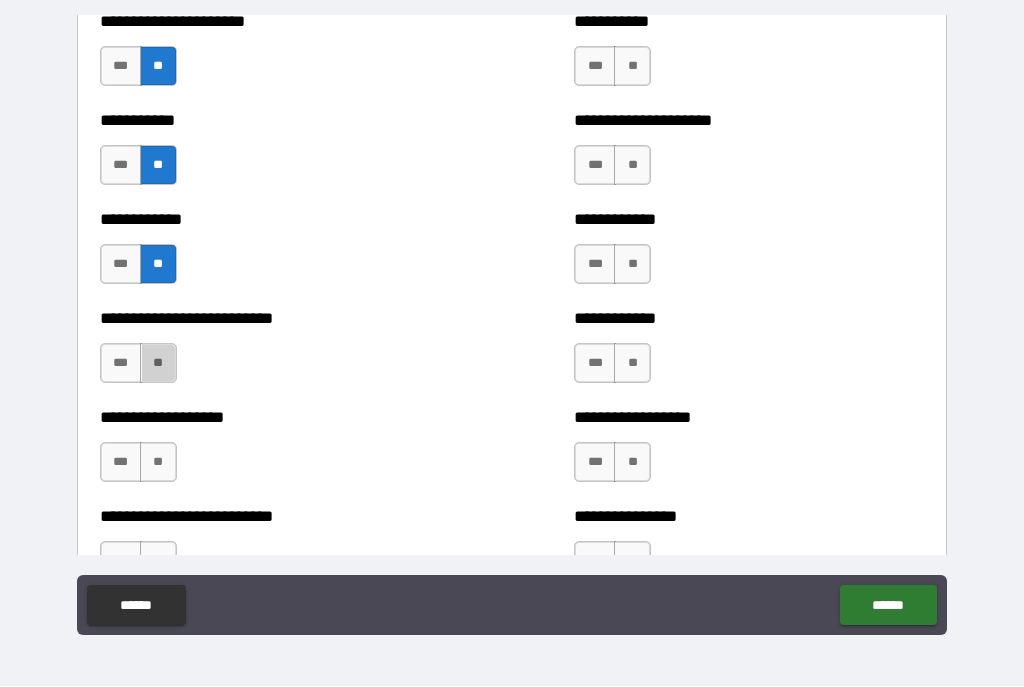 click on "**" at bounding box center (158, 364) 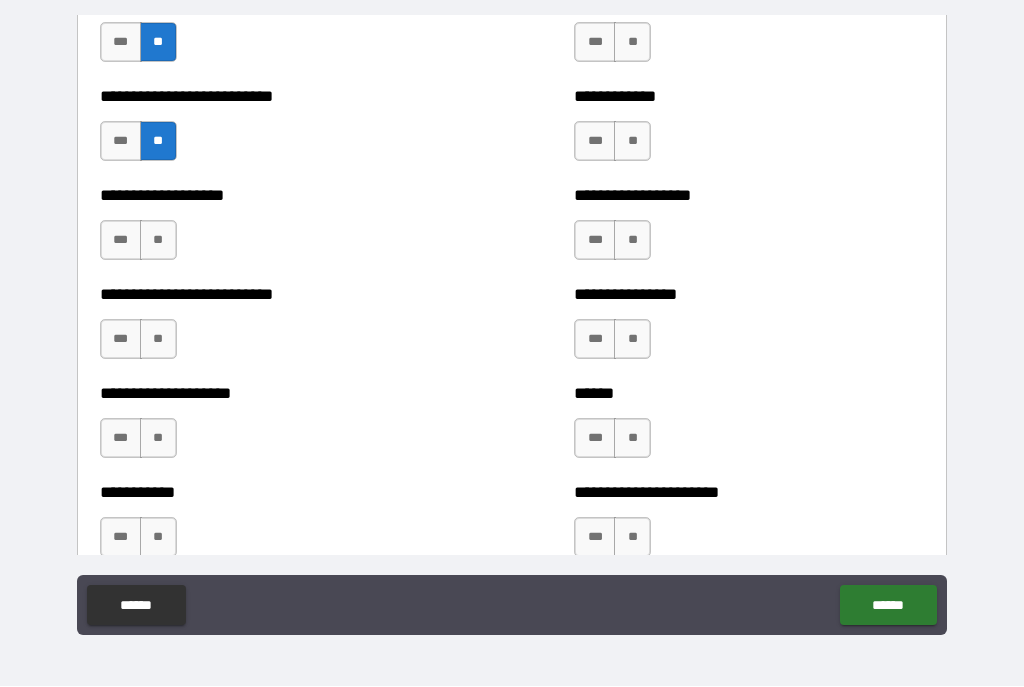 scroll, scrollTop: 5607, scrollLeft: 0, axis: vertical 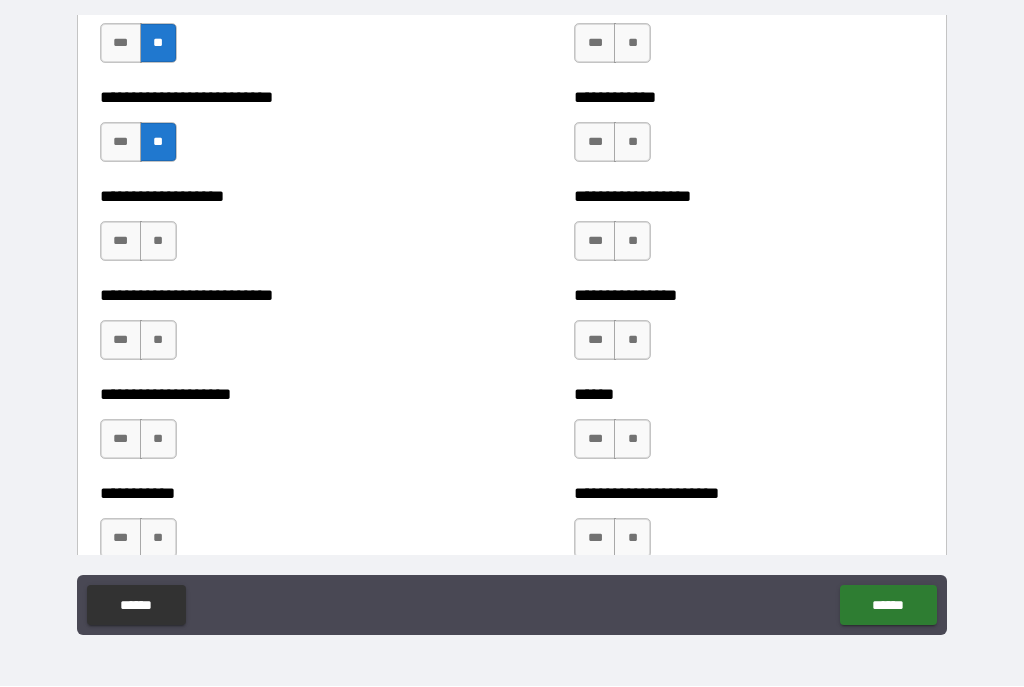 click on "**" at bounding box center (158, 242) 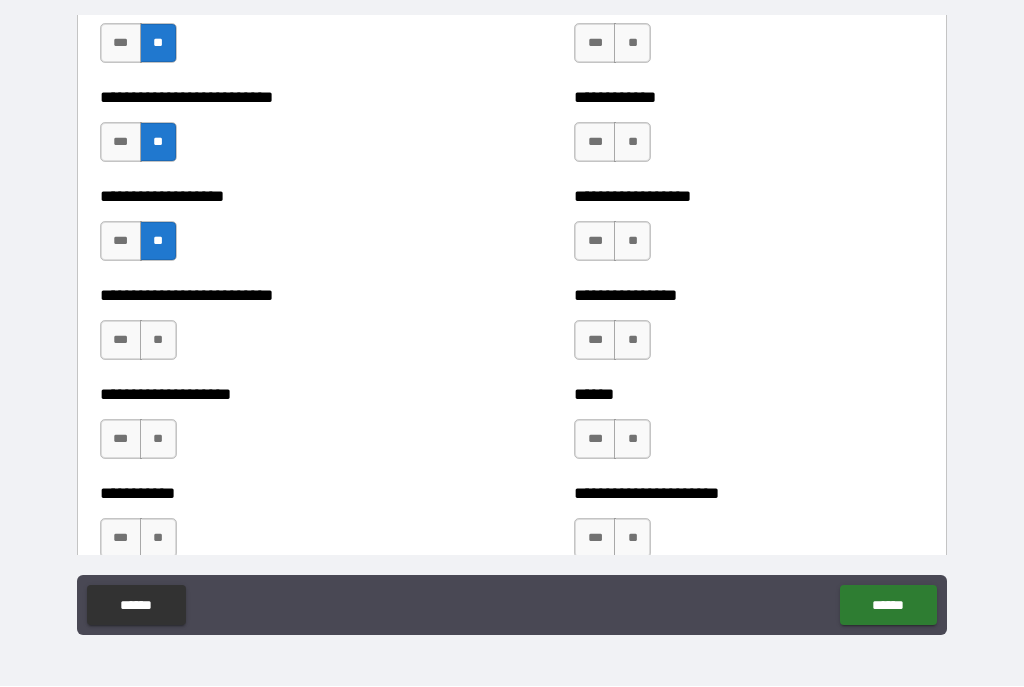 click on "**" at bounding box center (158, 341) 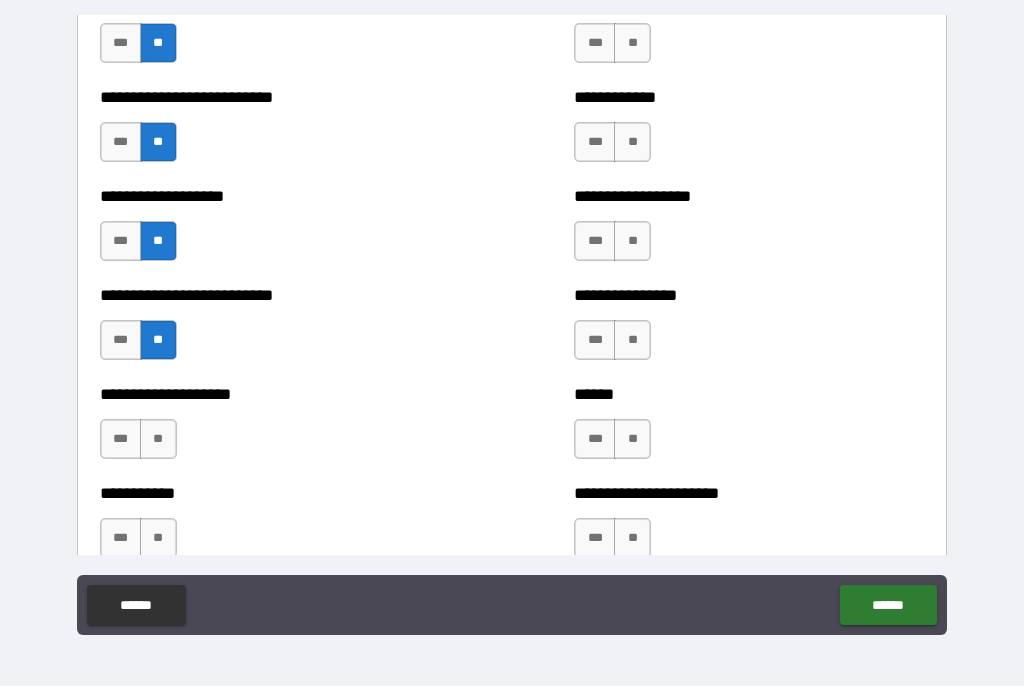 click on "**" at bounding box center (158, 440) 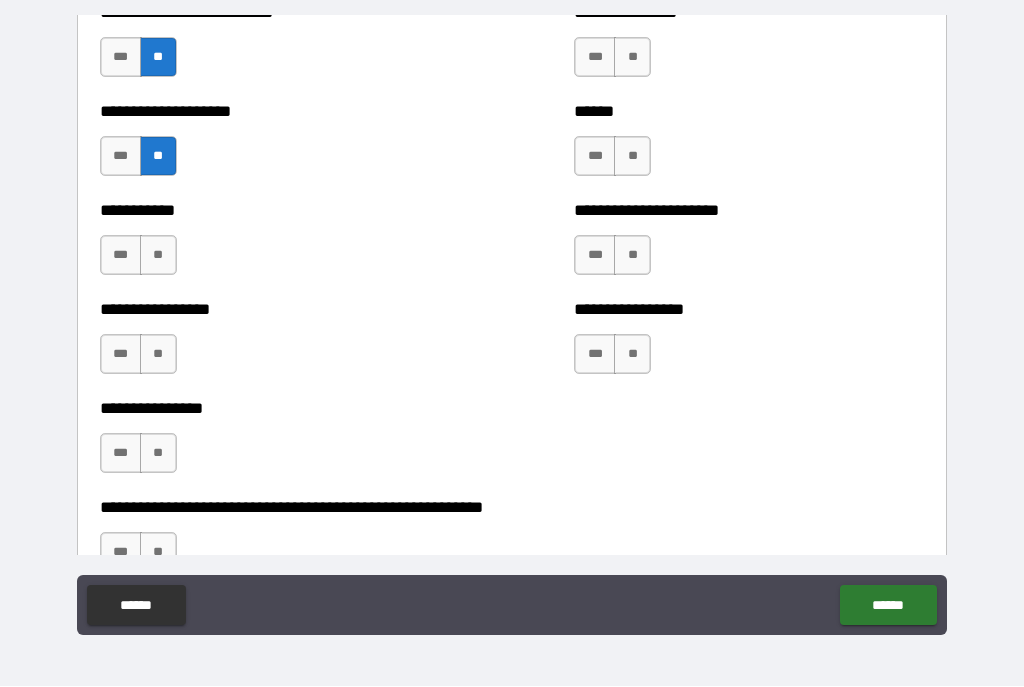 scroll, scrollTop: 5920, scrollLeft: 0, axis: vertical 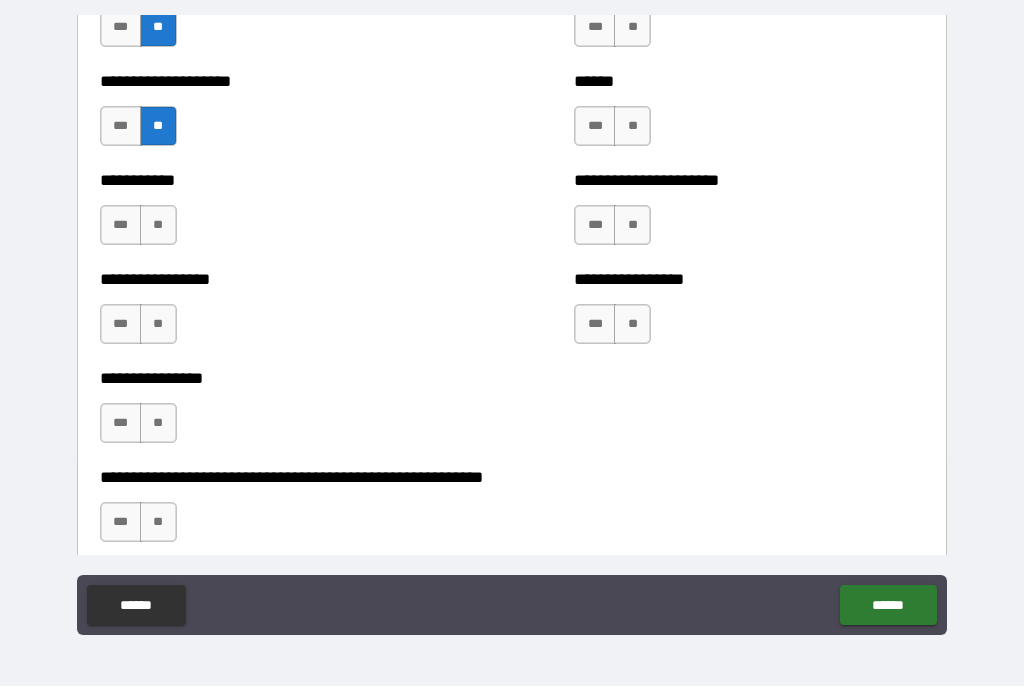 click on "**" at bounding box center (158, 226) 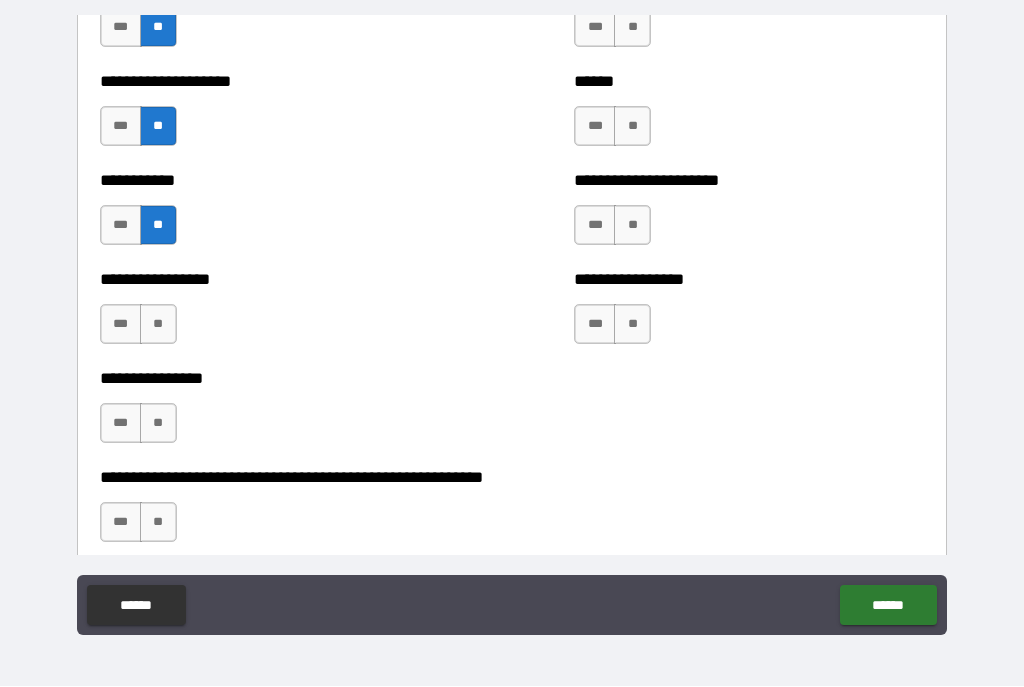 click on "**" at bounding box center (158, 325) 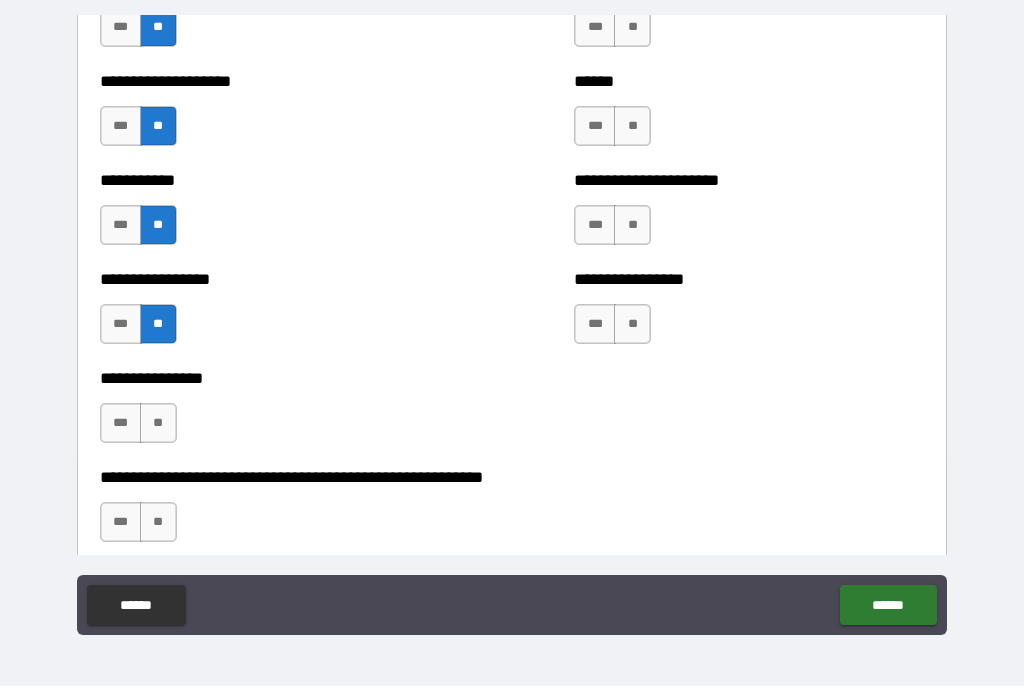click on "**" at bounding box center [158, 424] 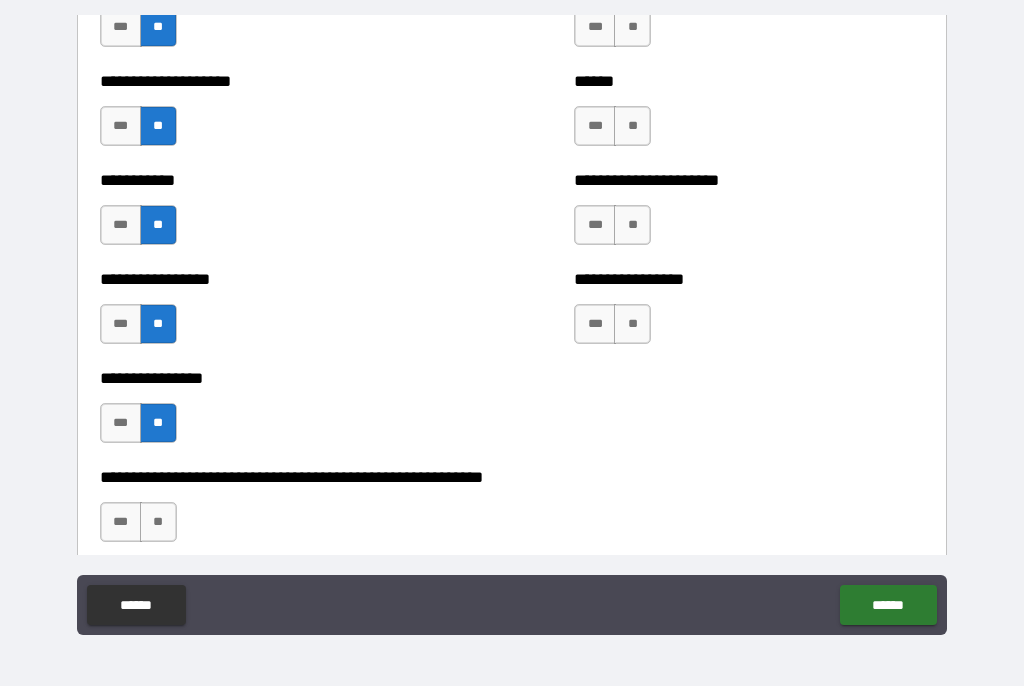 click on "**" at bounding box center (158, 523) 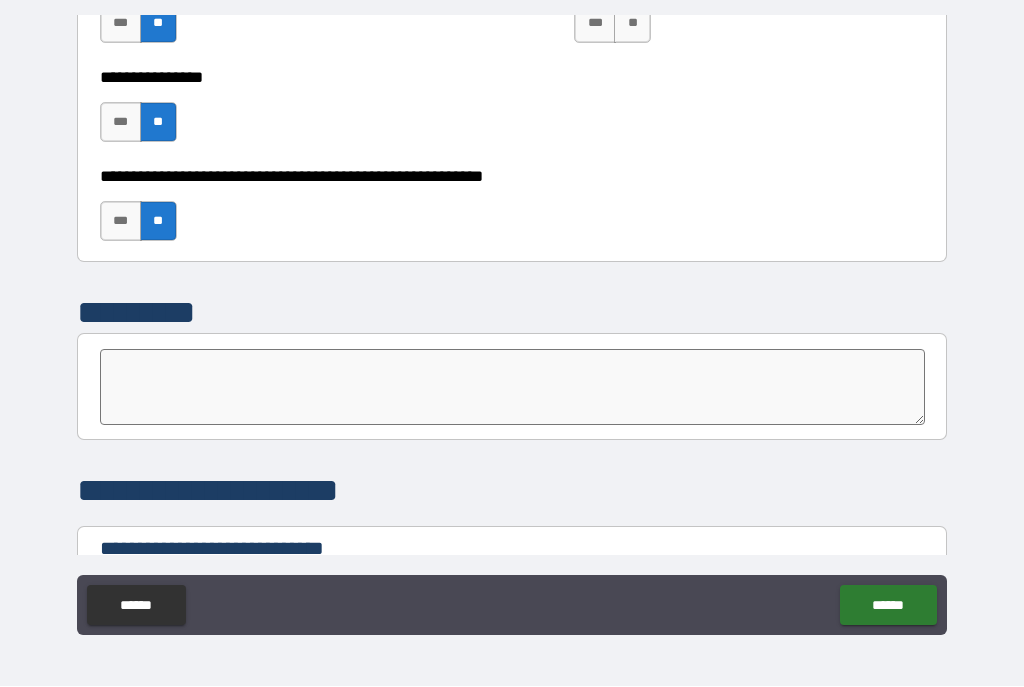 scroll, scrollTop: 6222, scrollLeft: 0, axis: vertical 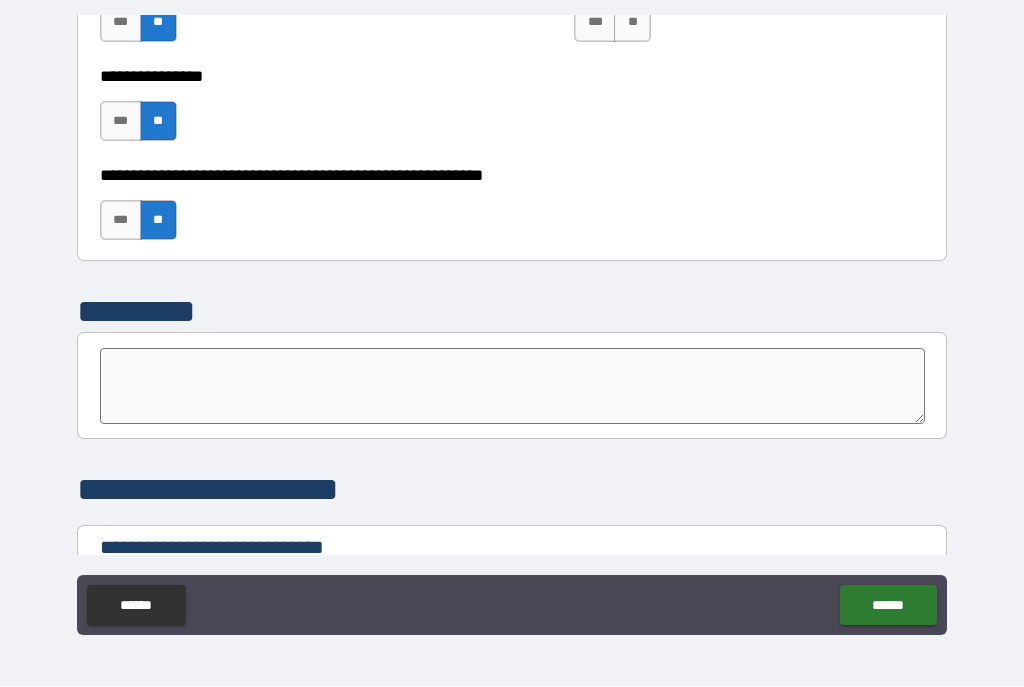 click at bounding box center [513, 387] 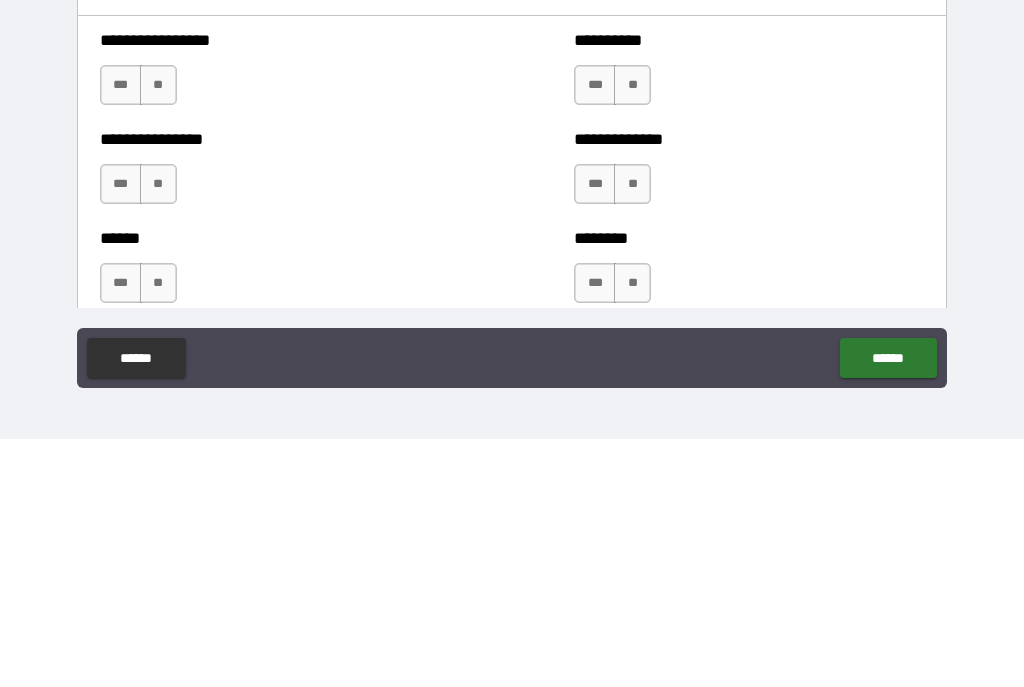 scroll, scrollTop: 6530, scrollLeft: 0, axis: vertical 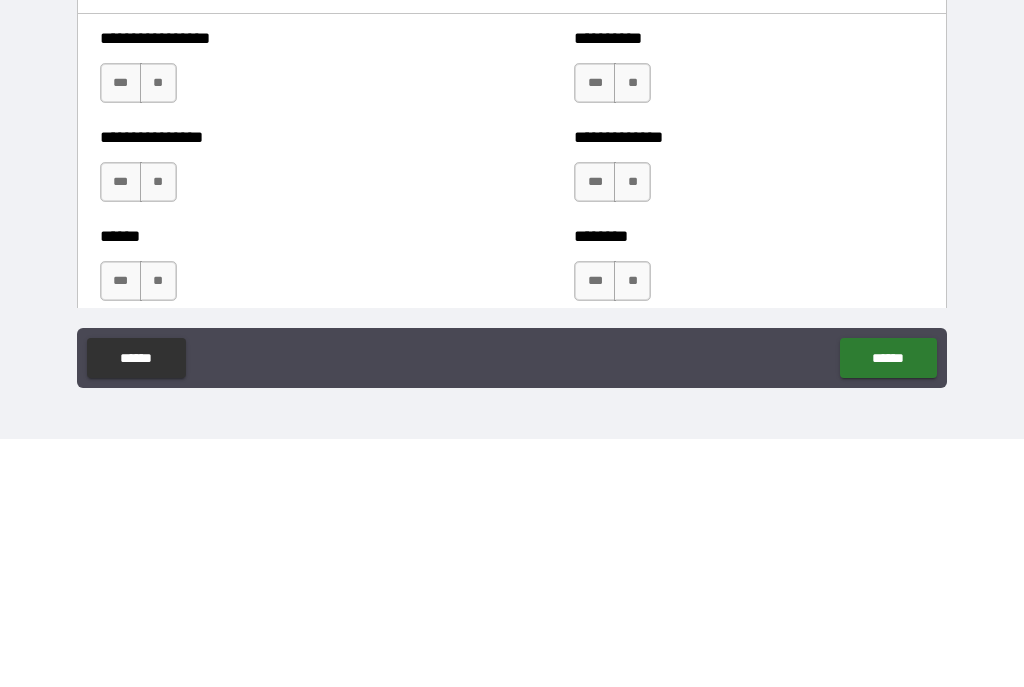click on "**" at bounding box center [158, 331] 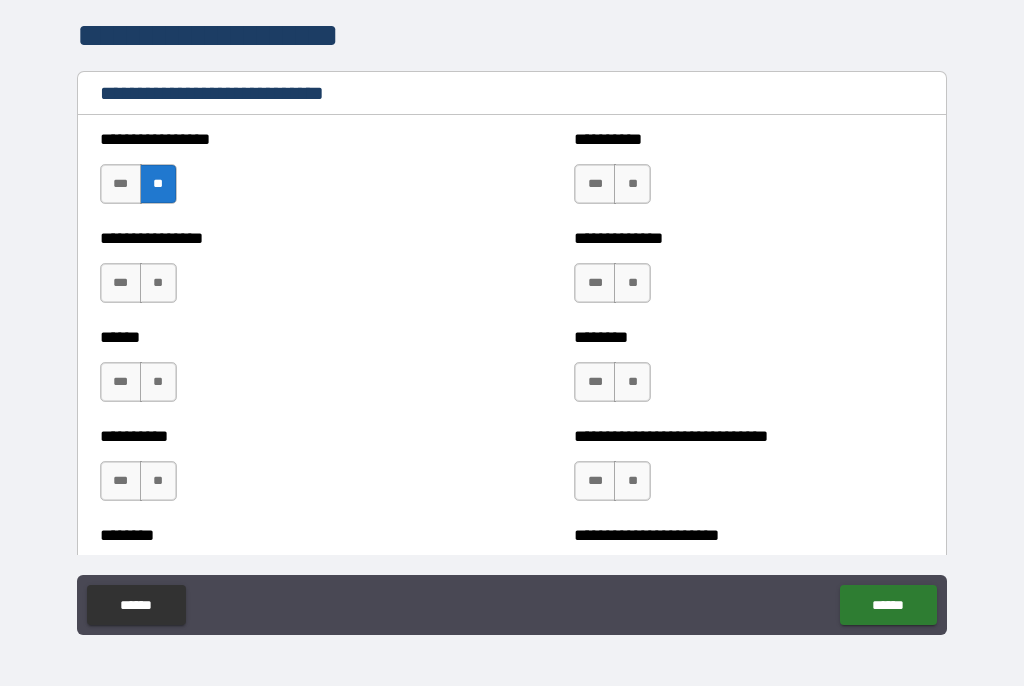 scroll, scrollTop: 6687, scrollLeft: 0, axis: vertical 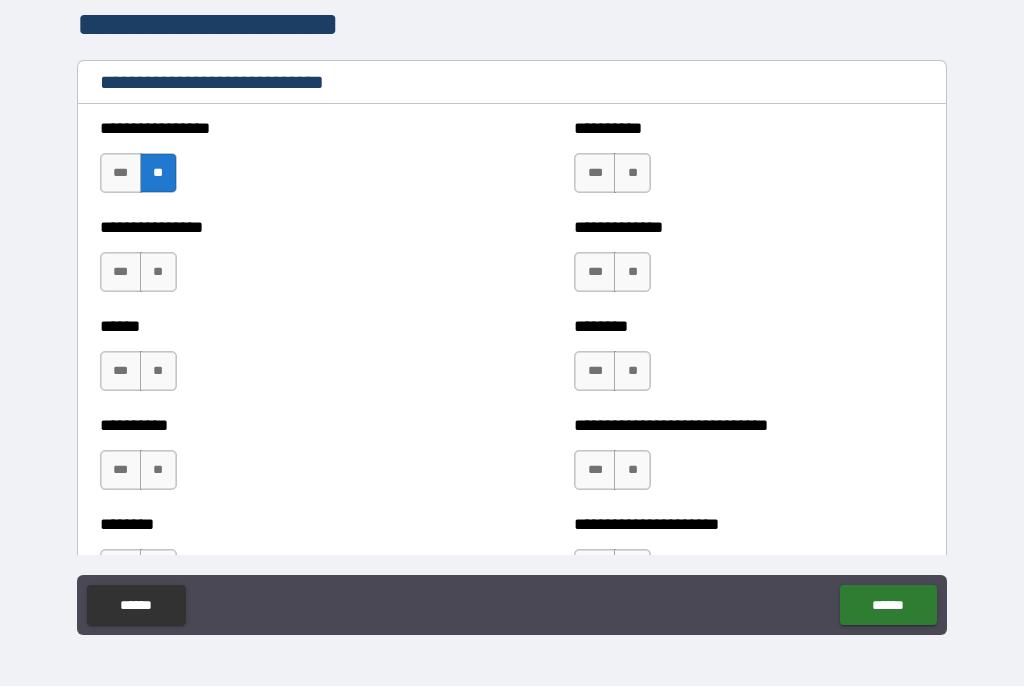 click on "**" at bounding box center [158, 273] 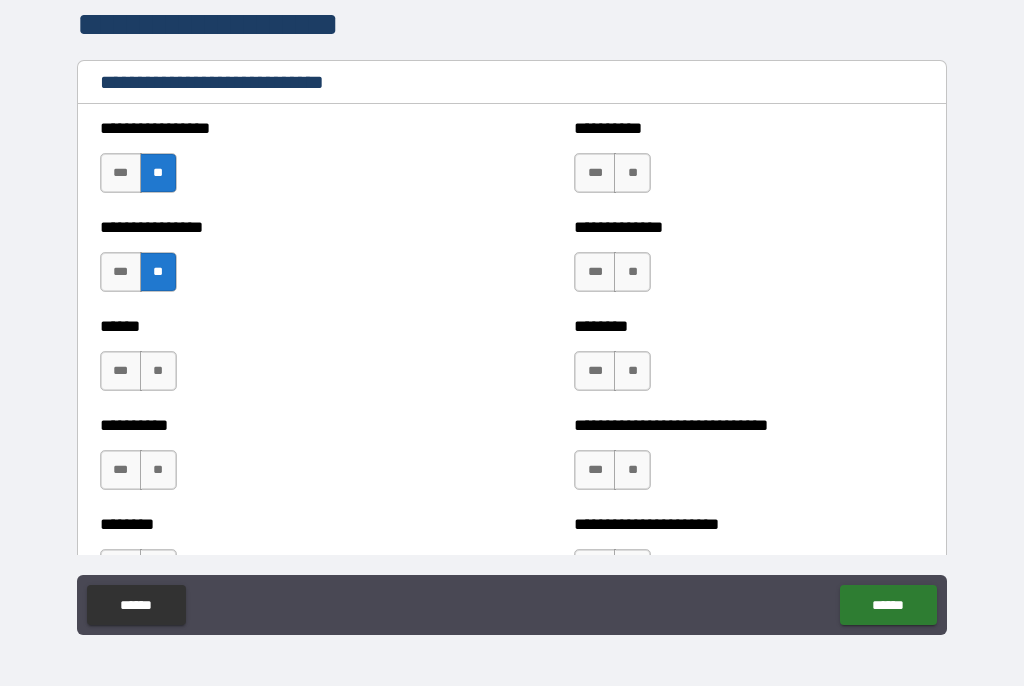 click on "**" at bounding box center [158, 372] 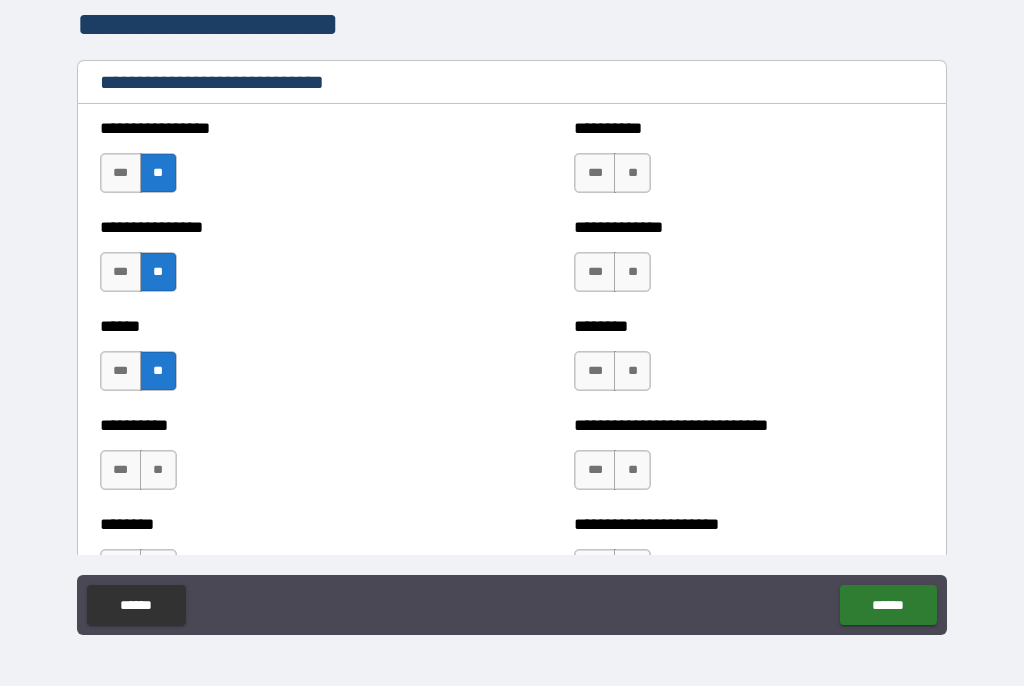 click on "**" at bounding box center (158, 471) 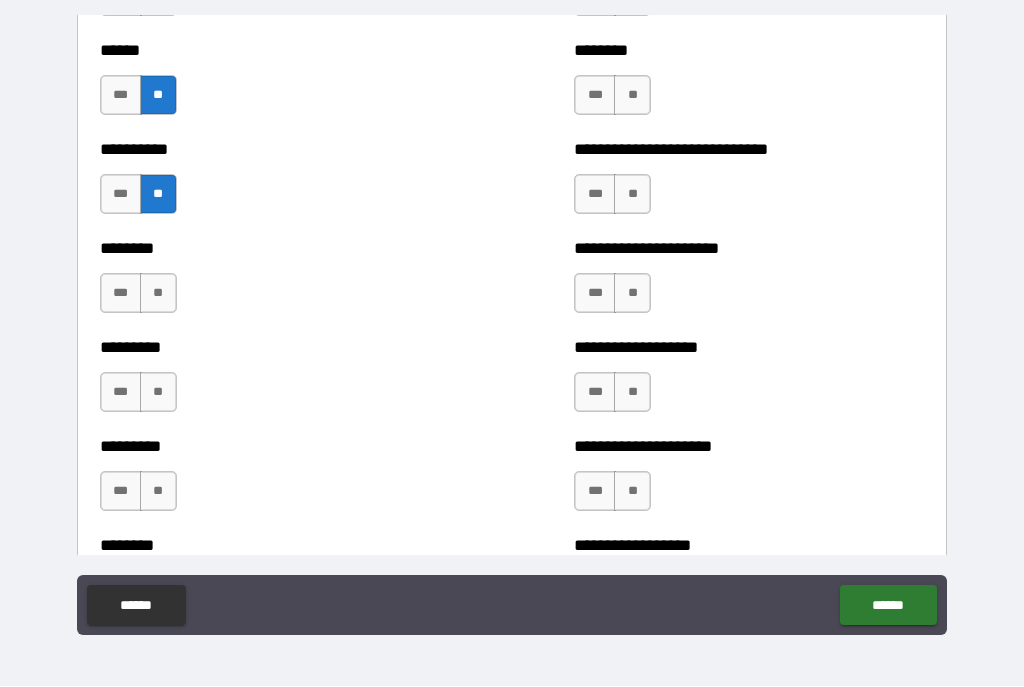 scroll, scrollTop: 6977, scrollLeft: 0, axis: vertical 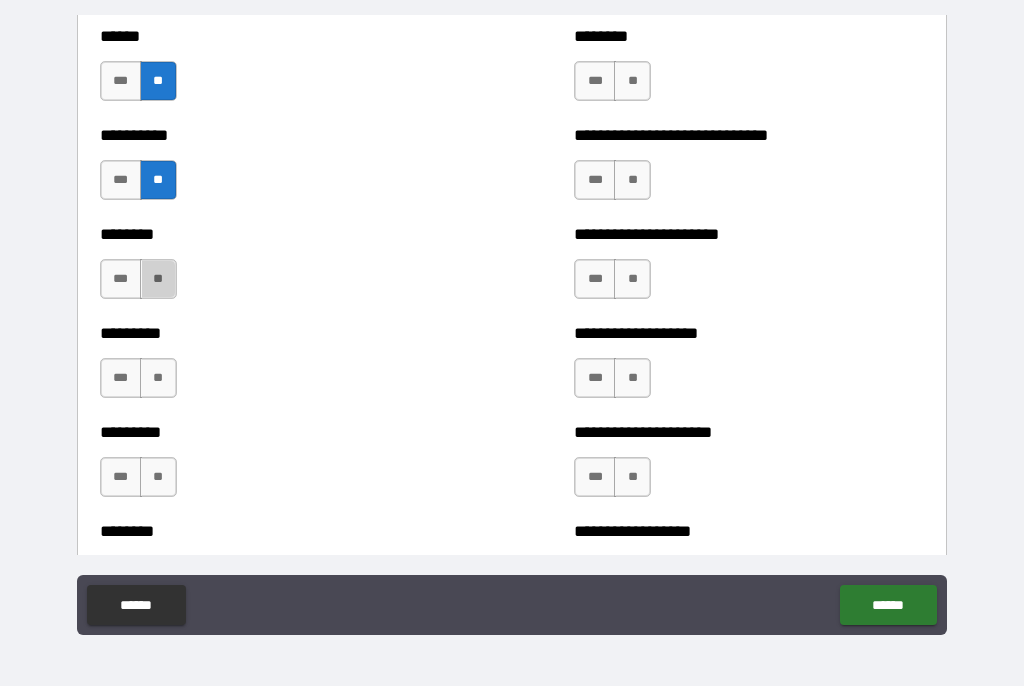 click on "**" at bounding box center (158, 280) 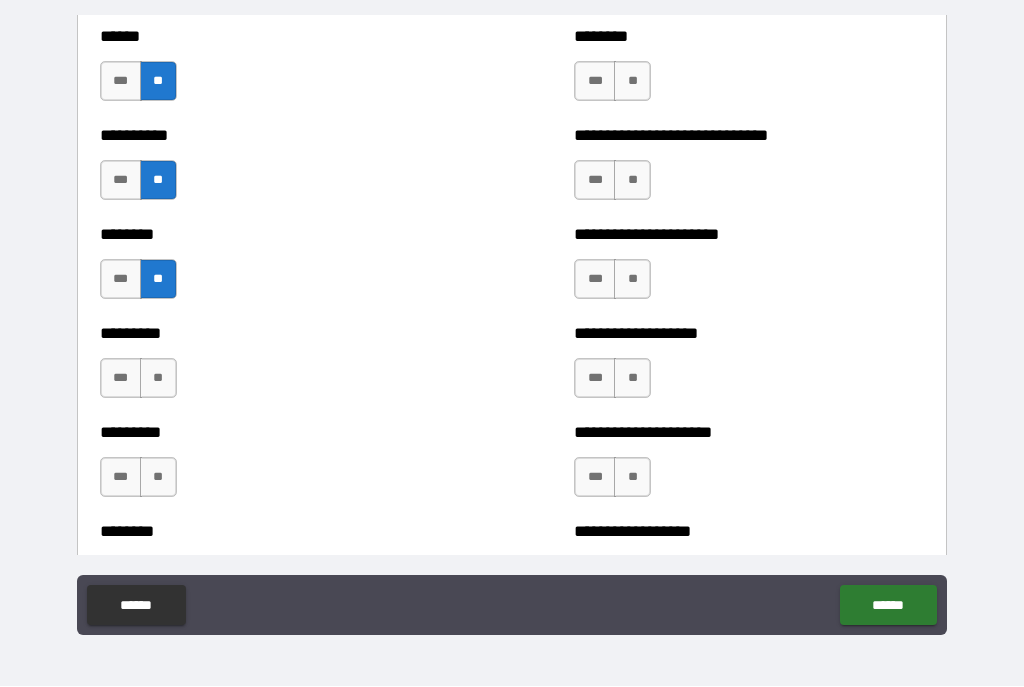 click on "**" at bounding box center (158, 379) 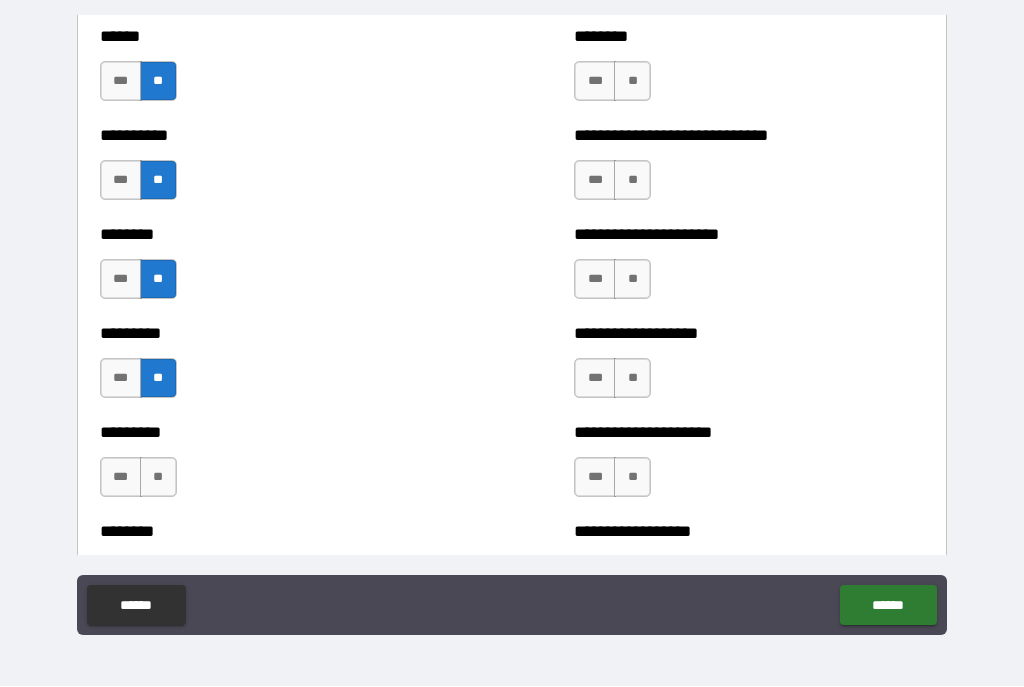 click on "**" at bounding box center [158, 478] 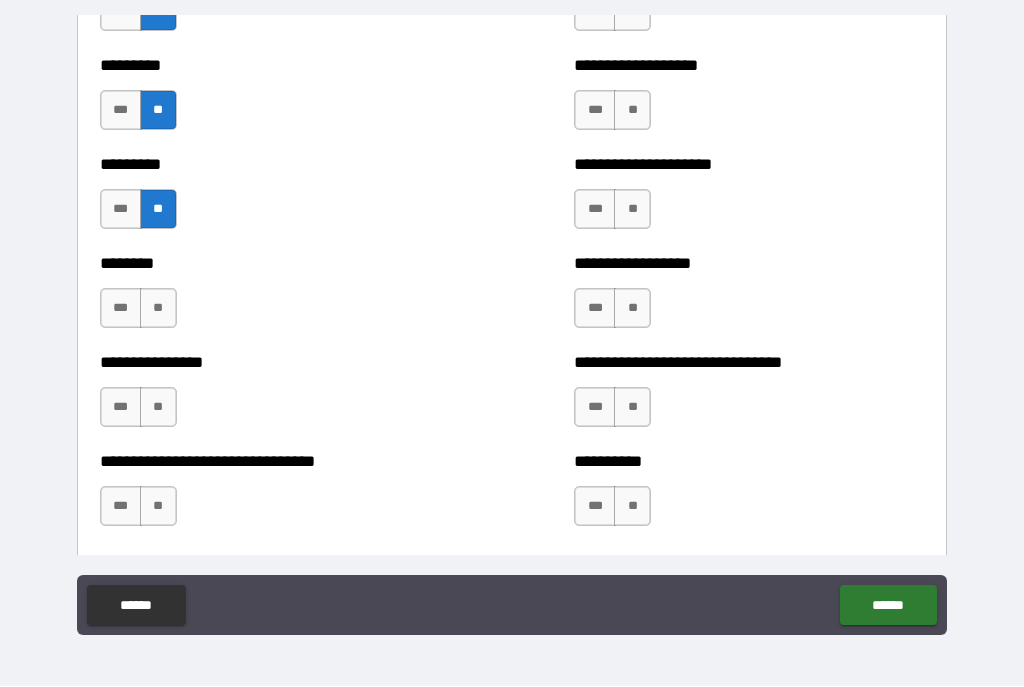 scroll, scrollTop: 7244, scrollLeft: 0, axis: vertical 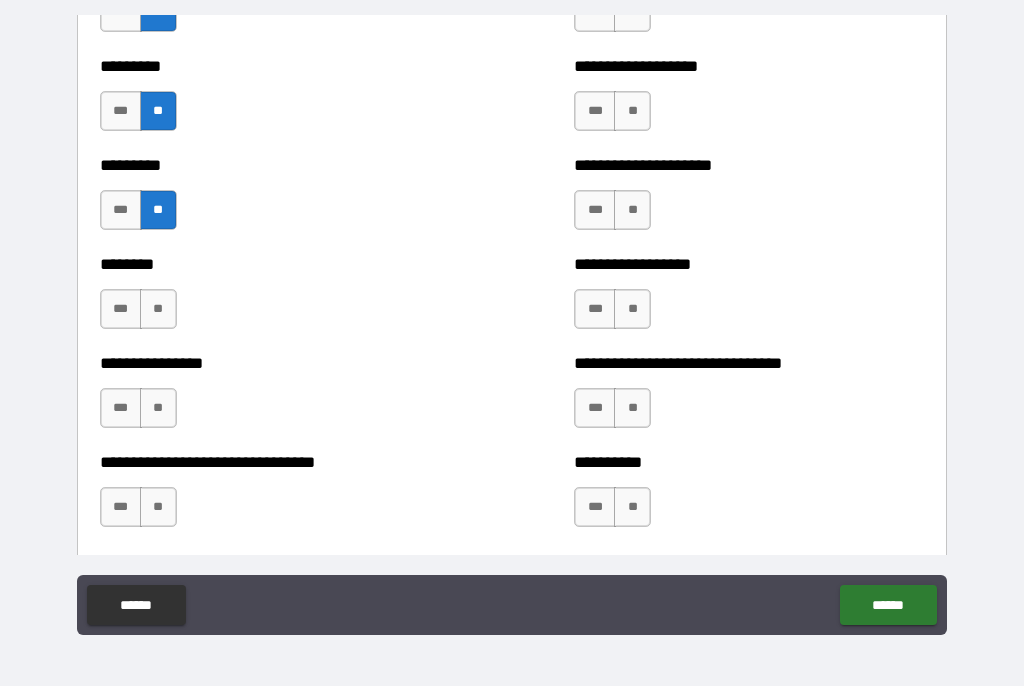 click on "**" at bounding box center [158, 310] 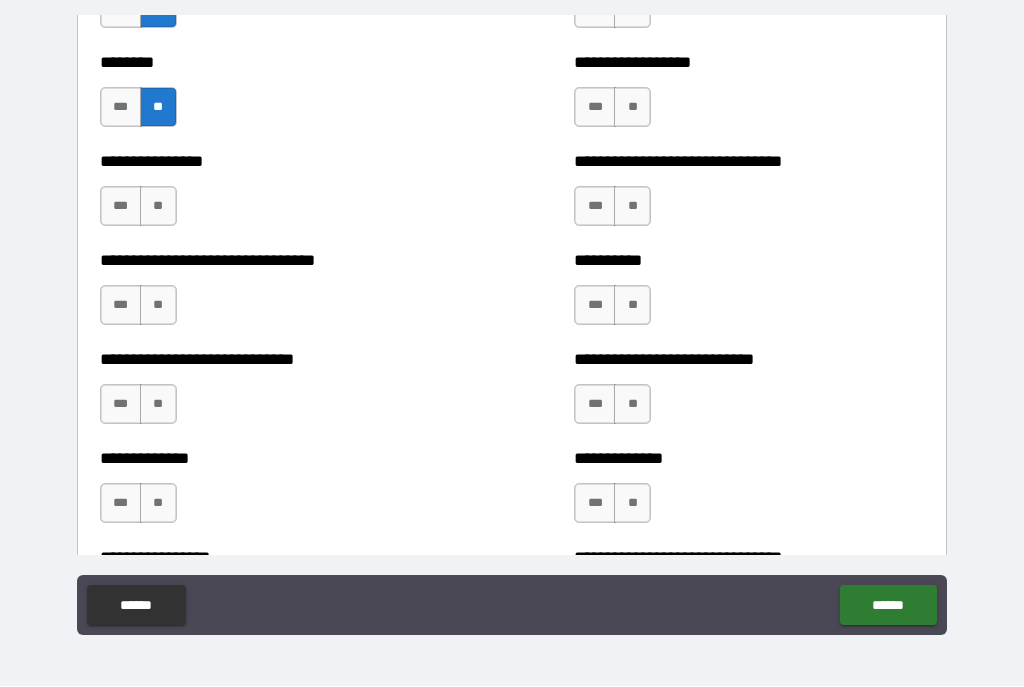 scroll, scrollTop: 7453, scrollLeft: 0, axis: vertical 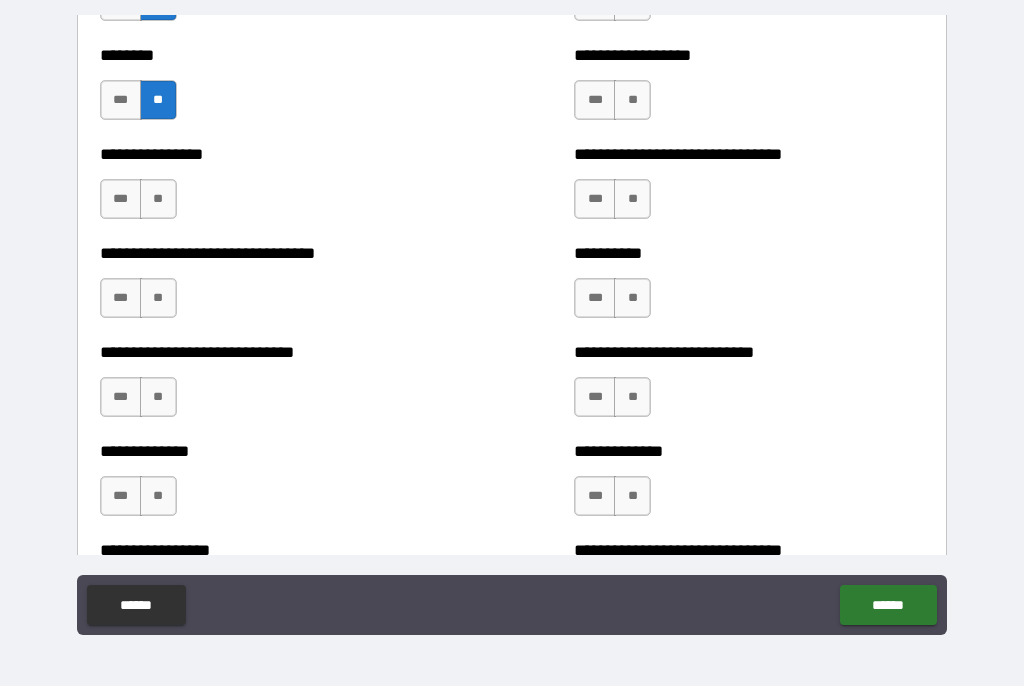 click on "**" at bounding box center [158, 200] 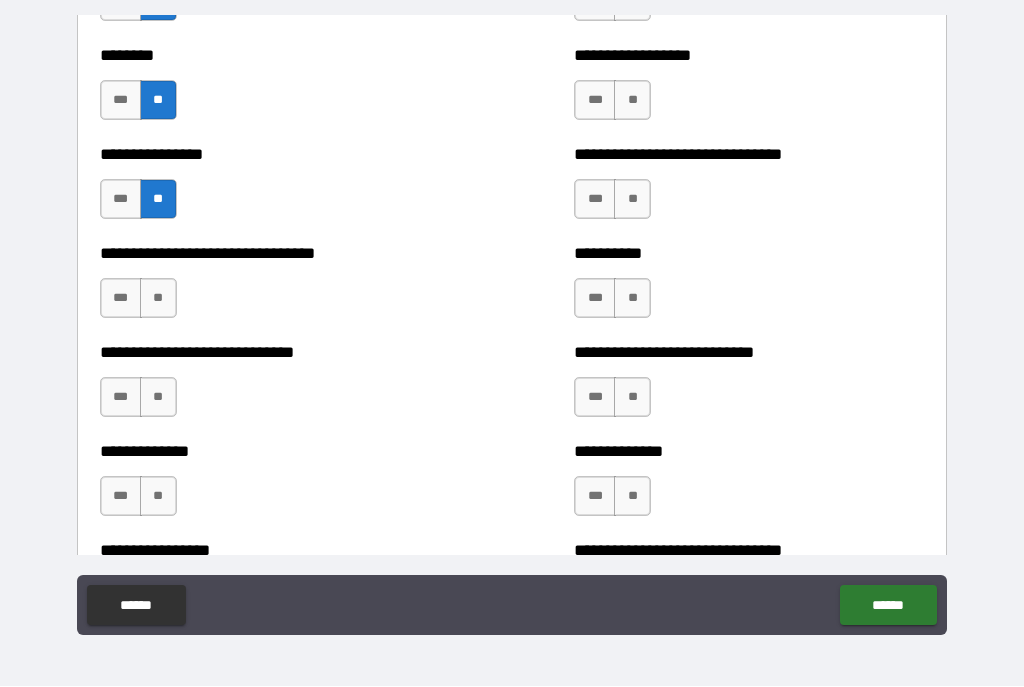 click on "**" at bounding box center [158, 299] 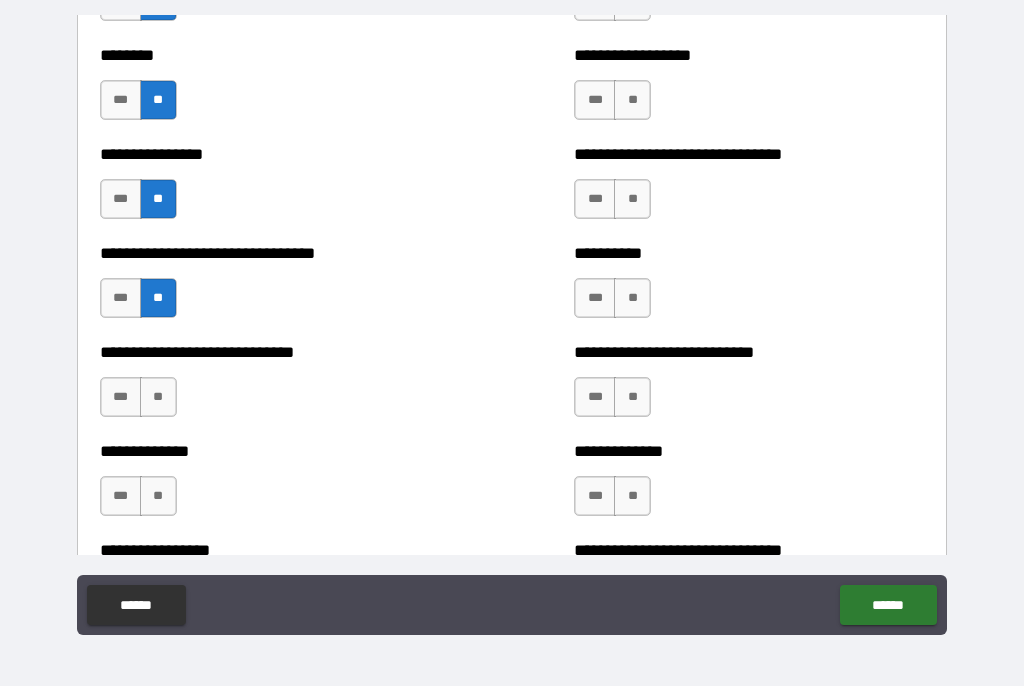 click on "**" at bounding box center (158, 398) 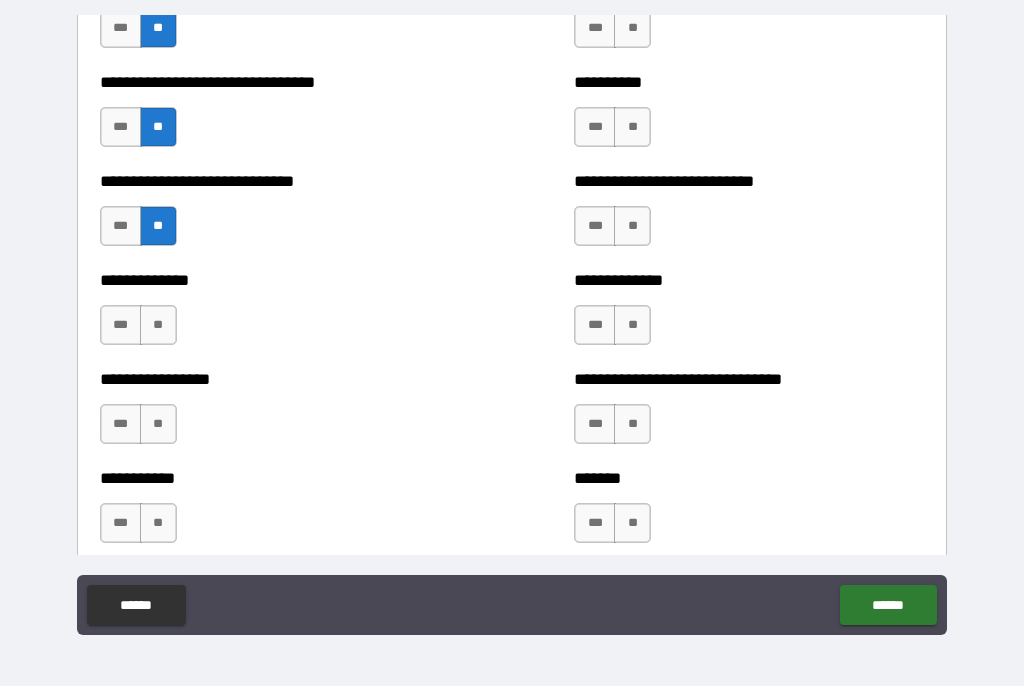 scroll, scrollTop: 7638, scrollLeft: 0, axis: vertical 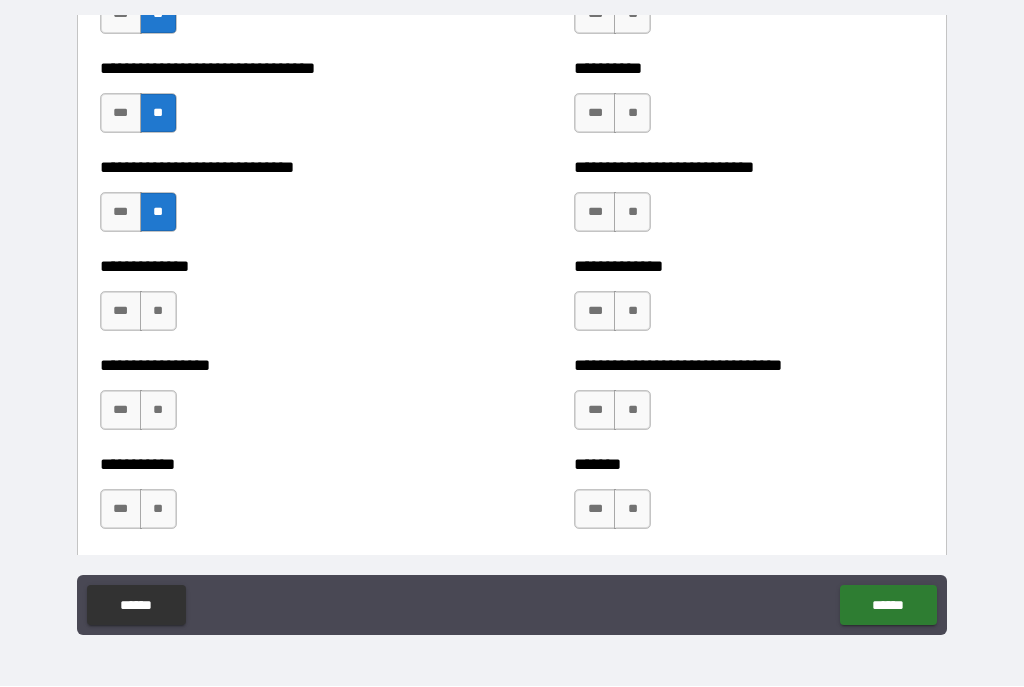 click on "**" at bounding box center [158, 312] 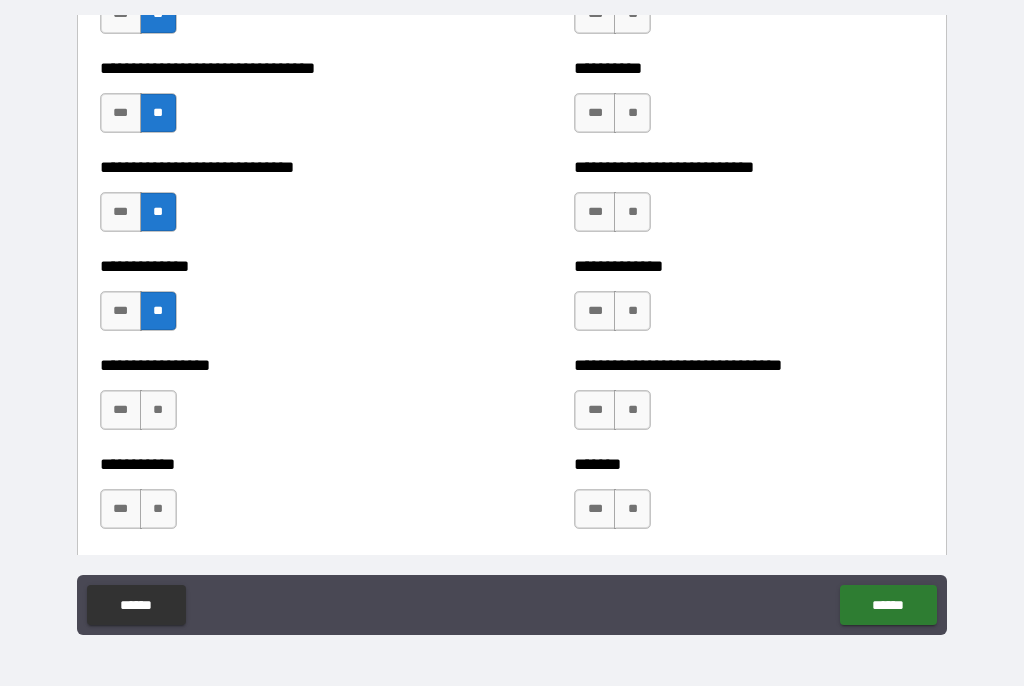 click on "**" at bounding box center (158, 411) 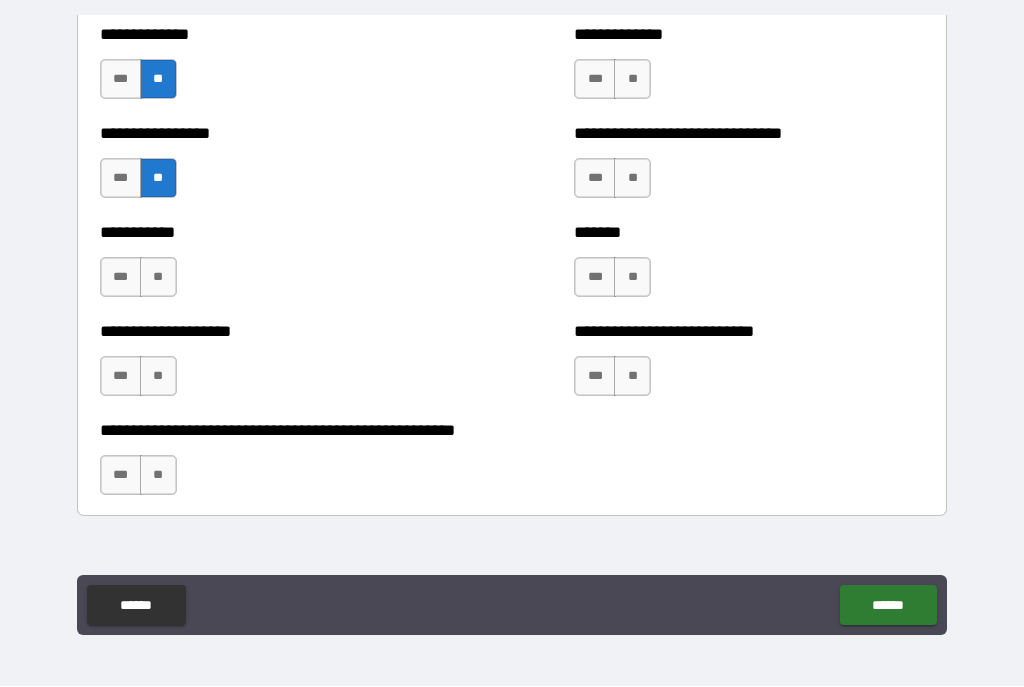 scroll, scrollTop: 7875, scrollLeft: 0, axis: vertical 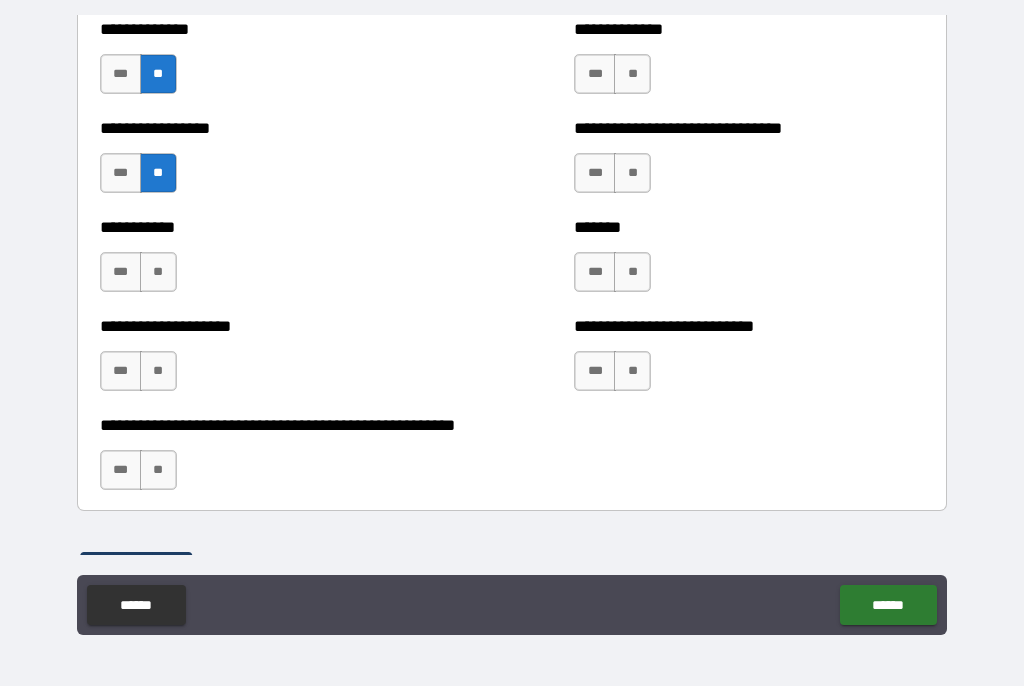 click on "**" at bounding box center [158, 273] 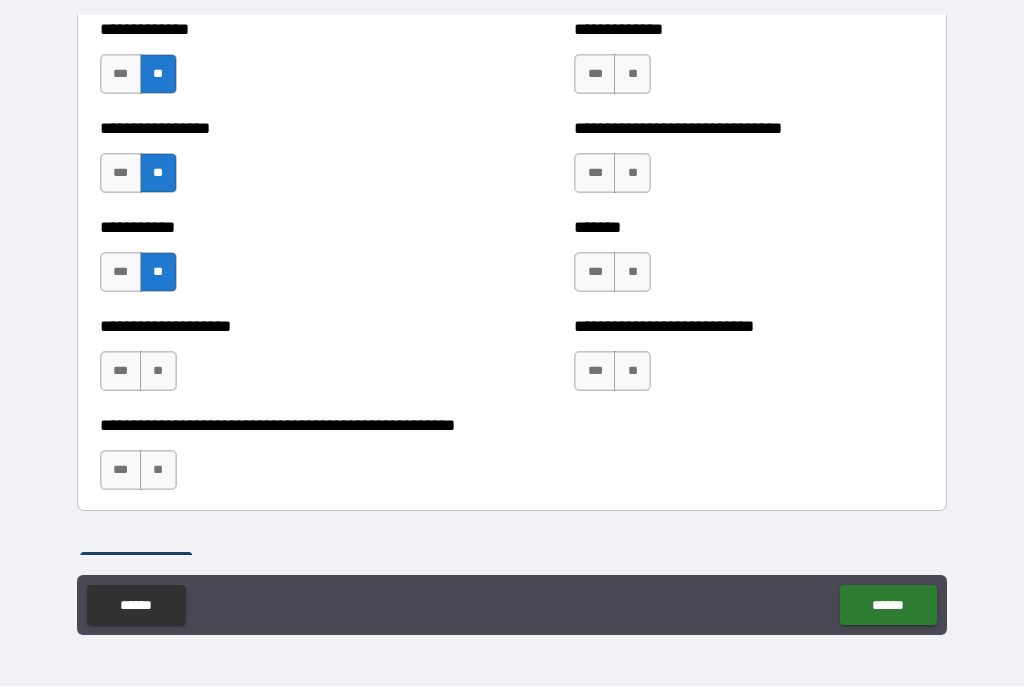 click on "**" at bounding box center [158, 372] 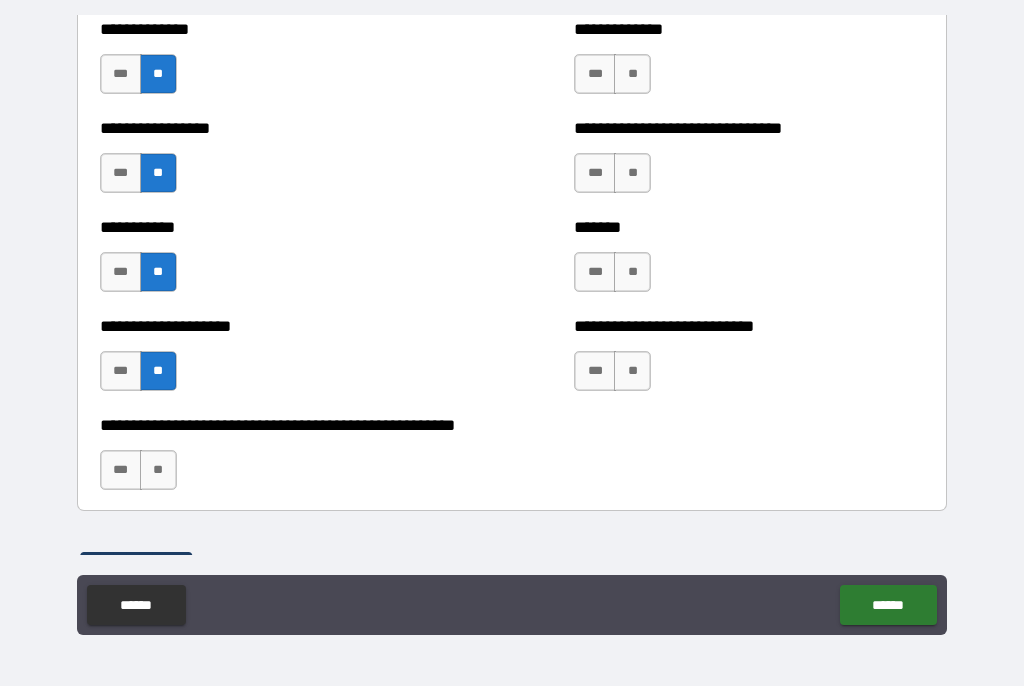click on "**" at bounding box center (158, 471) 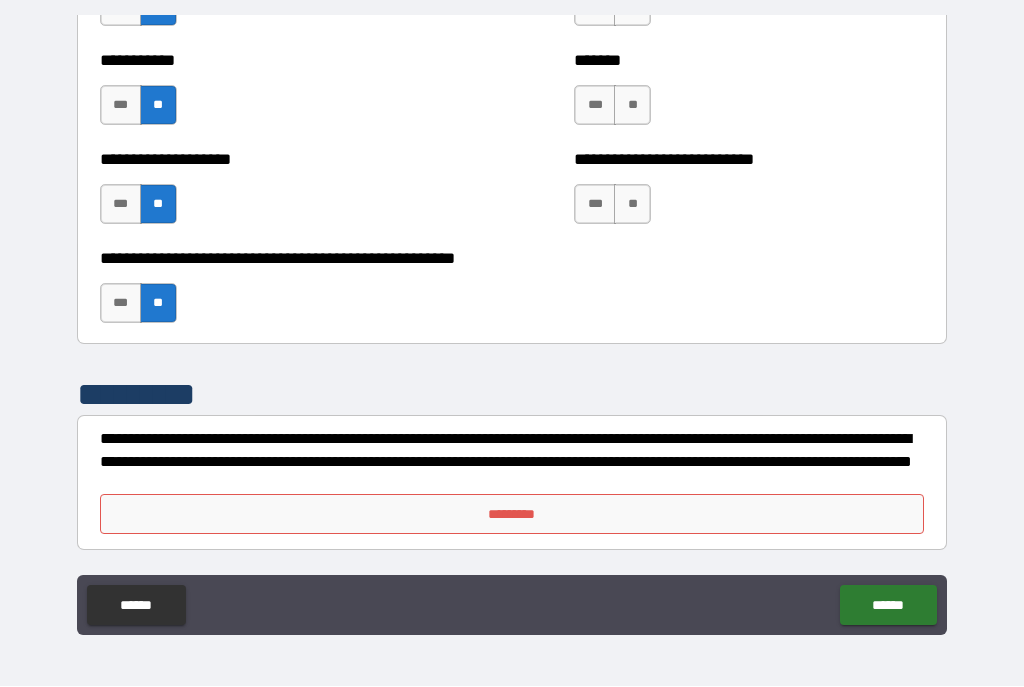 scroll, scrollTop: 8042, scrollLeft: 0, axis: vertical 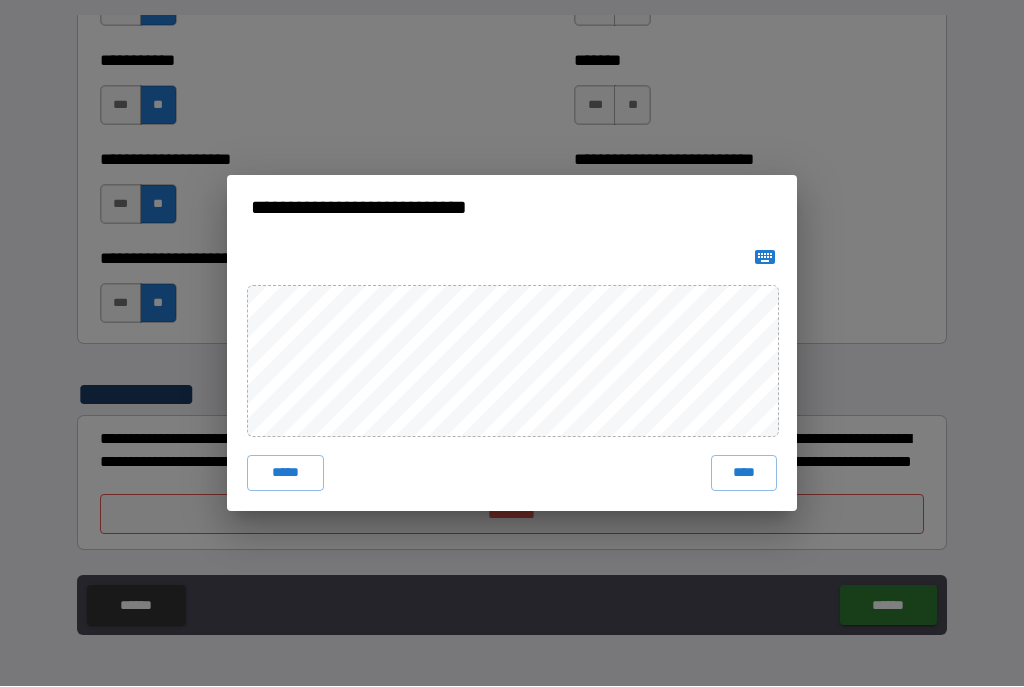 click on "****" at bounding box center [744, 474] 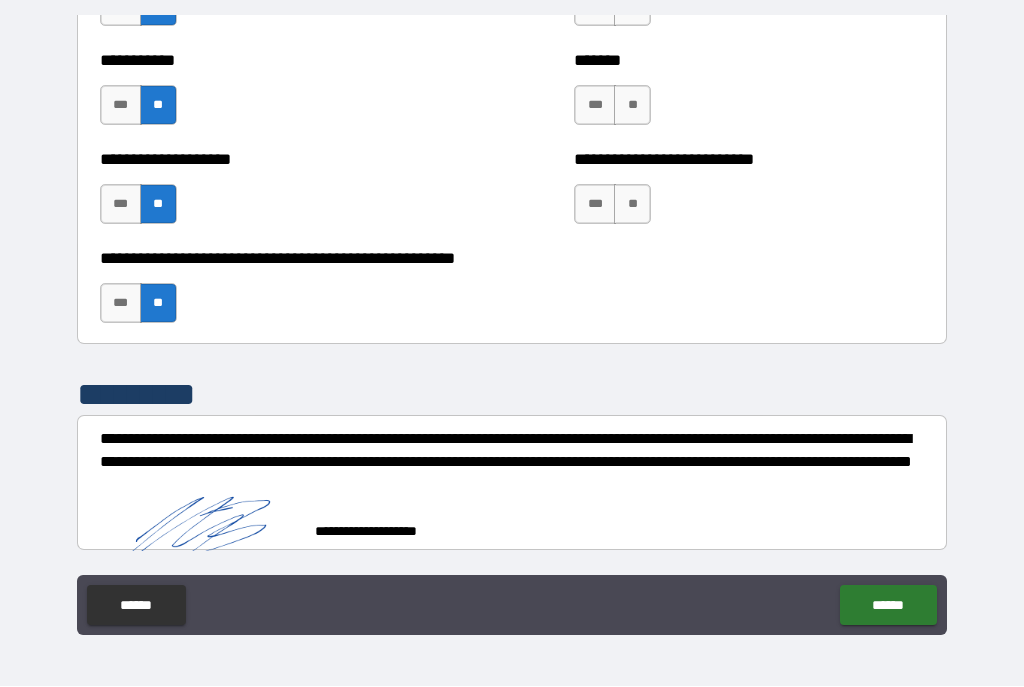 scroll, scrollTop: 8032, scrollLeft: 0, axis: vertical 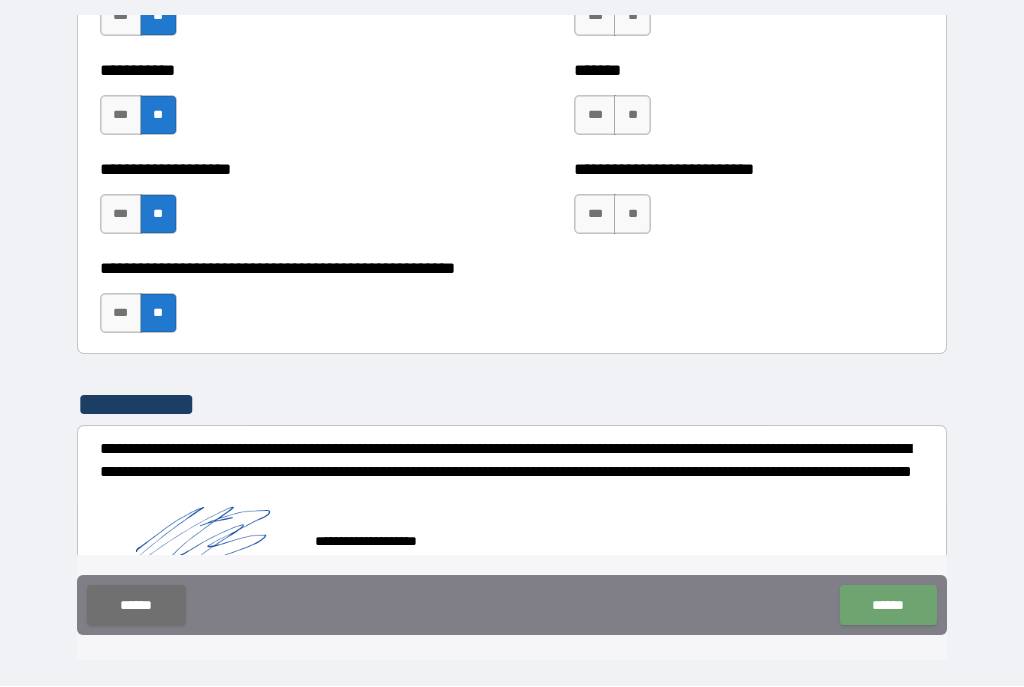 click on "******" at bounding box center [888, 606] 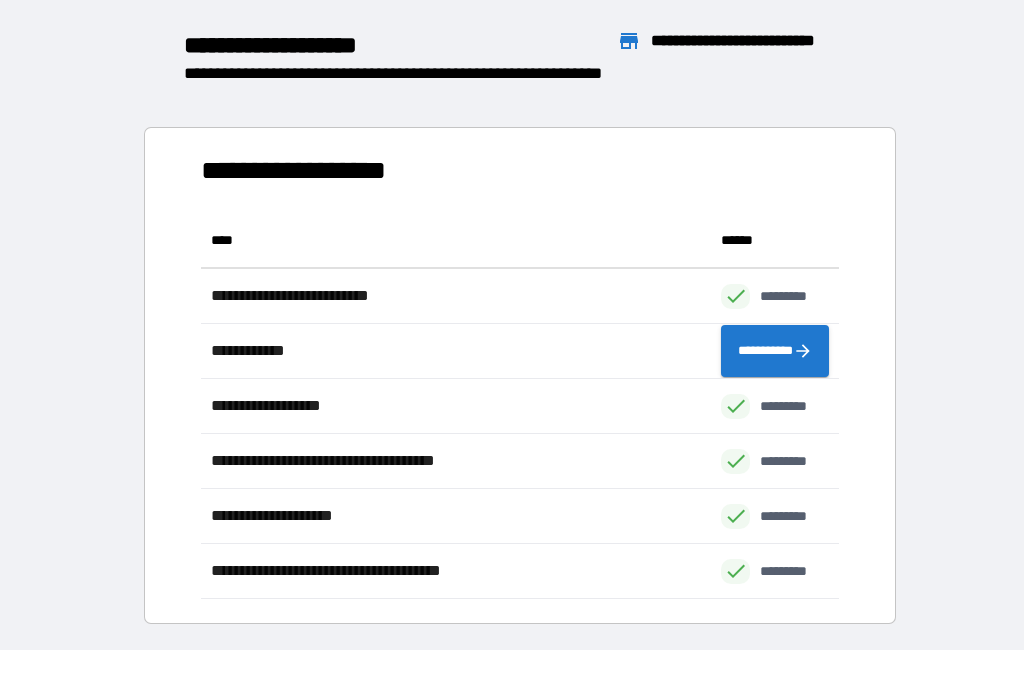 scroll, scrollTop: 1, scrollLeft: 1, axis: both 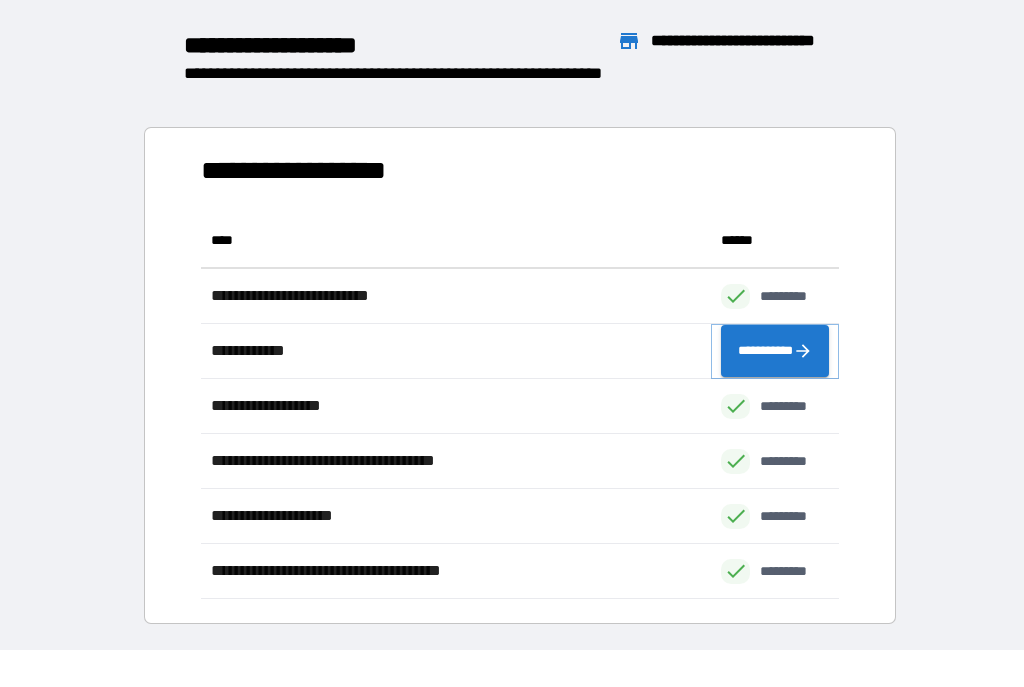 click on "**********" at bounding box center (775, 352) 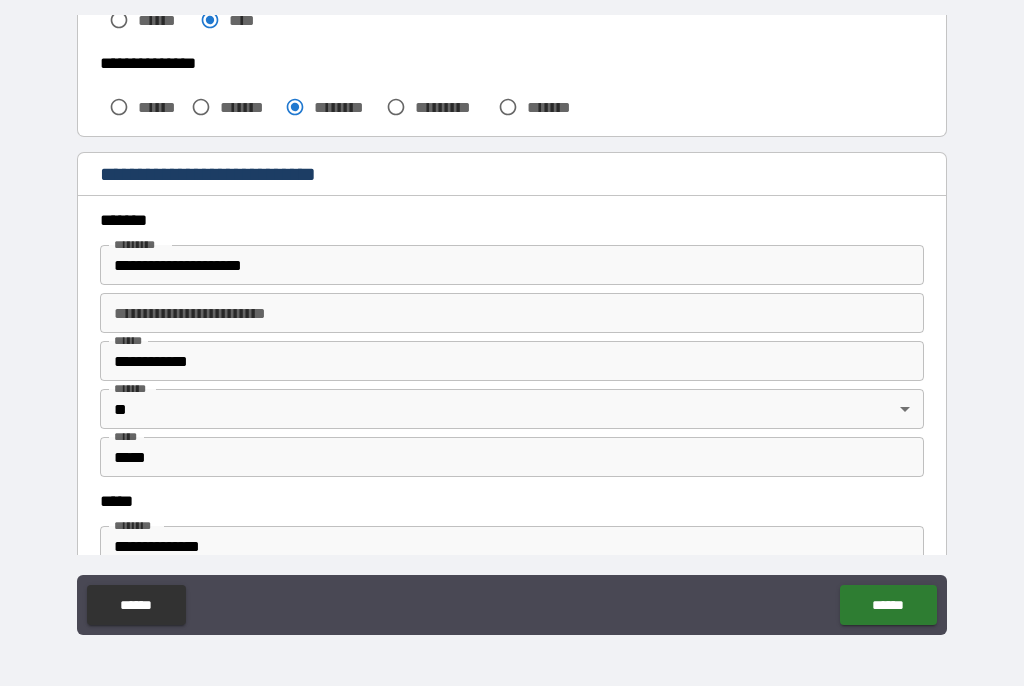 scroll, scrollTop: 592, scrollLeft: 0, axis: vertical 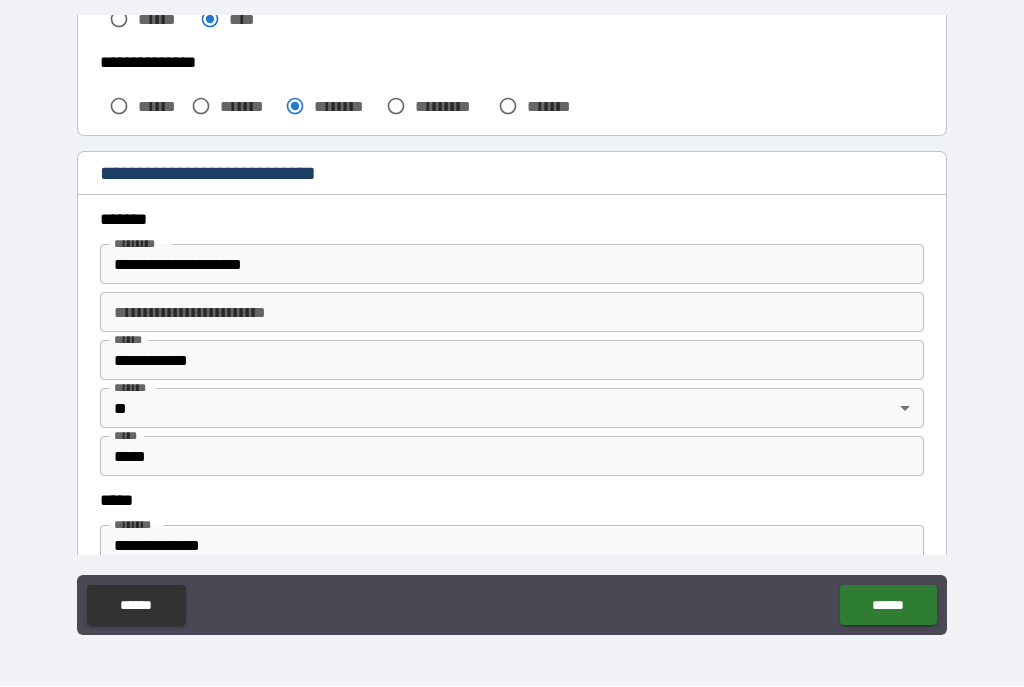click on "**********" at bounding box center (512, 265) 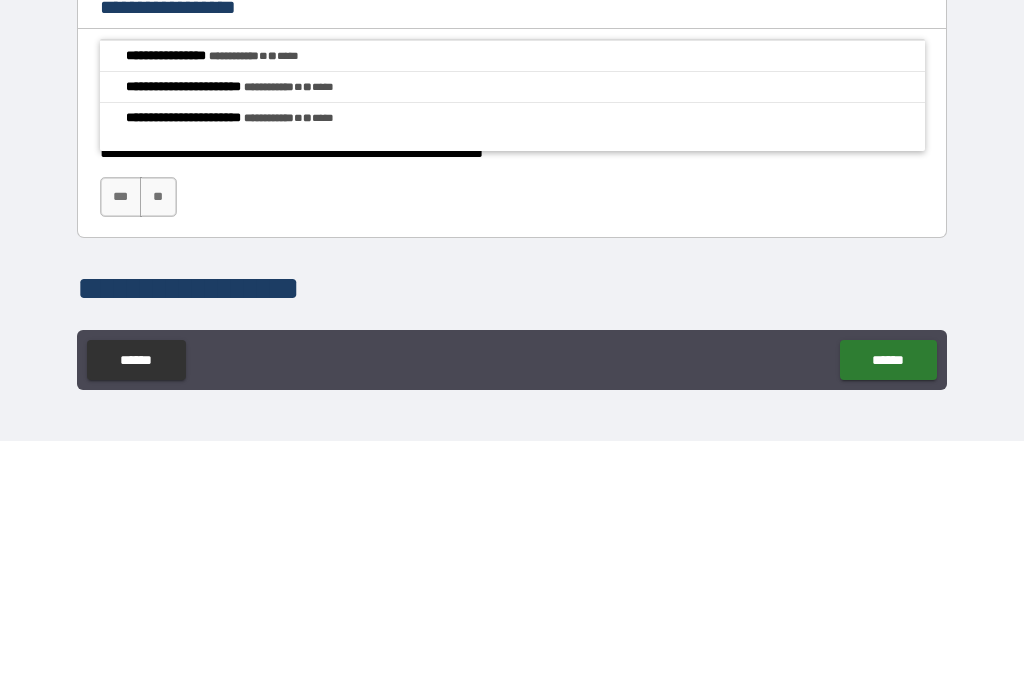 scroll, scrollTop: 1178, scrollLeft: 0, axis: vertical 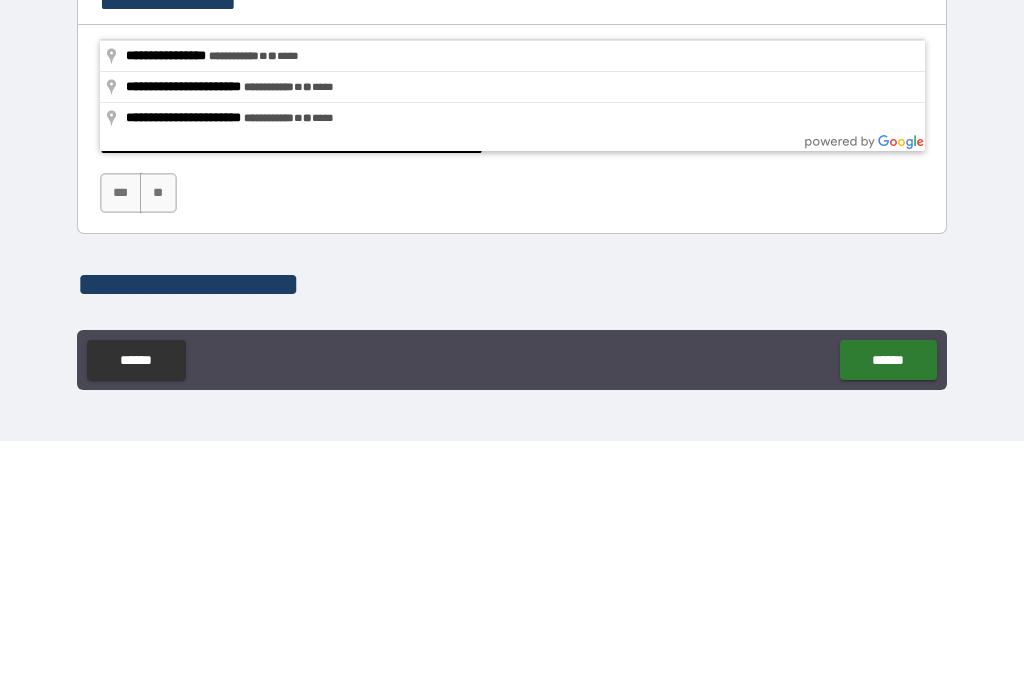 click on "**********" at bounding box center [512, 328] 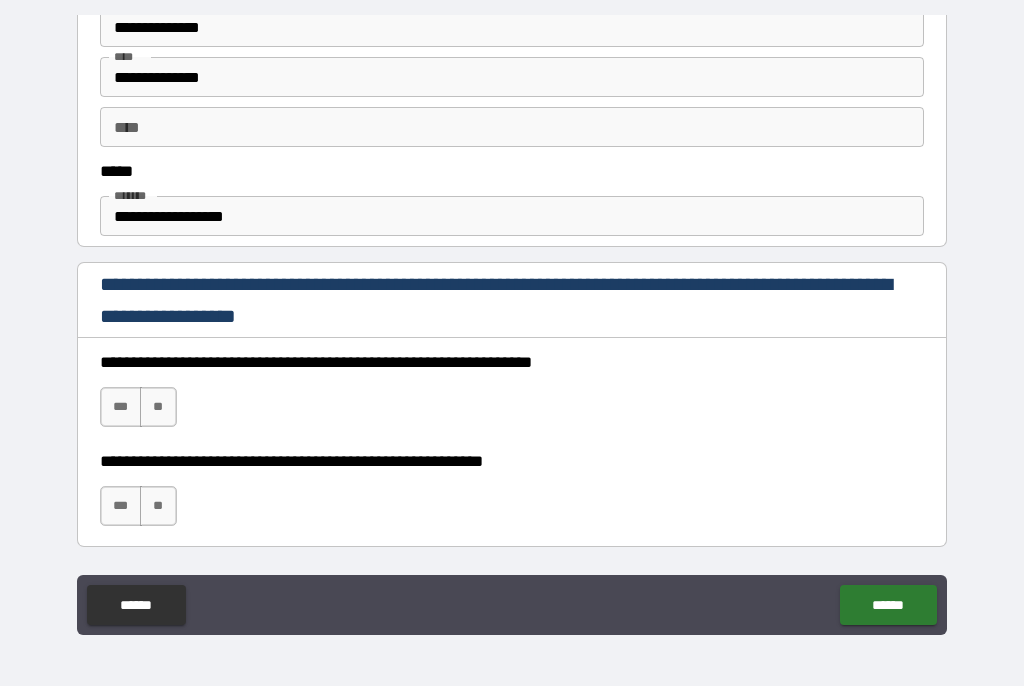 scroll, scrollTop: 1146, scrollLeft: 0, axis: vertical 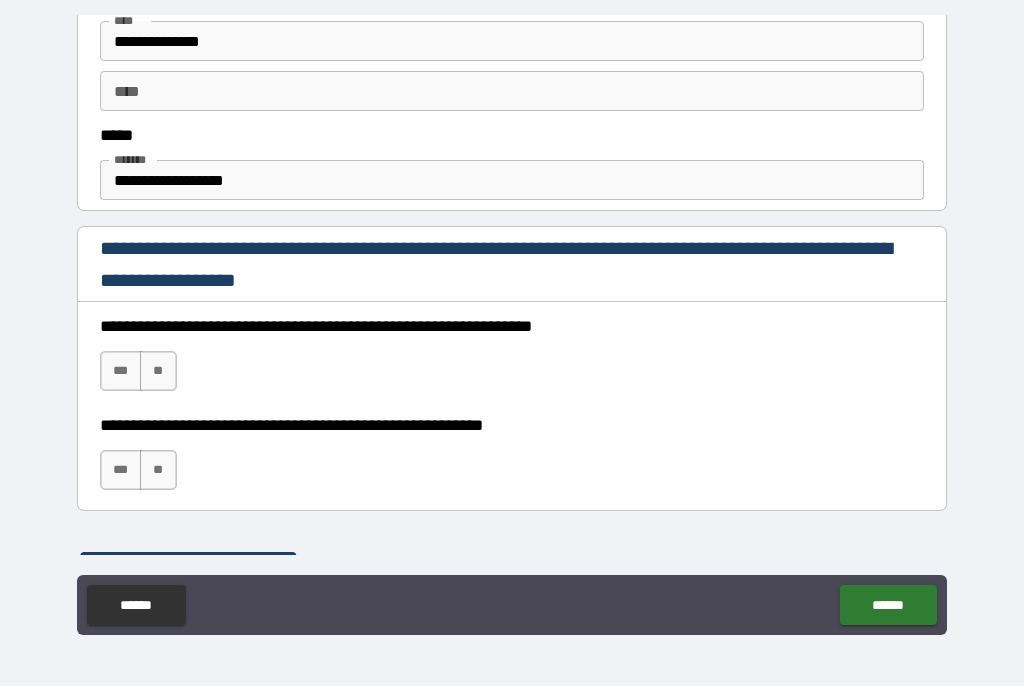 click on "***" at bounding box center [121, 372] 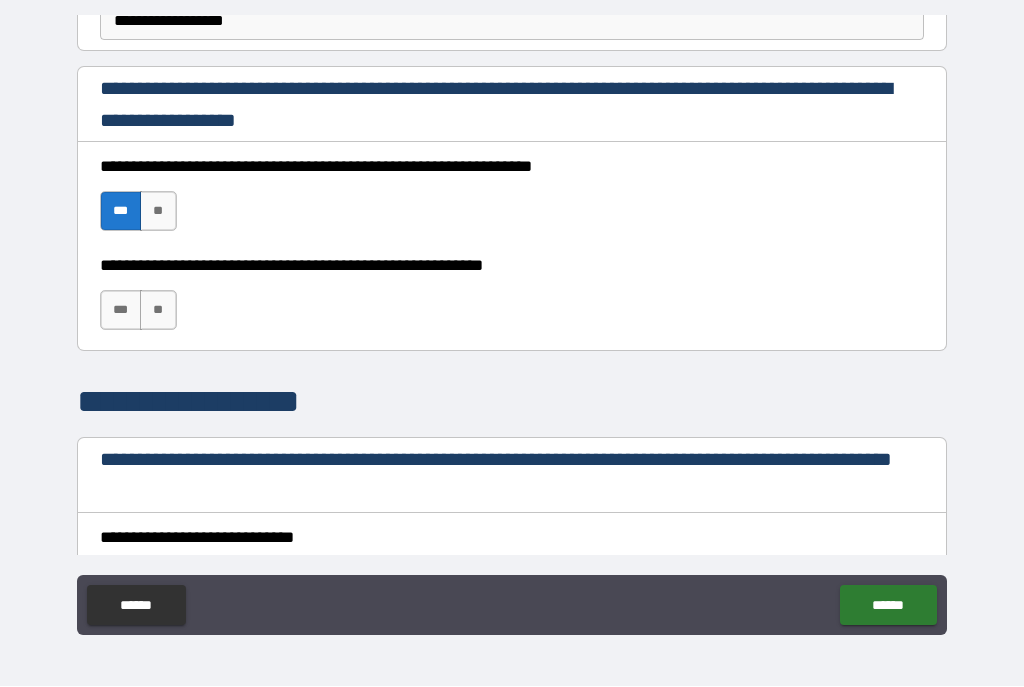 scroll, scrollTop: 1308, scrollLeft: 0, axis: vertical 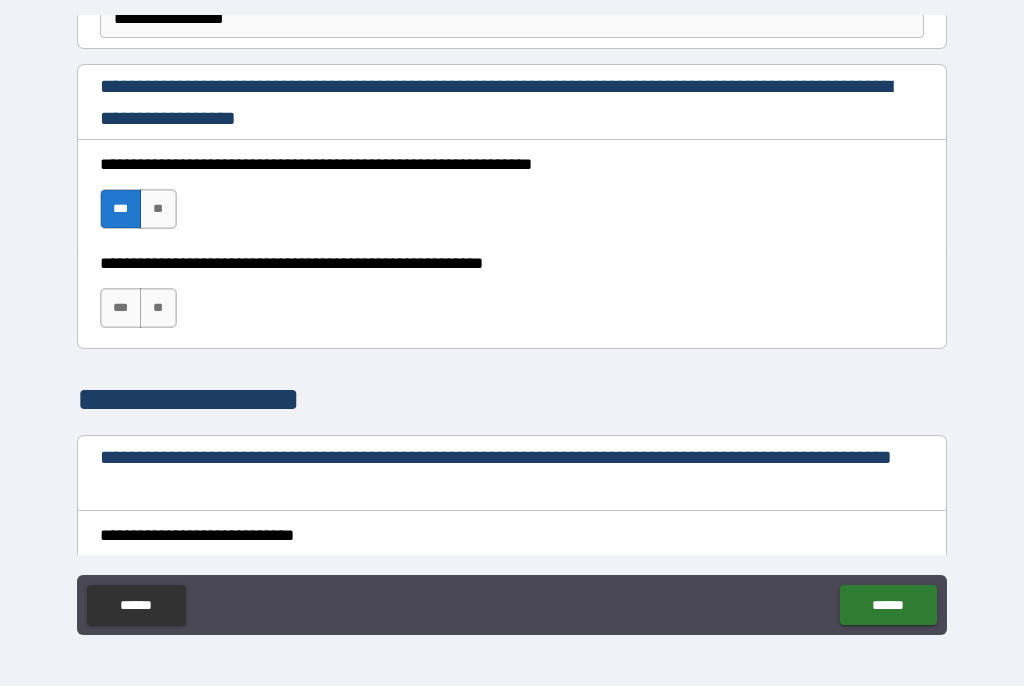 click on "***" at bounding box center [121, 309] 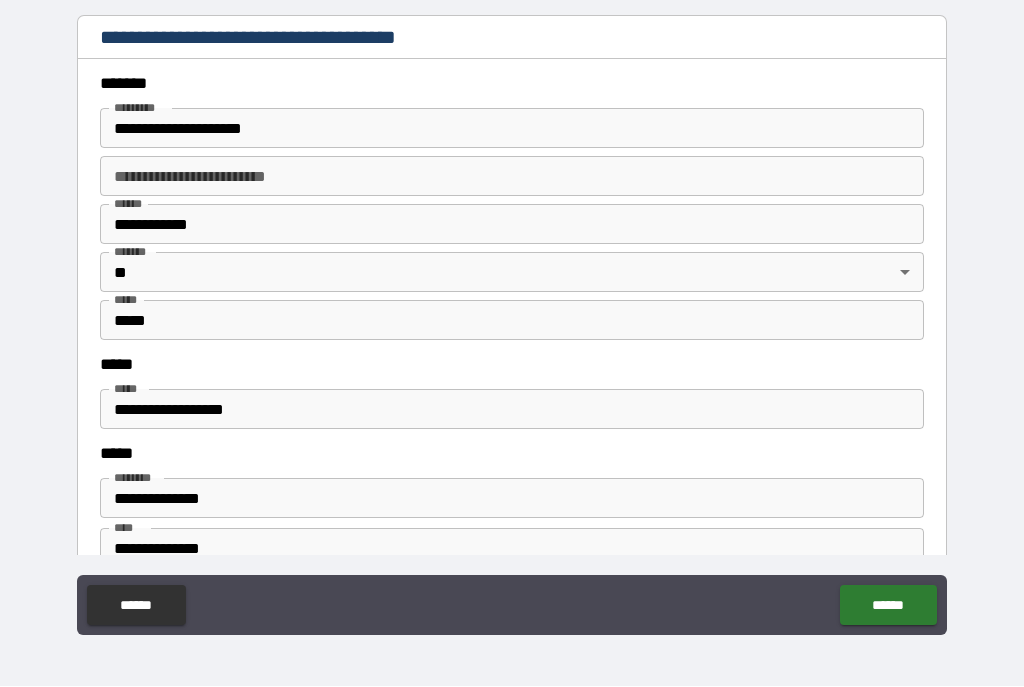 scroll, scrollTop: 2366, scrollLeft: 0, axis: vertical 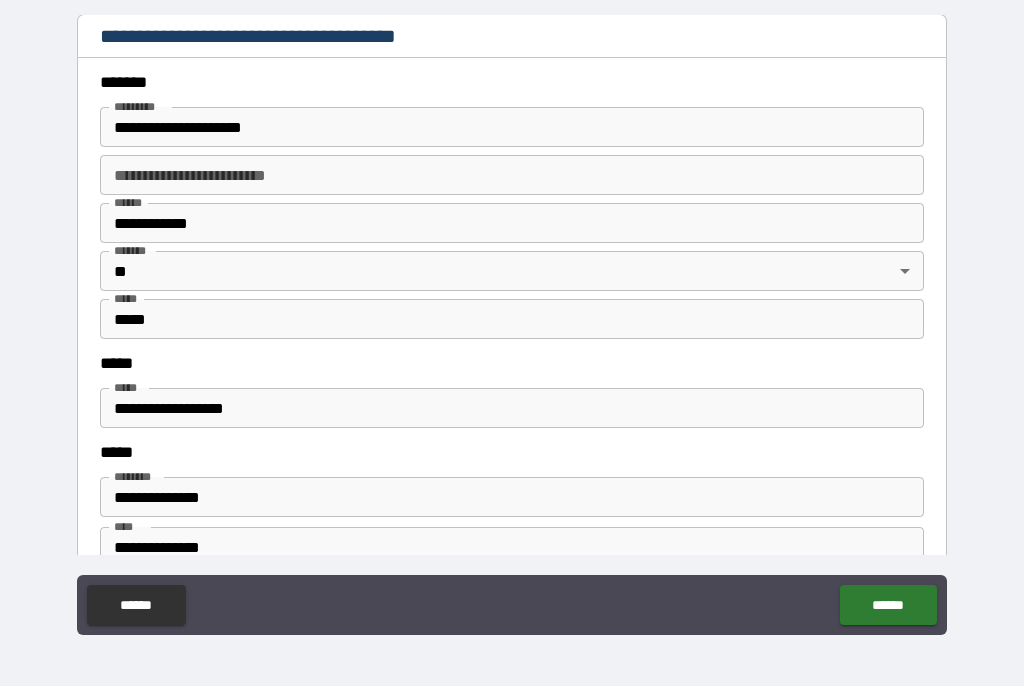 click on "**********" at bounding box center [512, 128] 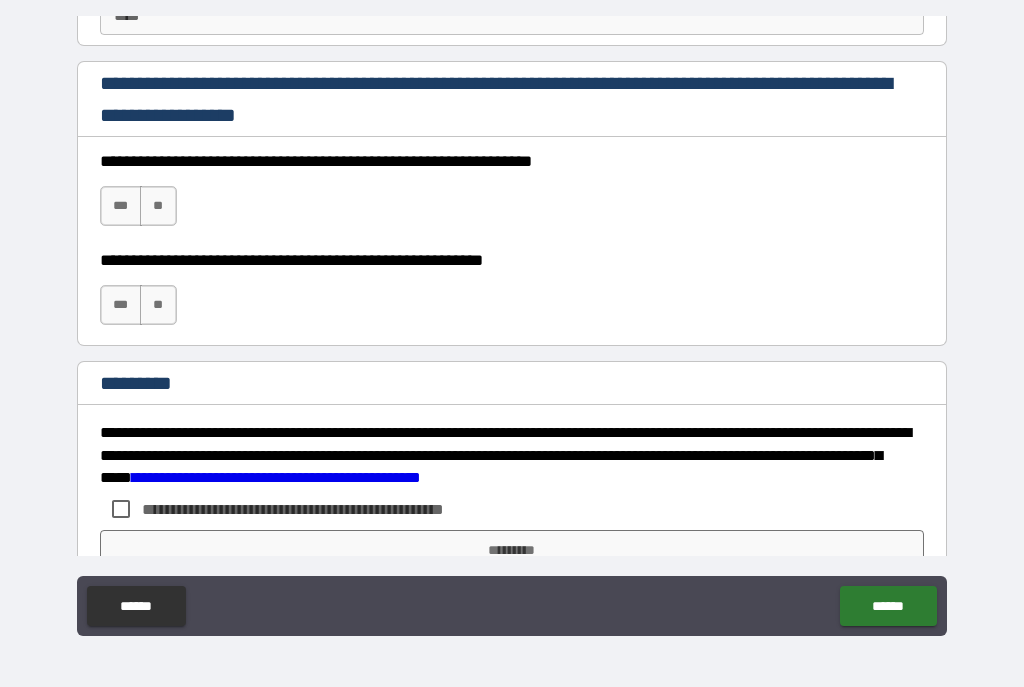 scroll, scrollTop: 2947, scrollLeft: 0, axis: vertical 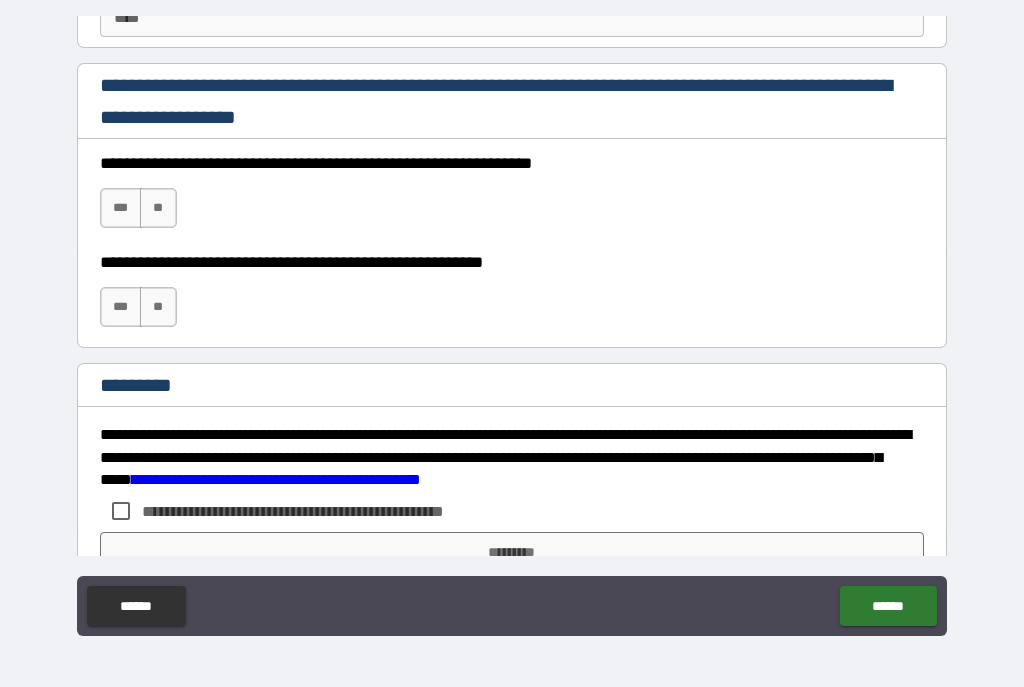click on "***" at bounding box center [121, 208] 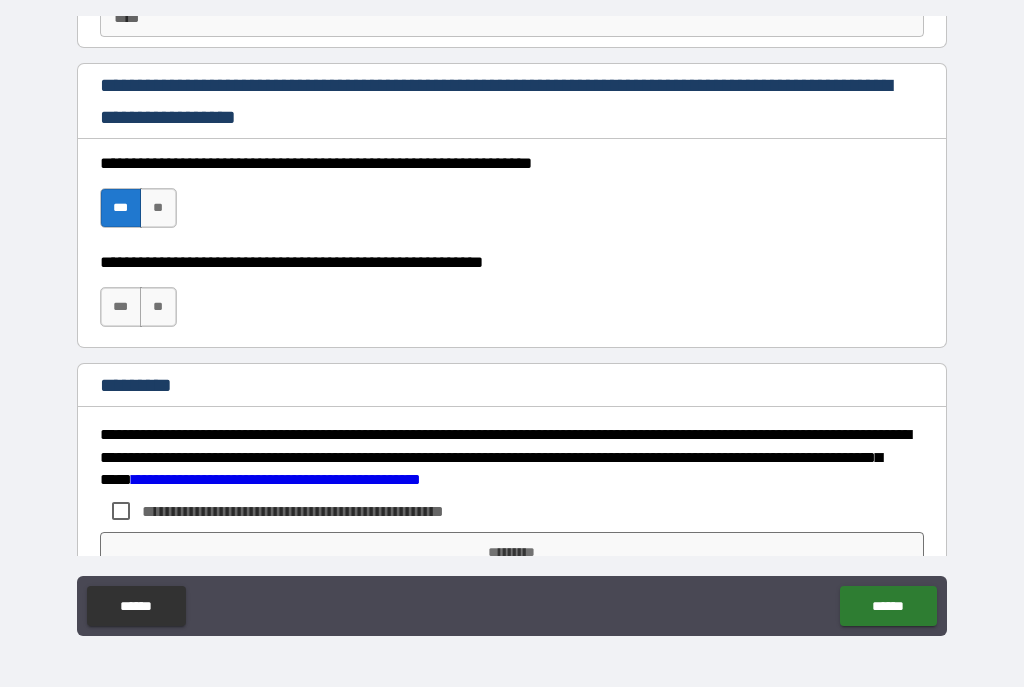 click on "***" at bounding box center [121, 307] 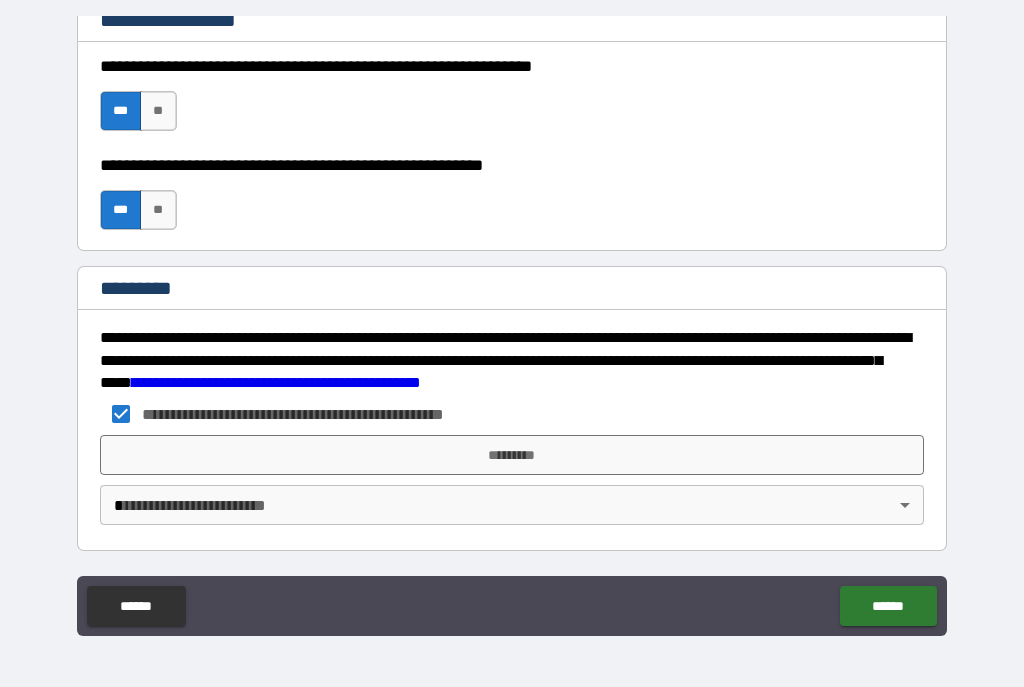 scroll, scrollTop: 3044, scrollLeft: 0, axis: vertical 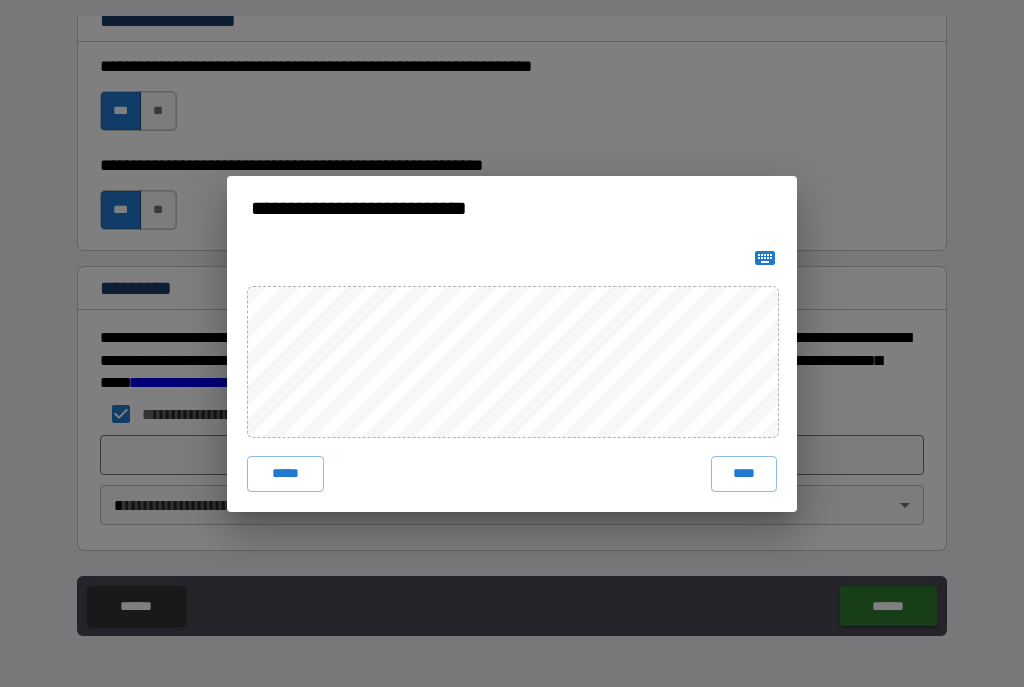 click on "****" at bounding box center [744, 474] 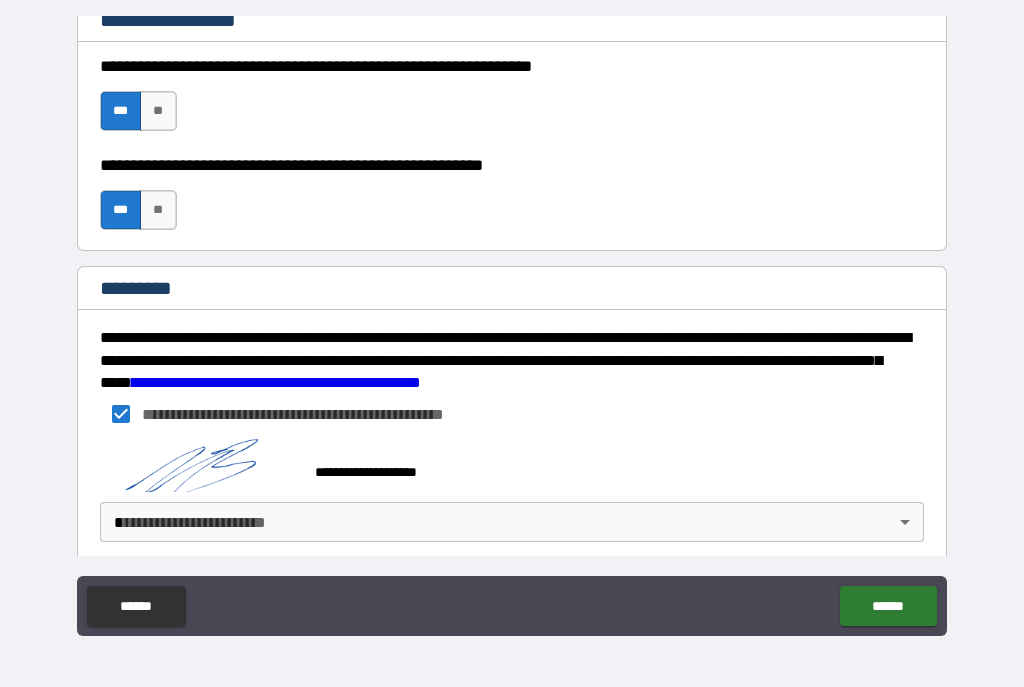 click on "**********" at bounding box center [512, 325] 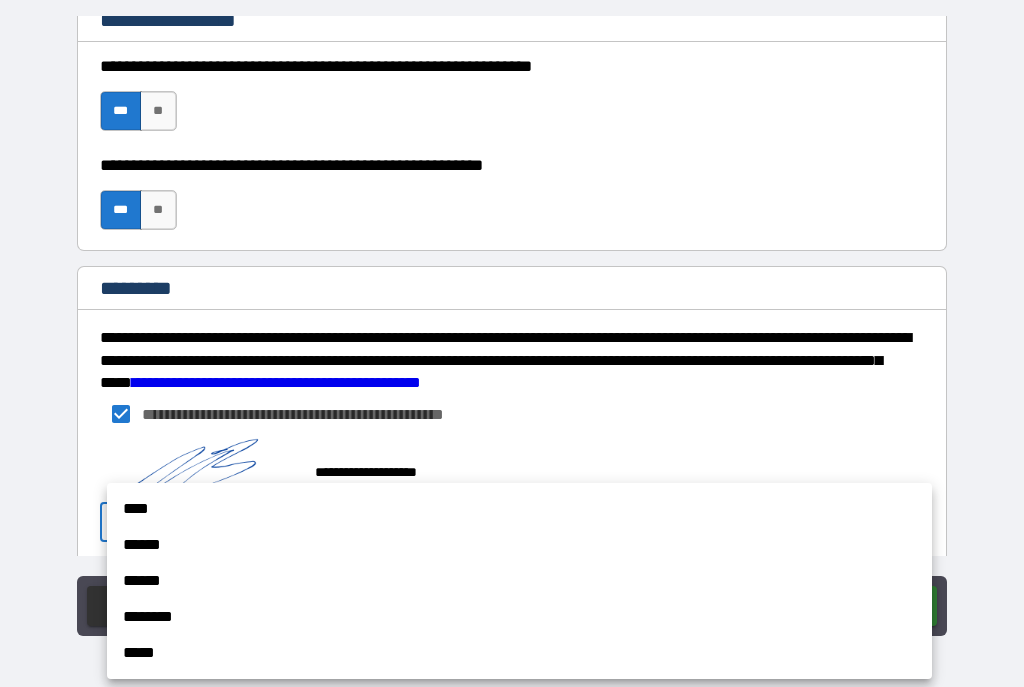 click on "****" at bounding box center [519, 509] 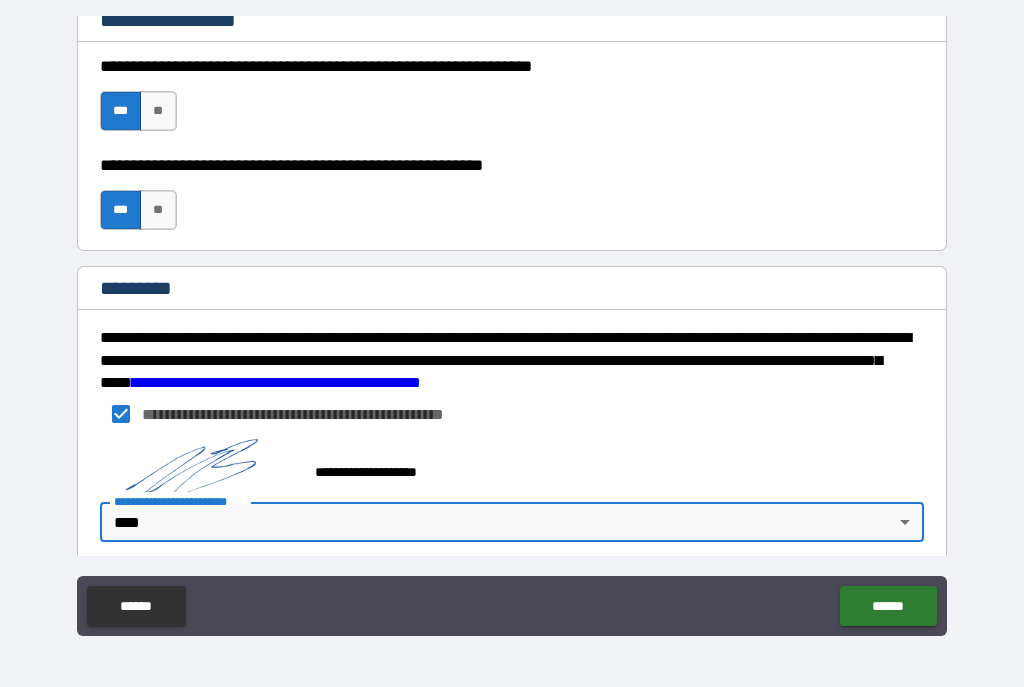 click on "******" at bounding box center (888, 606) 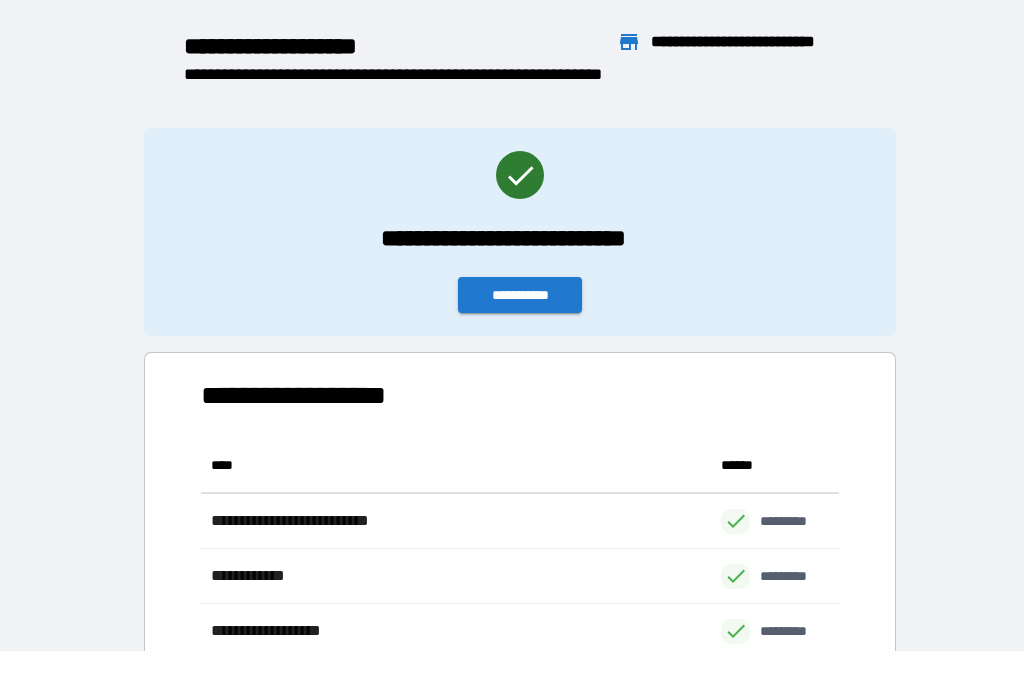 scroll, scrollTop: 386, scrollLeft: 638, axis: both 